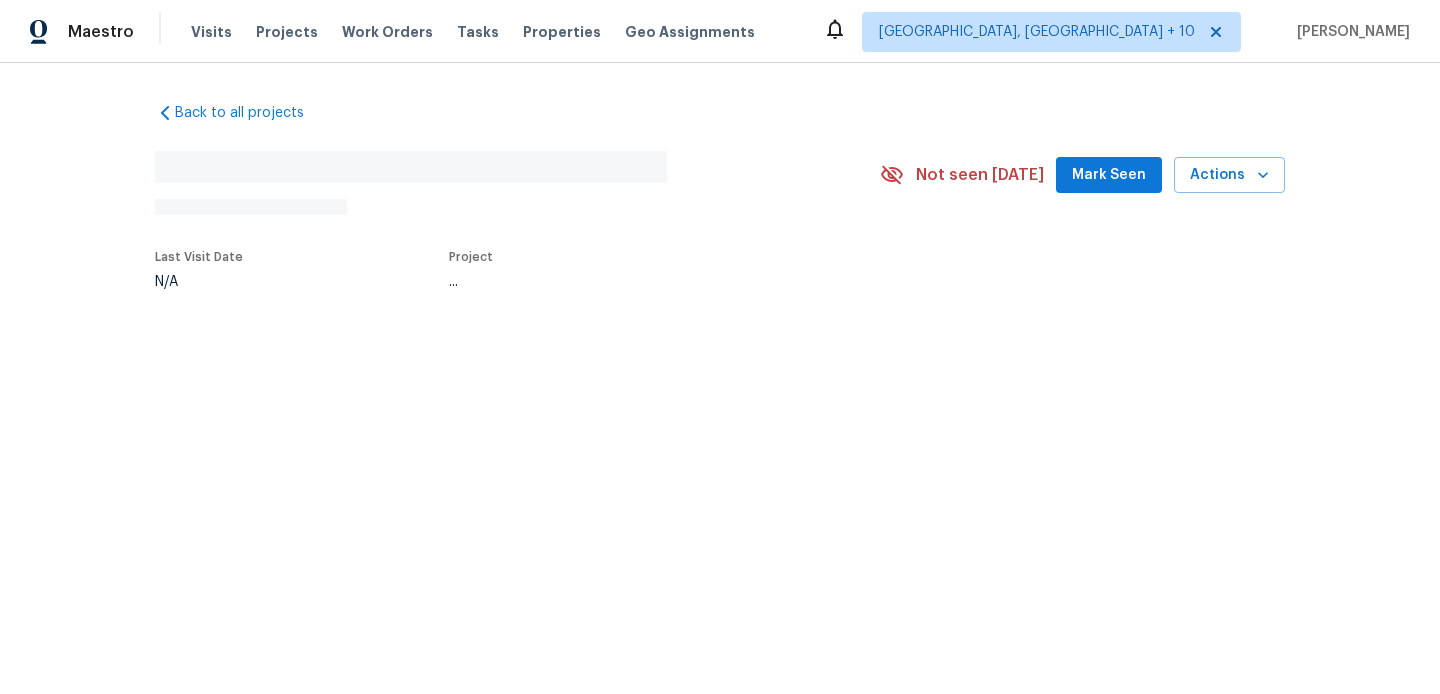 scroll, scrollTop: 0, scrollLeft: 0, axis: both 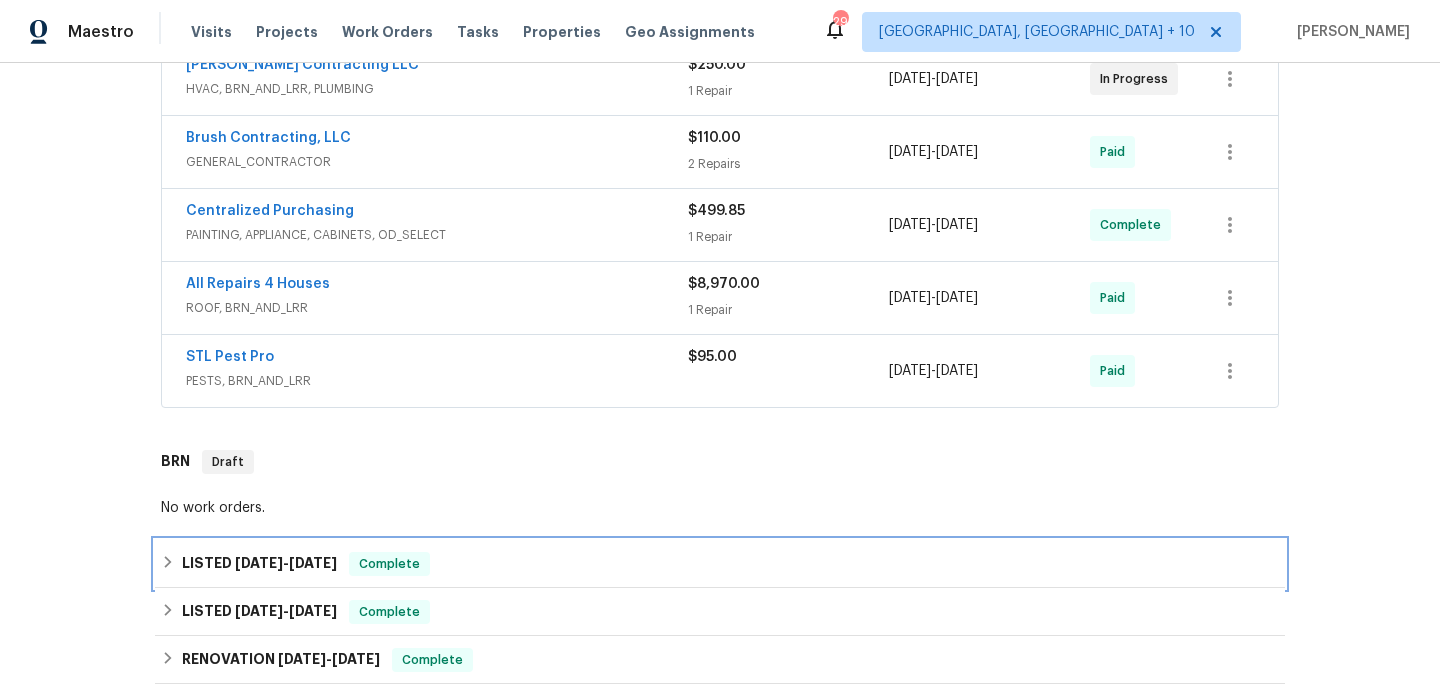 click on "Complete" at bounding box center (389, 564) 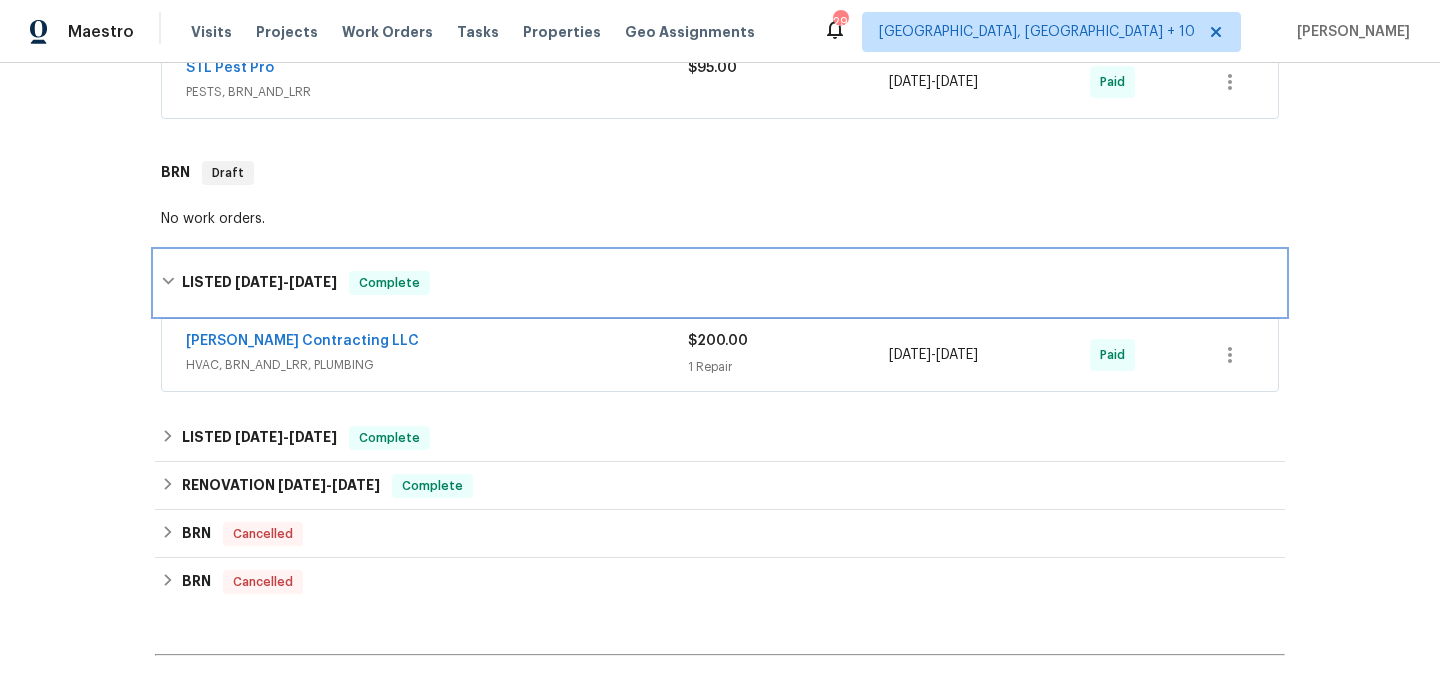 scroll, scrollTop: 698, scrollLeft: 0, axis: vertical 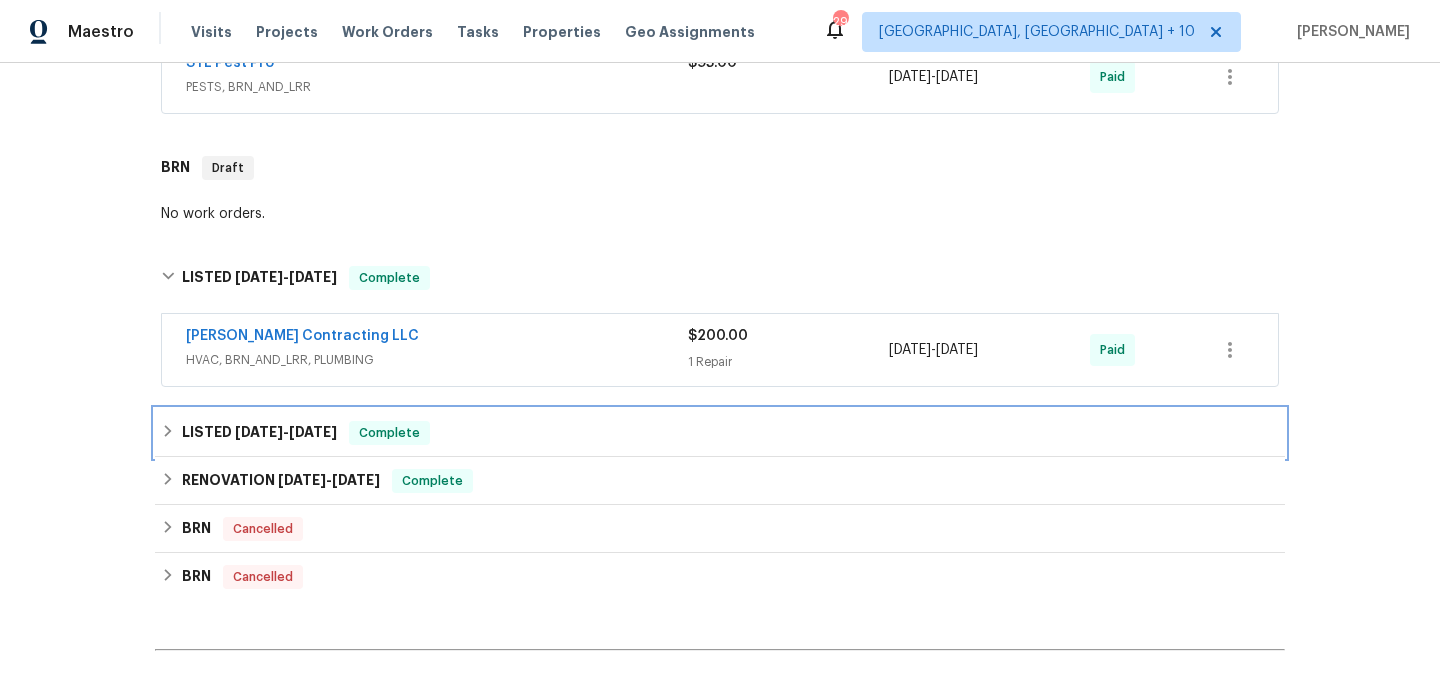 click on "Complete" at bounding box center (389, 433) 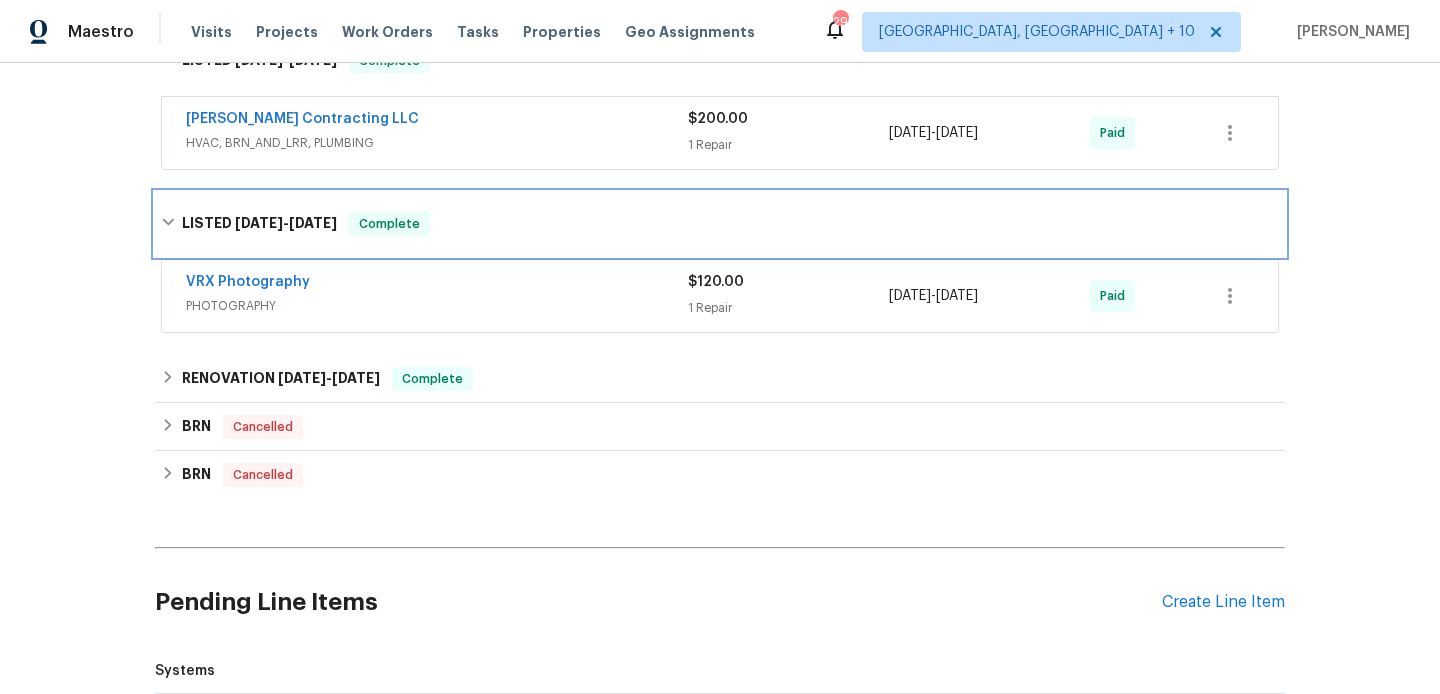 scroll, scrollTop: 921, scrollLeft: 0, axis: vertical 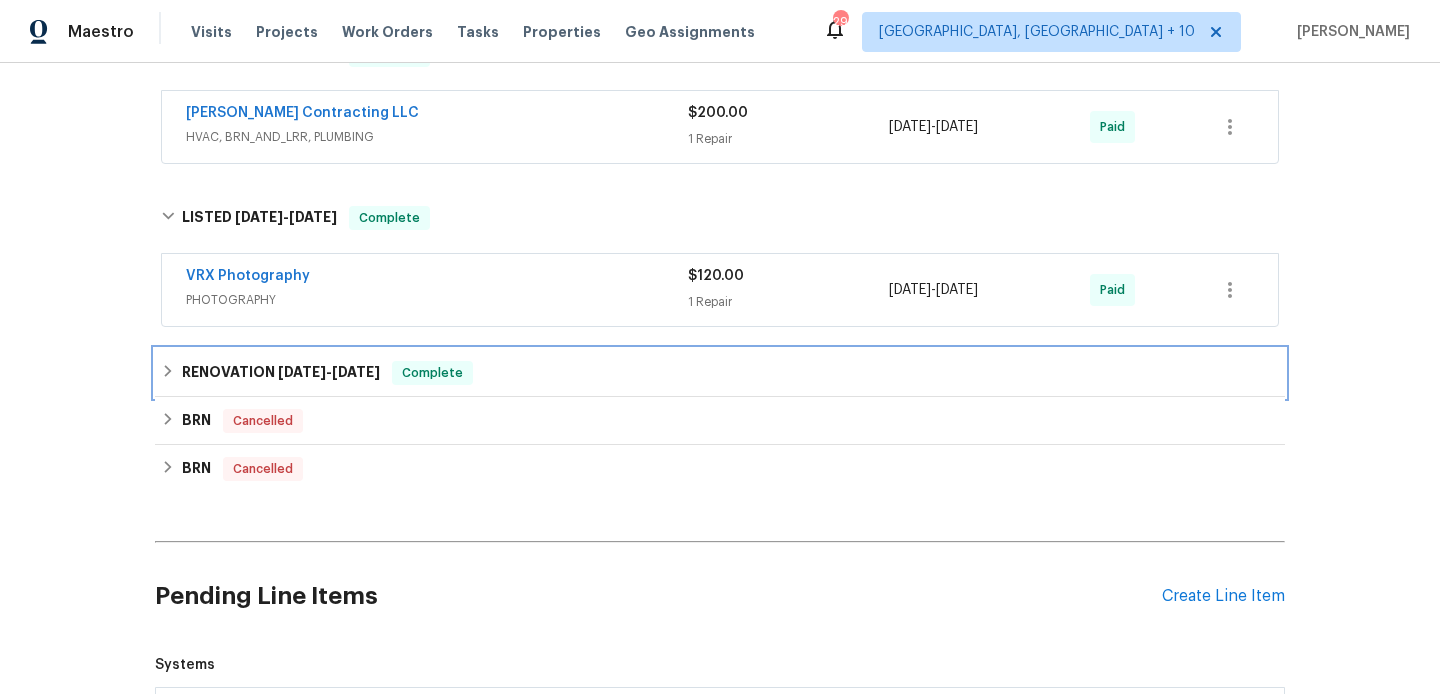 click on "RENOVATION   8/28/24  -  12/17/24 Complete" at bounding box center [720, 373] 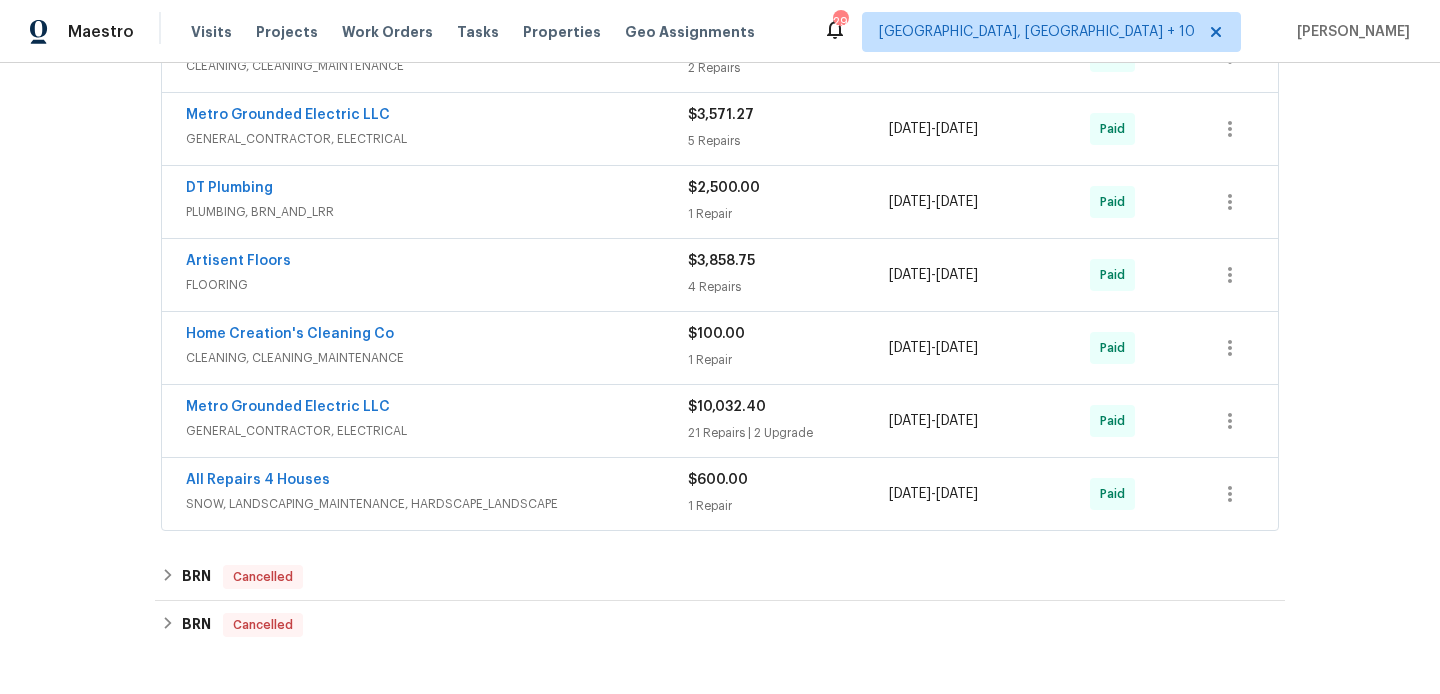 scroll, scrollTop: 1577, scrollLeft: 0, axis: vertical 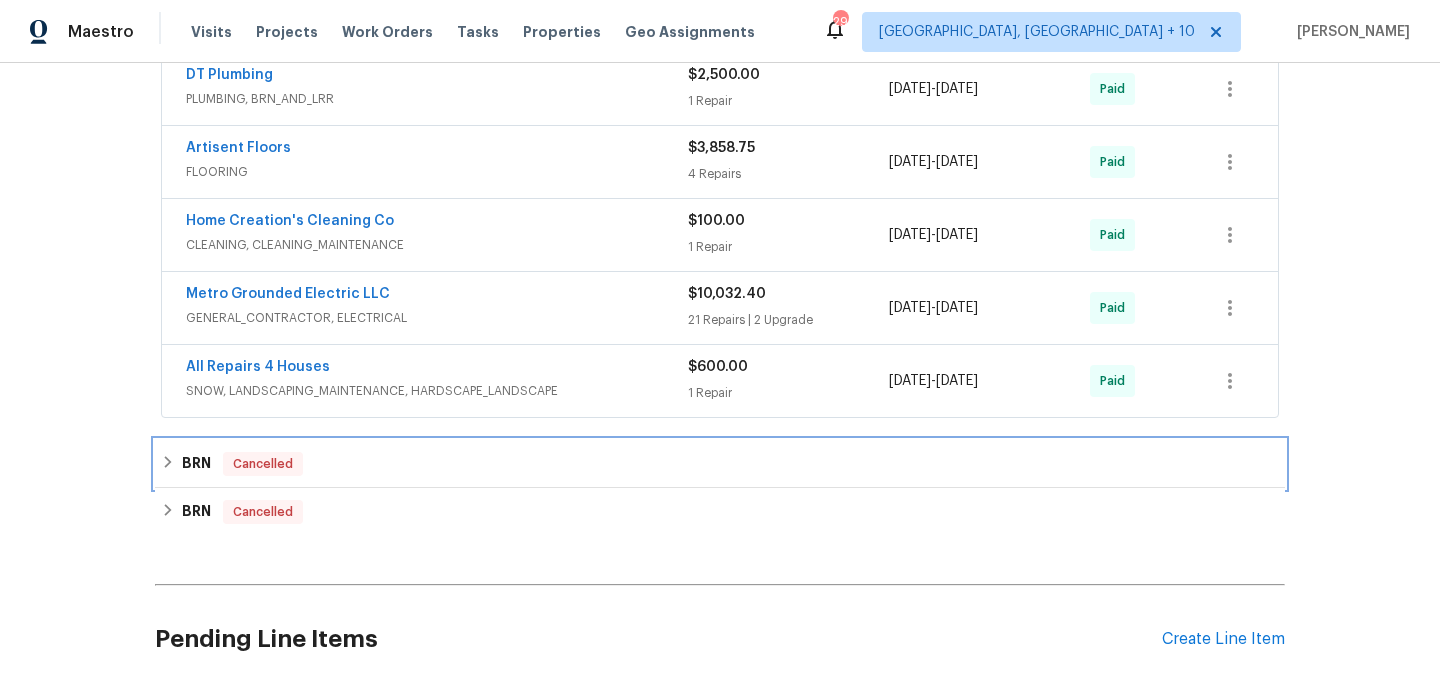 click on "BRN   Cancelled" at bounding box center (720, 464) 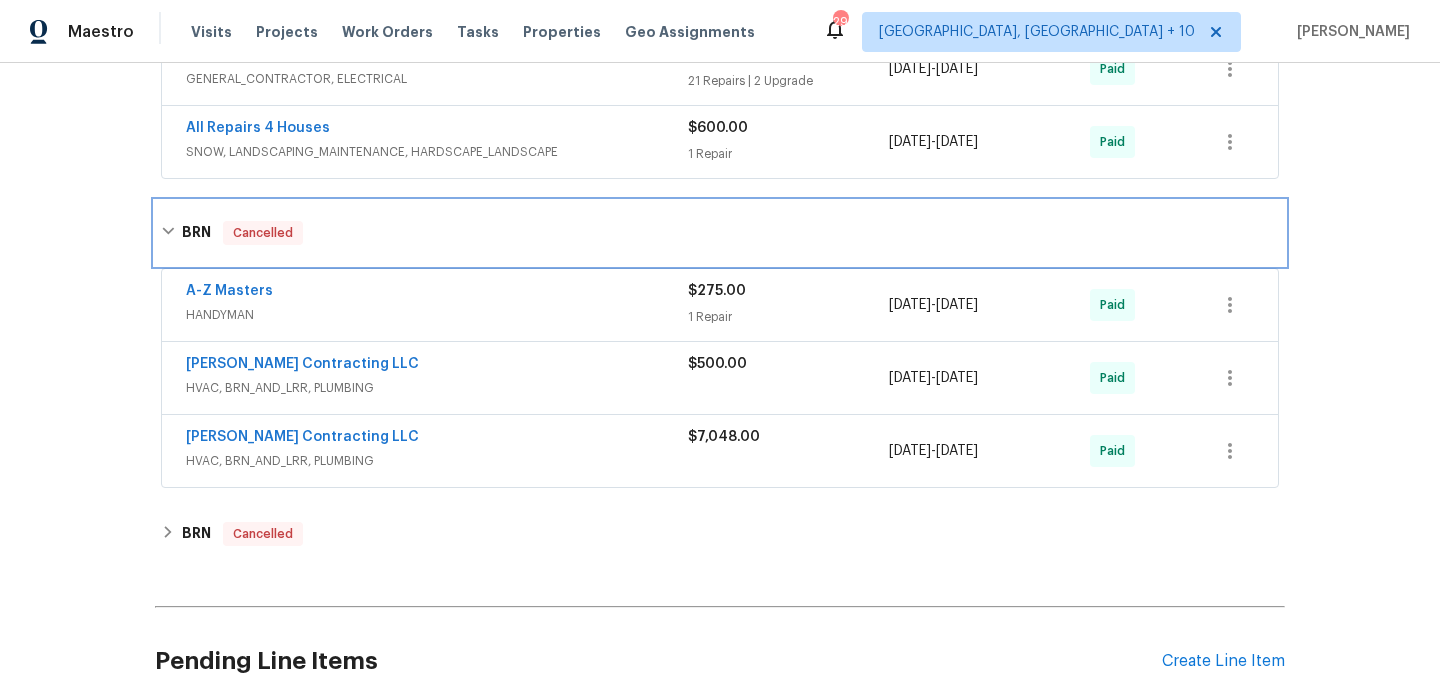 scroll, scrollTop: 1819, scrollLeft: 0, axis: vertical 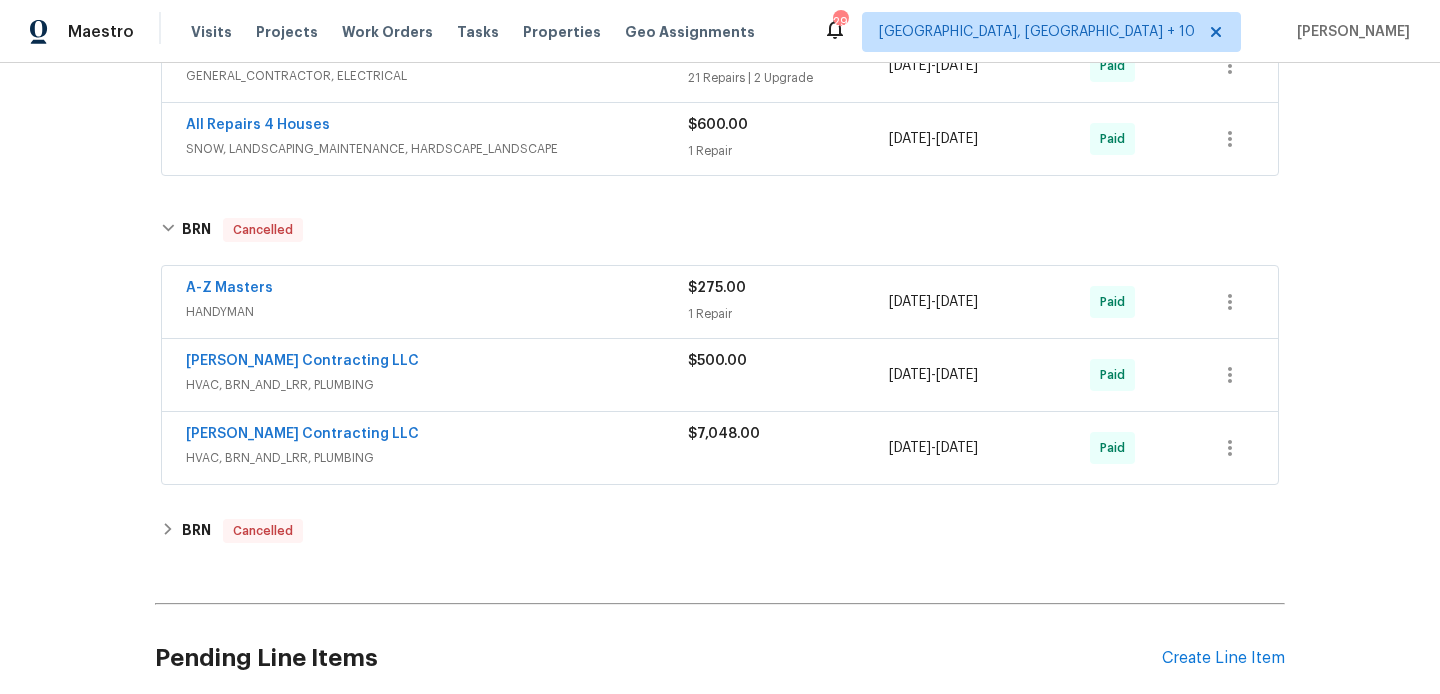 click on "Back to all projects 11921 Cato Dr, Florissant, MO 63033 4 Beds | 2 Baths | Total: 1508 ft² | Above Grade: 1508 ft² | Basement Finished: N/A | 1965 Not seen today Mark Seen Actions Last Visit Date 6/24/2025  by  Brad Baum   Project Listed   2/20/2025  -  4/30/2025 In Progress Visits Work Orders Maintenance Notes Condition Adjustments Costs Photos Floor Plans Cases LISTED   2/20/25  -  4/30/25 In Progress Loftin Contracting LLC HVAC, BRN_AND_LRR, PLUMBING $250.00 1 Repair 2/20/2025  -  2/28/2025 In Progress Brush Contracting, LLC GENERAL_CONTRACTOR $110.00 2 Repairs 2/20/2025  -  2/24/2025 Paid Centralized Purchasing PAINTING, APPLIANCE, CABINETS, OD_SELECT $499.85 1 Repair 3/21/2025  -  3/21/2025 Complete All Repairs 4 Houses ROOF, BRN_AND_LRR $8,970.00 1 Repair 4/2/2025  -  4/9/2025 Paid STL Pest Pro PESTS, BRN_AND_LRR $95.00 4/28/2025  -  4/30/2025 Paid BRN   Draft No work orders. LISTED   1/10/25  -  1/16/25 Complete Loftin Contracting LLC HVAC, BRN_AND_LRR, PLUMBING $200.00 1 Repair 1/13/2025  -  Paid" at bounding box center [720, -409] 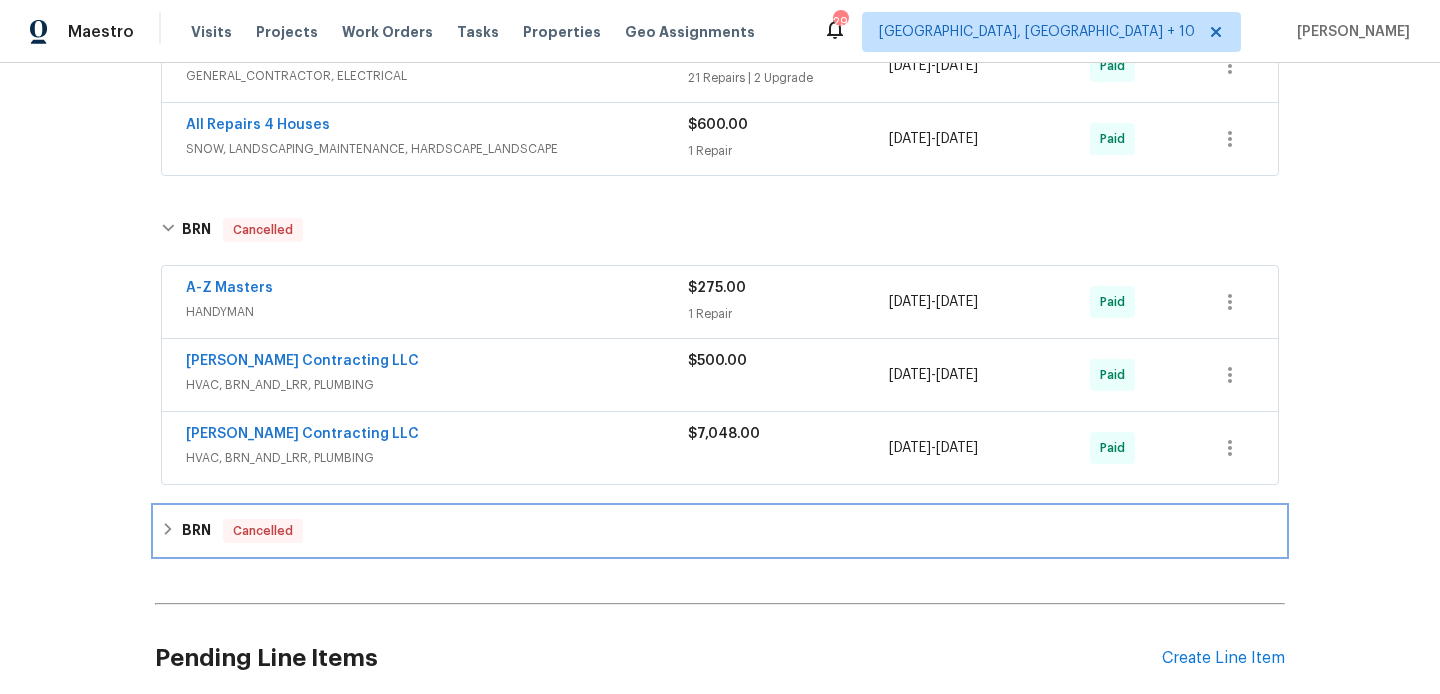 click on "BRN   Cancelled" at bounding box center (720, 531) 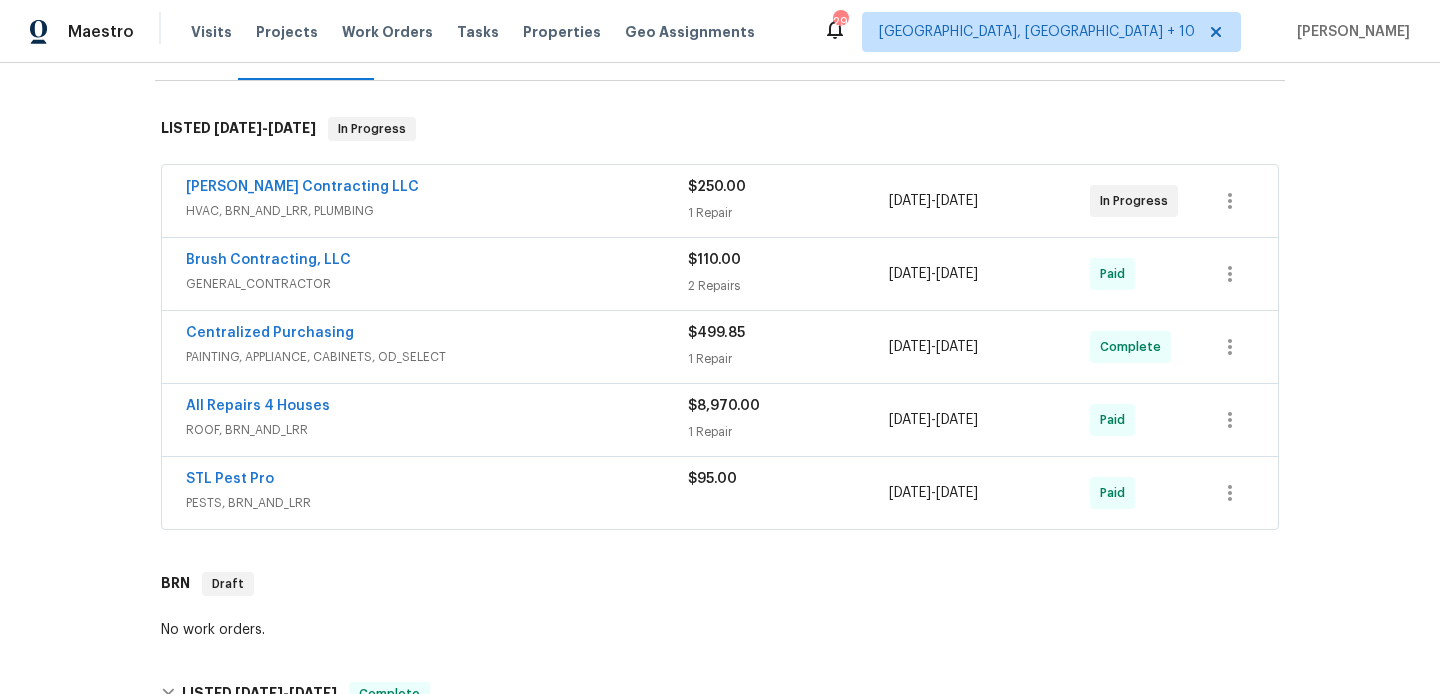 scroll, scrollTop: 787, scrollLeft: 0, axis: vertical 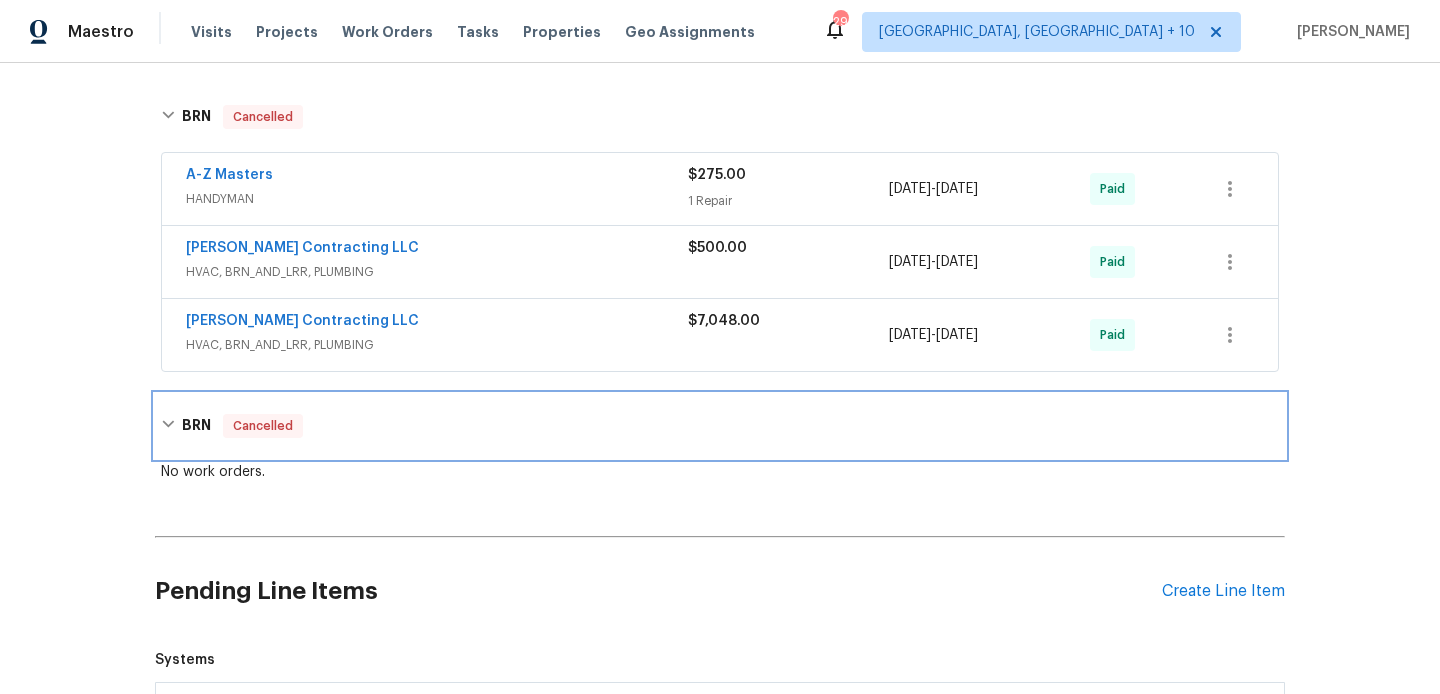 click on "BRN   Cancelled" at bounding box center (720, 426) 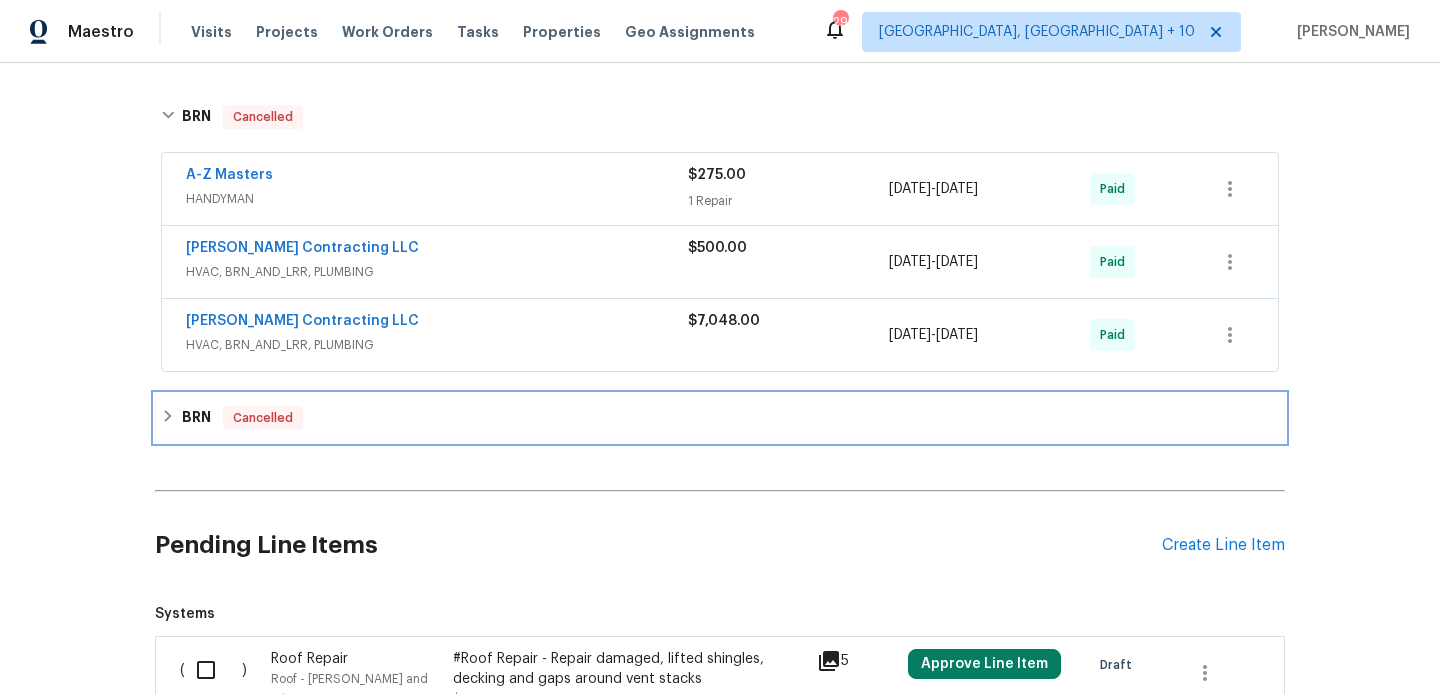 click on "BRN   Cancelled" at bounding box center [720, 418] 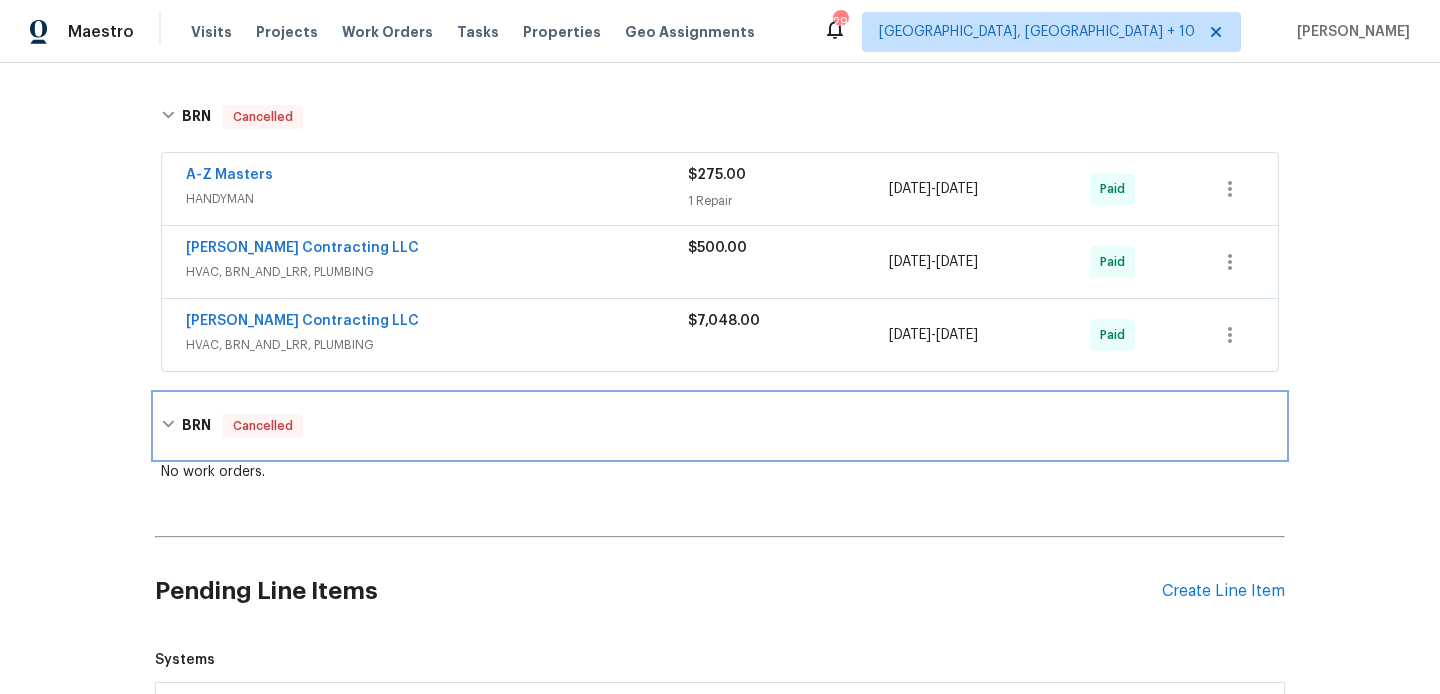 click on "BRN   Cancelled" at bounding box center (720, 426) 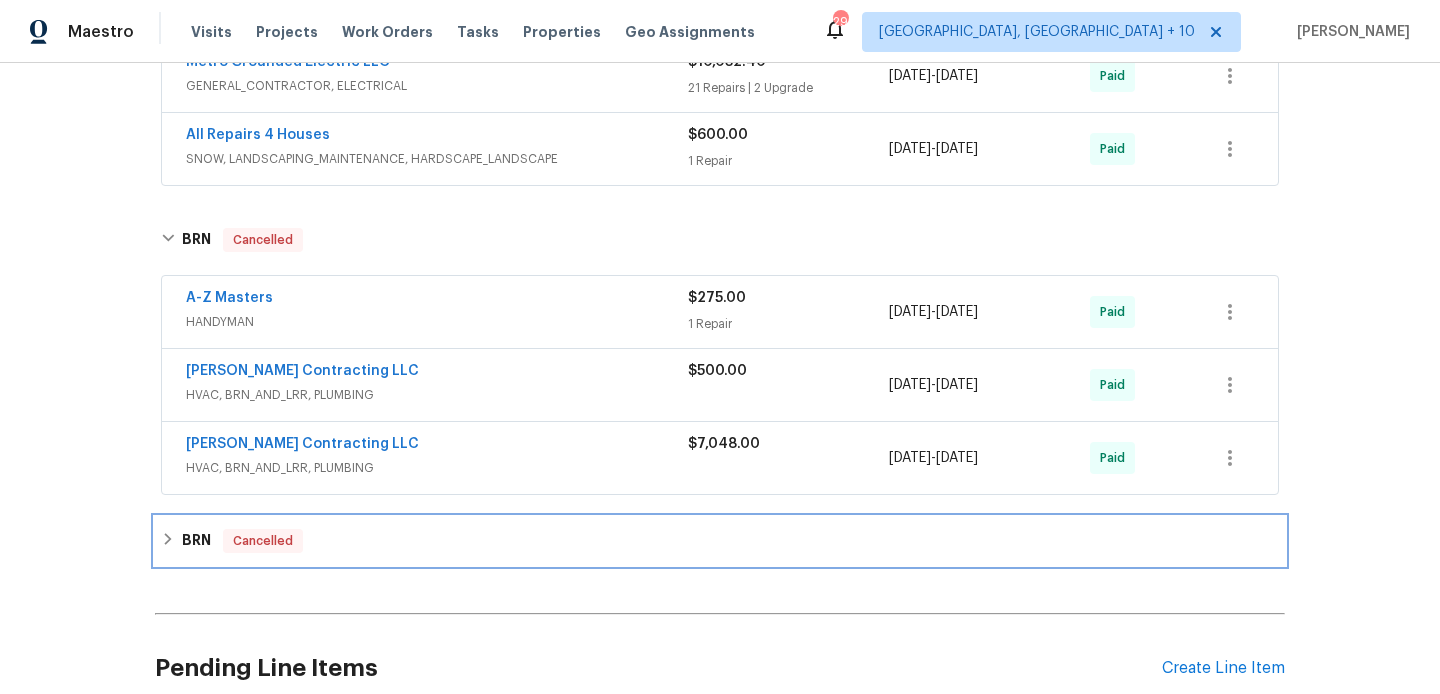 scroll, scrollTop: 1806, scrollLeft: 0, axis: vertical 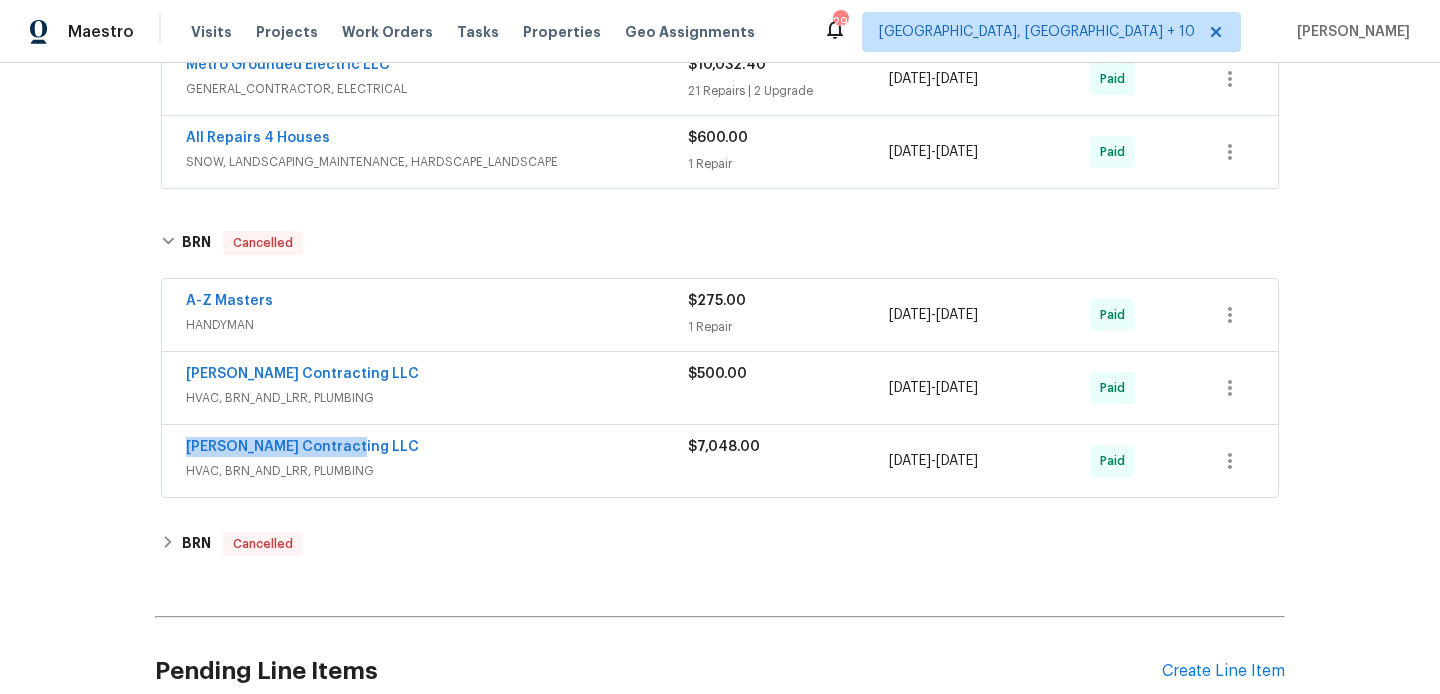 drag, startPoint x: 346, startPoint y: 441, endPoint x: 171, endPoint y: 441, distance: 175 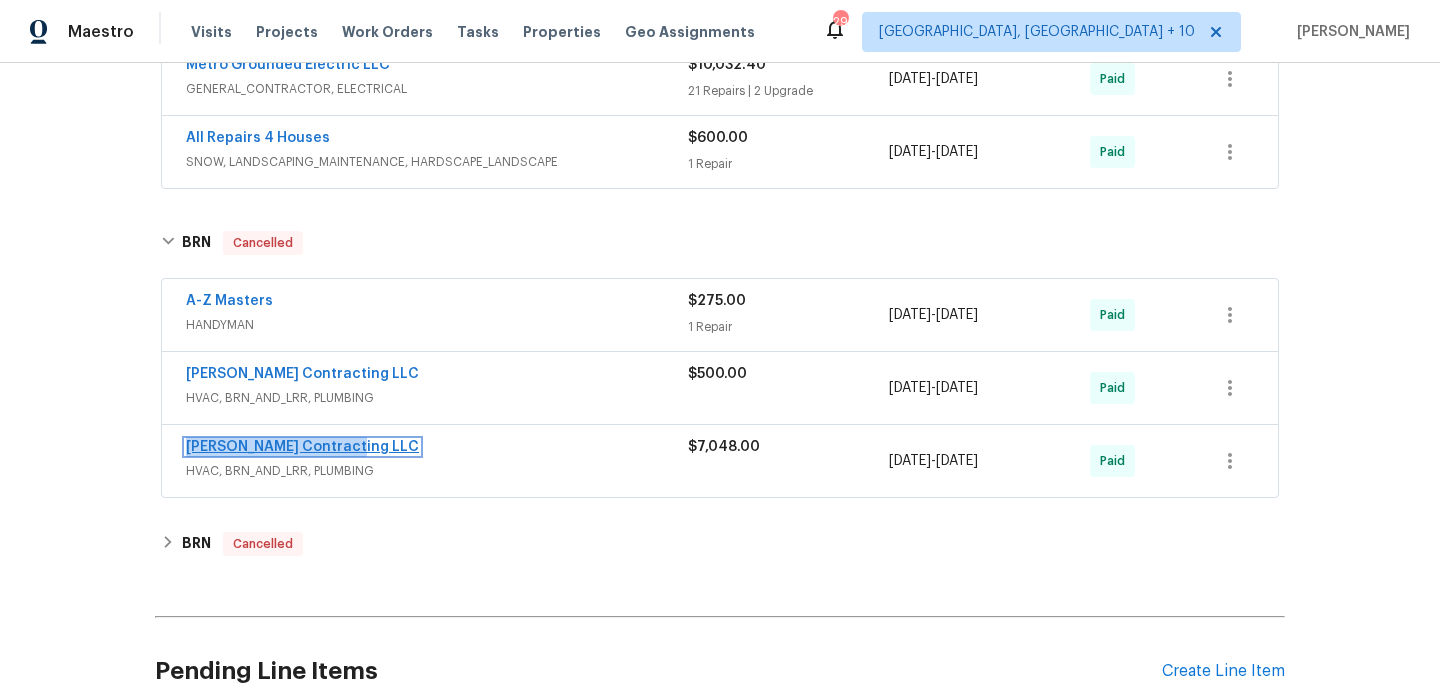 click on "Loftin Contracting LLC" at bounding box center (302, 447) 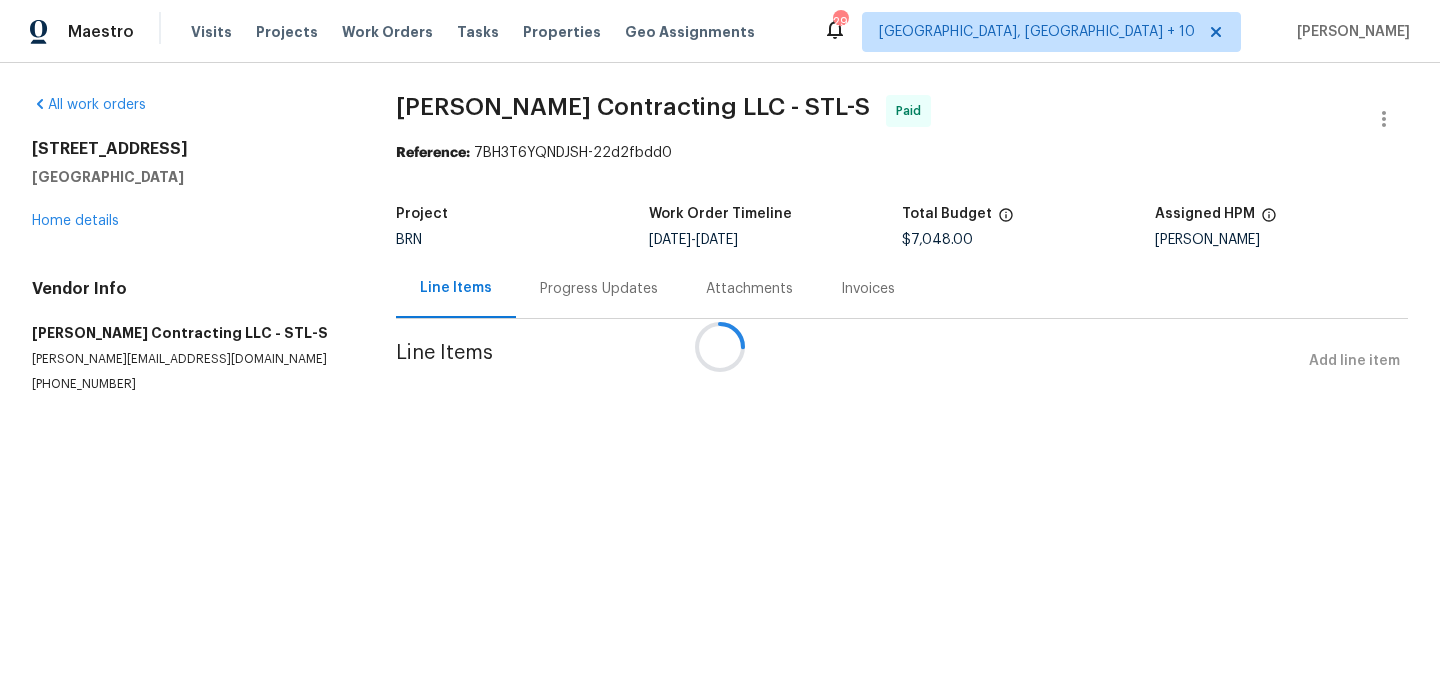 click at bounding box center [720, 347] 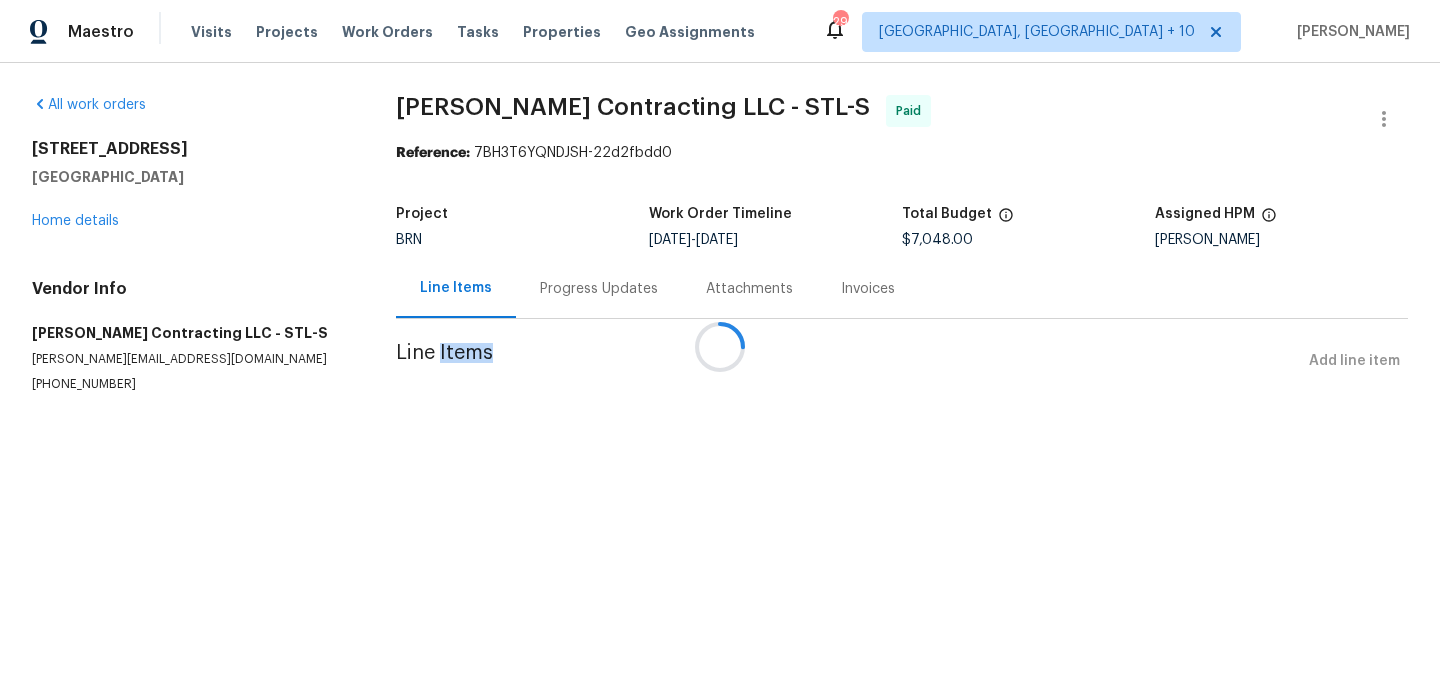click at bounding box center [720, 347] 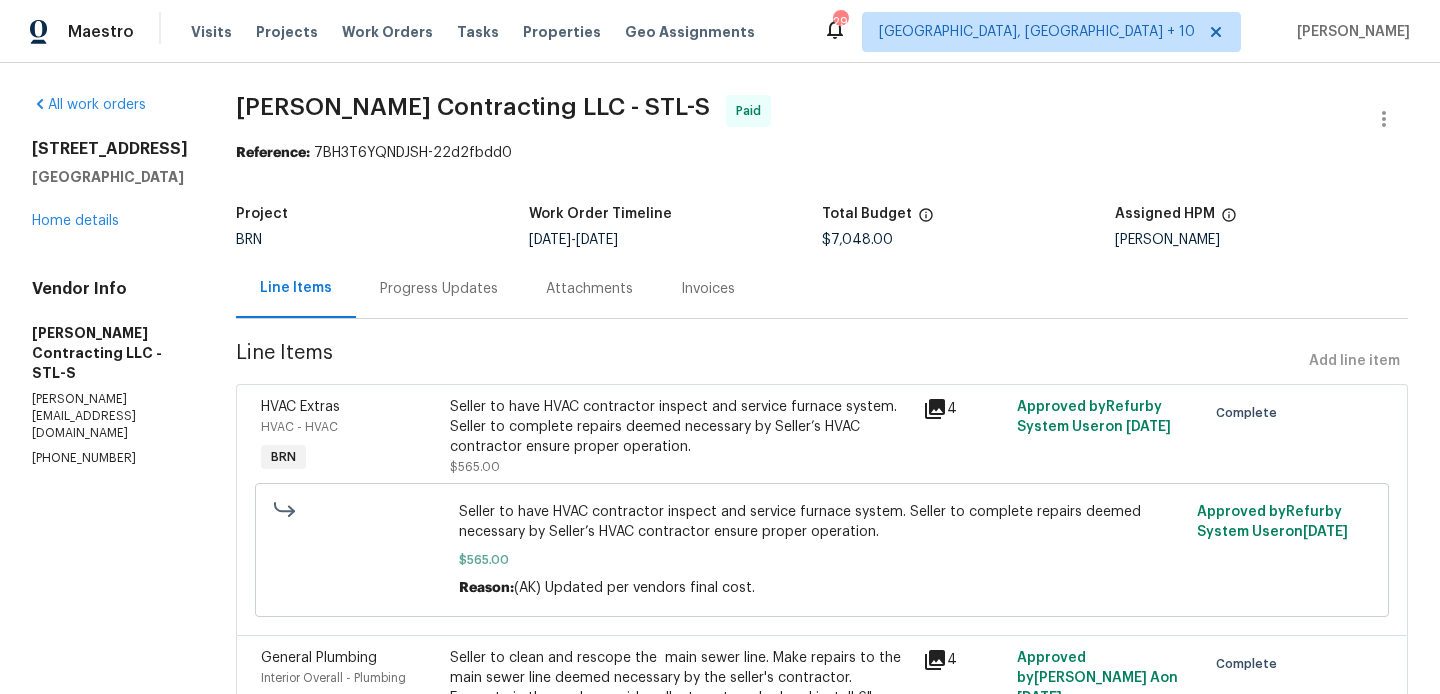 click on "jon@loftincontracting.com" at bounding box center (110, 416) 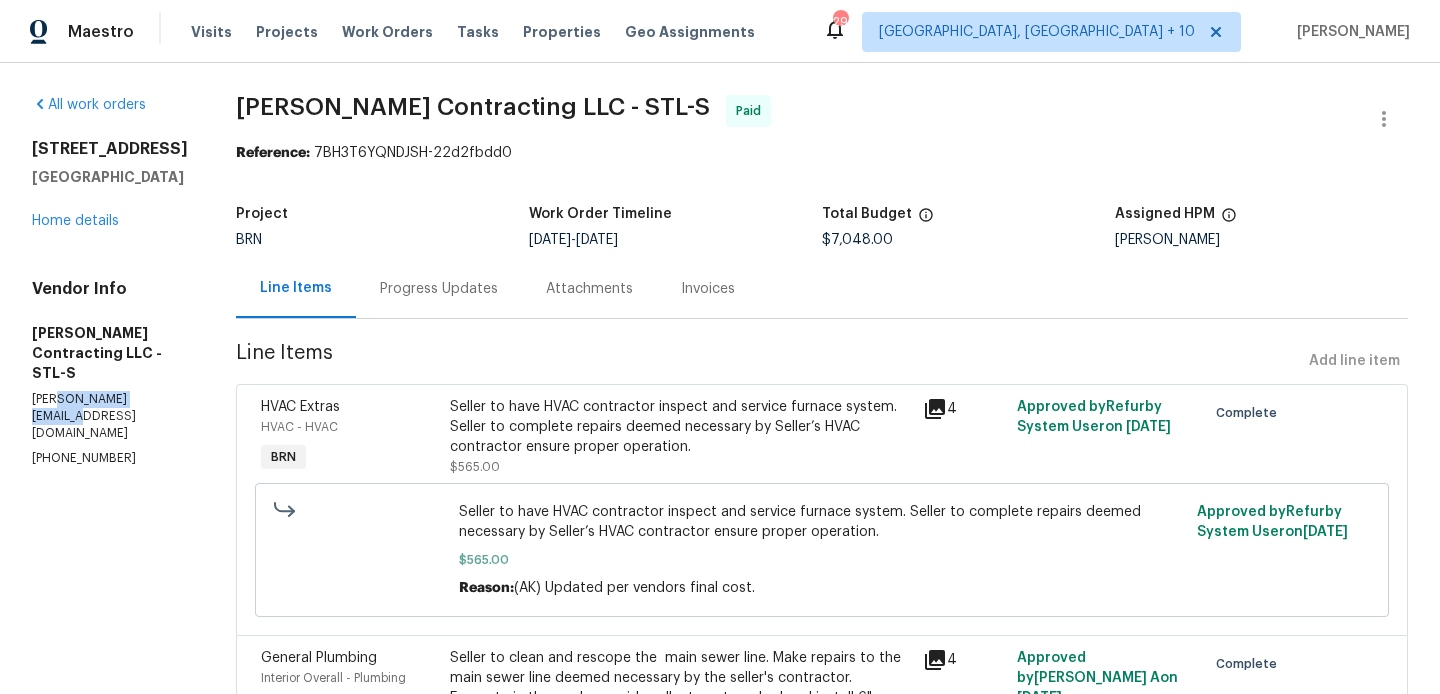 click on "jon@loftincontracting.com" at bounding box center [110, 416] 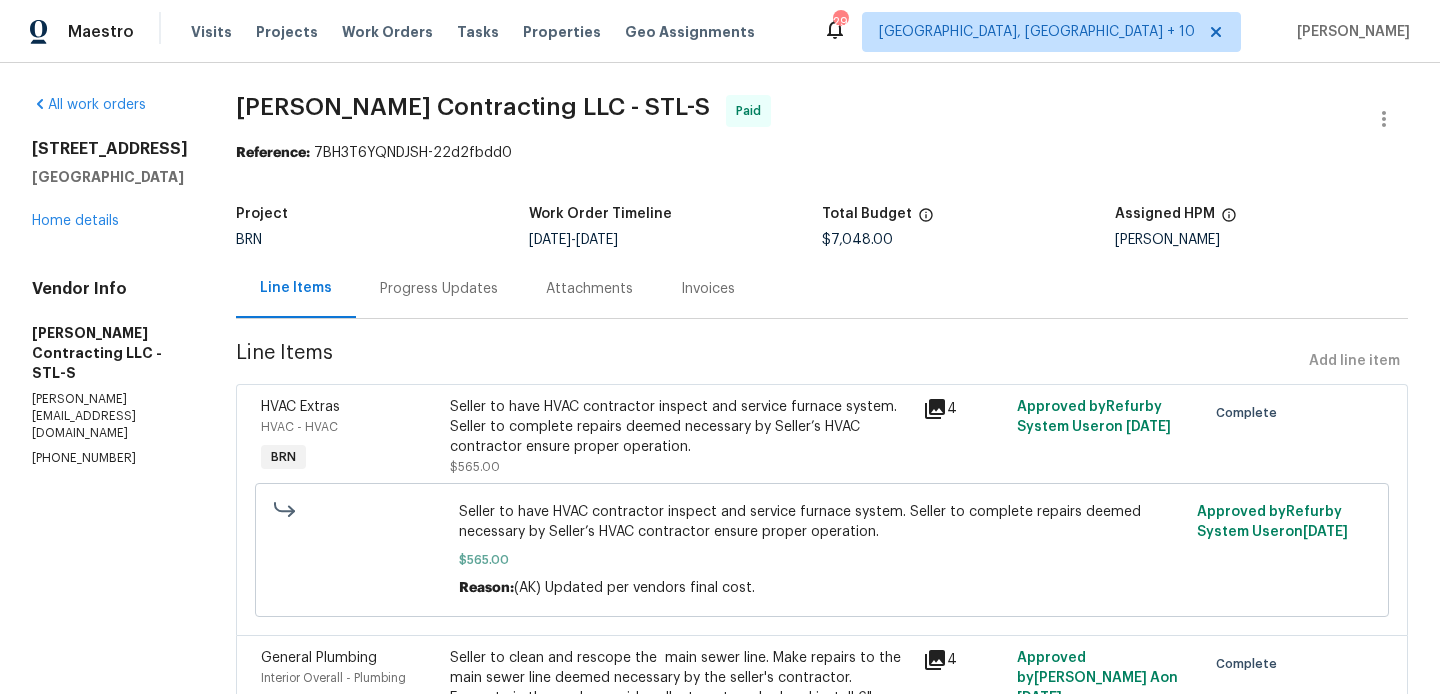 click on "Maestro Visits Projects Work Orders Tasks Properties Geo Assignments 291 Cincinnati, OH + 10 Blessida Angeline M All work orders 11921 Cato Dr Florissant, MO 63033 Home details Vendor Info Loftin Contracting LLC - STL-S jon@loftincontracting.com (314) 393-9195 Loftin Contracting LLC - STL-S Paid Reference:   7BH3T6YQNDJSH-22d2fbdd0 Project BRN   Work Order Timeline 5/9/2025  -  5/10/2025 Total Budget $7,048.00 Assigned HPM Michael Gruener Line Items Progress Updates Attachments Invoices Line Items Add line item HVAC Extras HVAC - HVAC BRN Seller to have HVAC contractor inspect and service furnace system. Seller to complete repairs deemed necessary by Seller’s HVAC contractor ensure proper operation. $565.00   4 Approved by  Refurby System User  on   5/13/2025 Complete Seller to have HVAC contractor inspect and service furnace system. Seller to complete repairs deemed necessary by Seller’s HVAC contractor ensure proper operation. $565.00 Reason:  (AK) Updated per vendors final cost. Approved by   on  BRN" at bounding box center [720, 347] 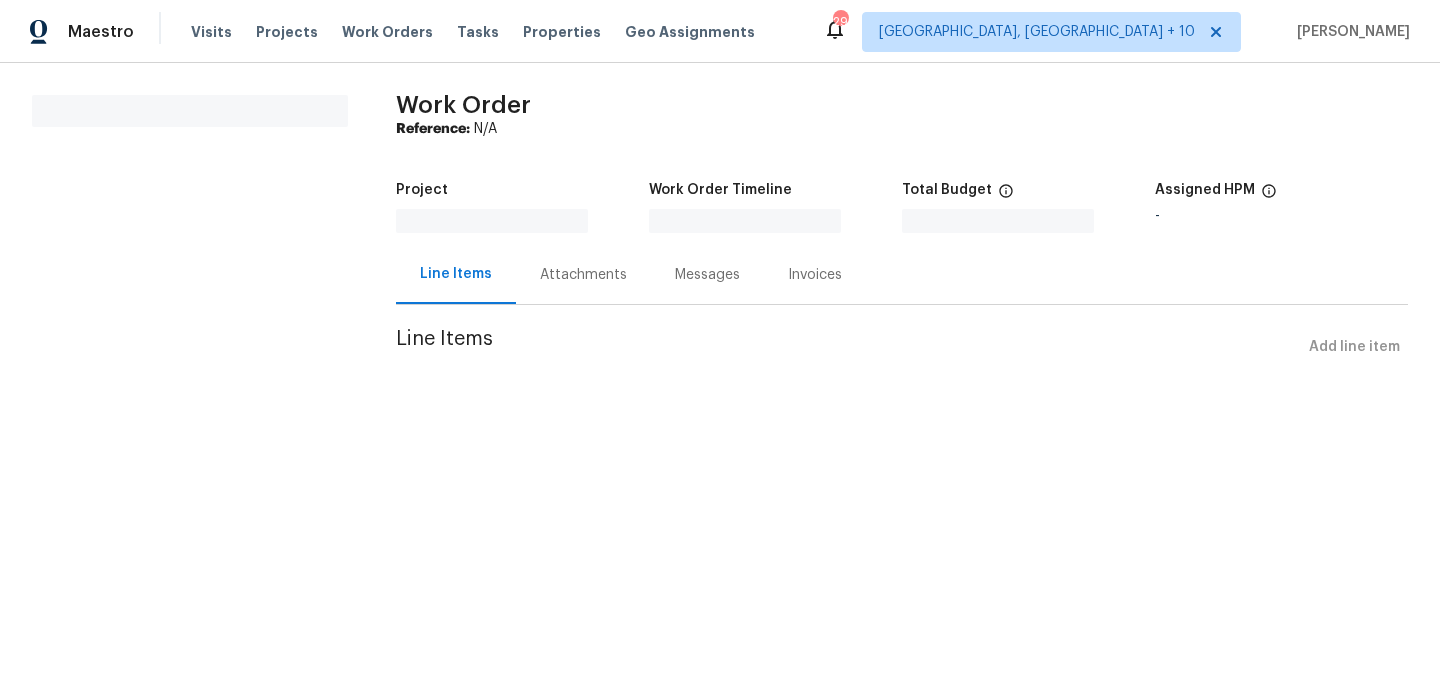 scroll, scrollTop: 0, scrollLeft: 0, axis: both 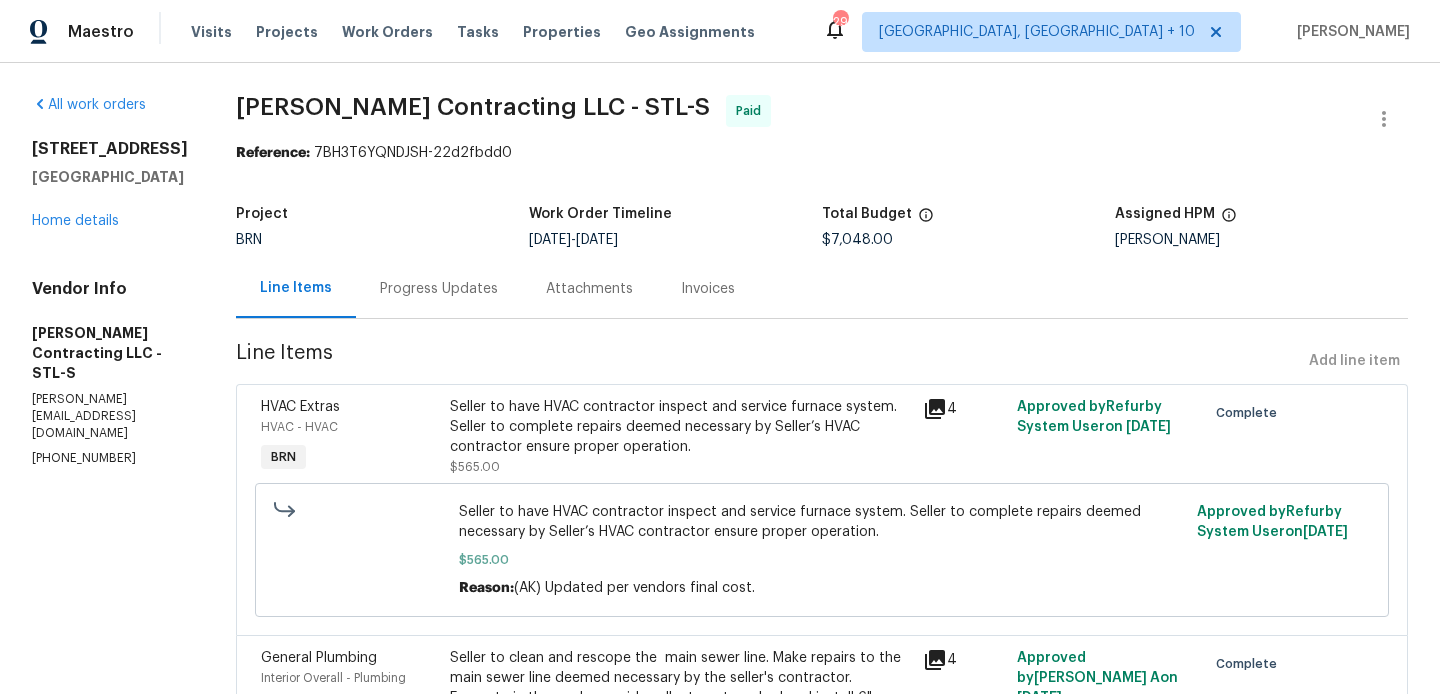 click on "[PERSON_NAME][EMAIL_ADDRESS][DOMAIN_NAME]" at bounding box center [110, 416] 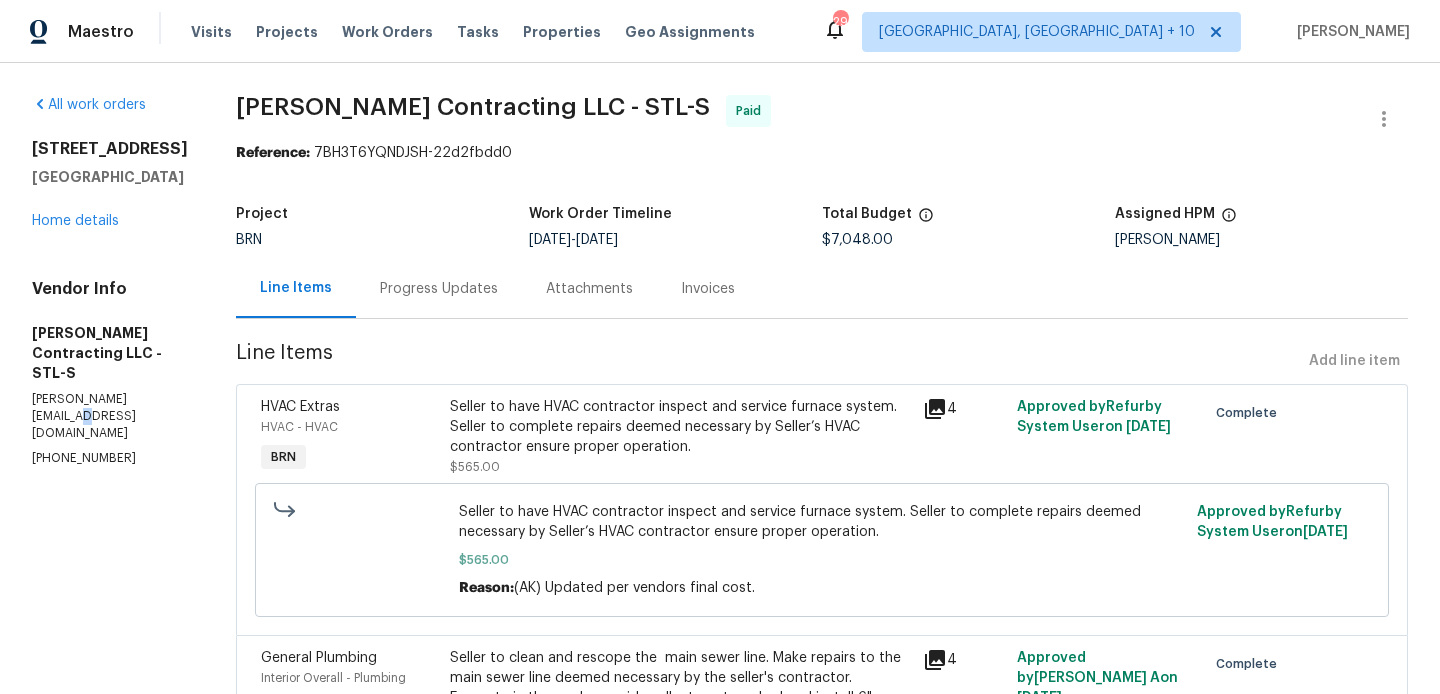 click on "[PERSON_NAME][EMAIL_ADDRESS][DOMAIN_NAME]" at bounding box center [110, 416] 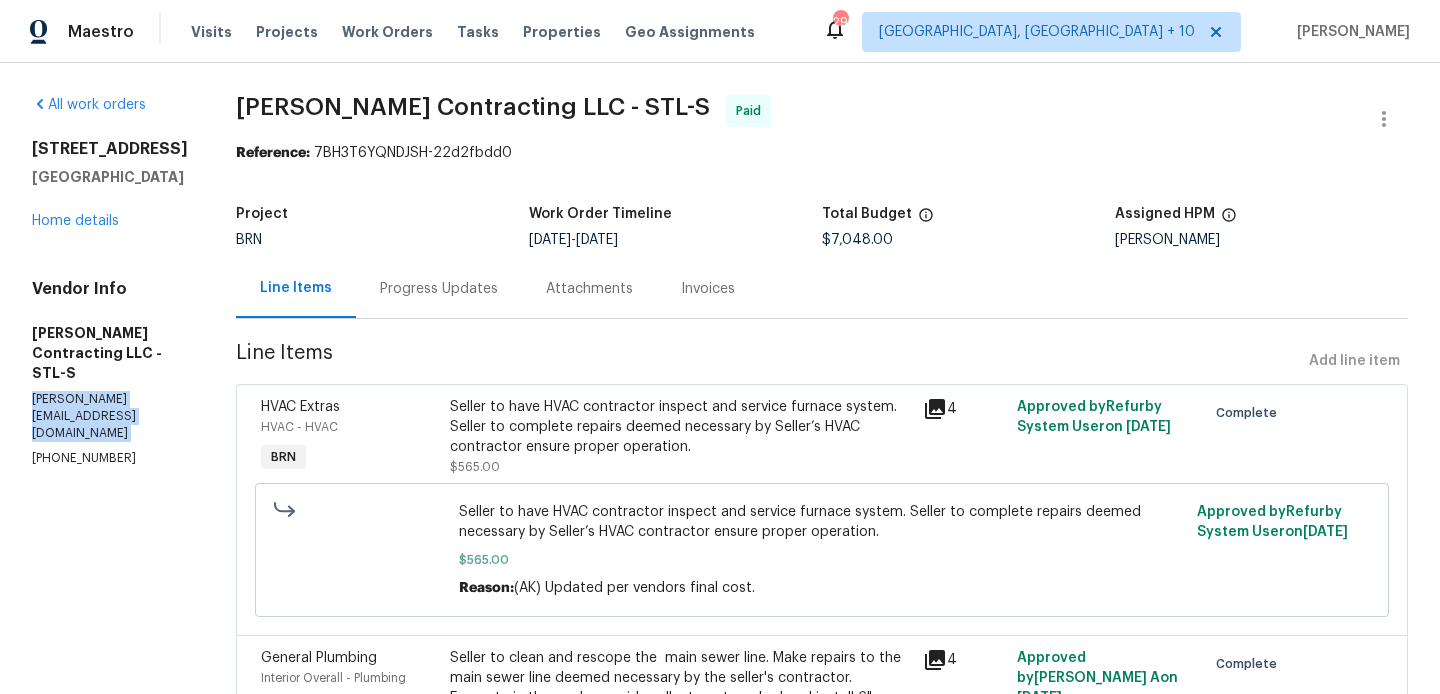 click on "jon@loftincontracting.com" at bounding box center [110, 416] 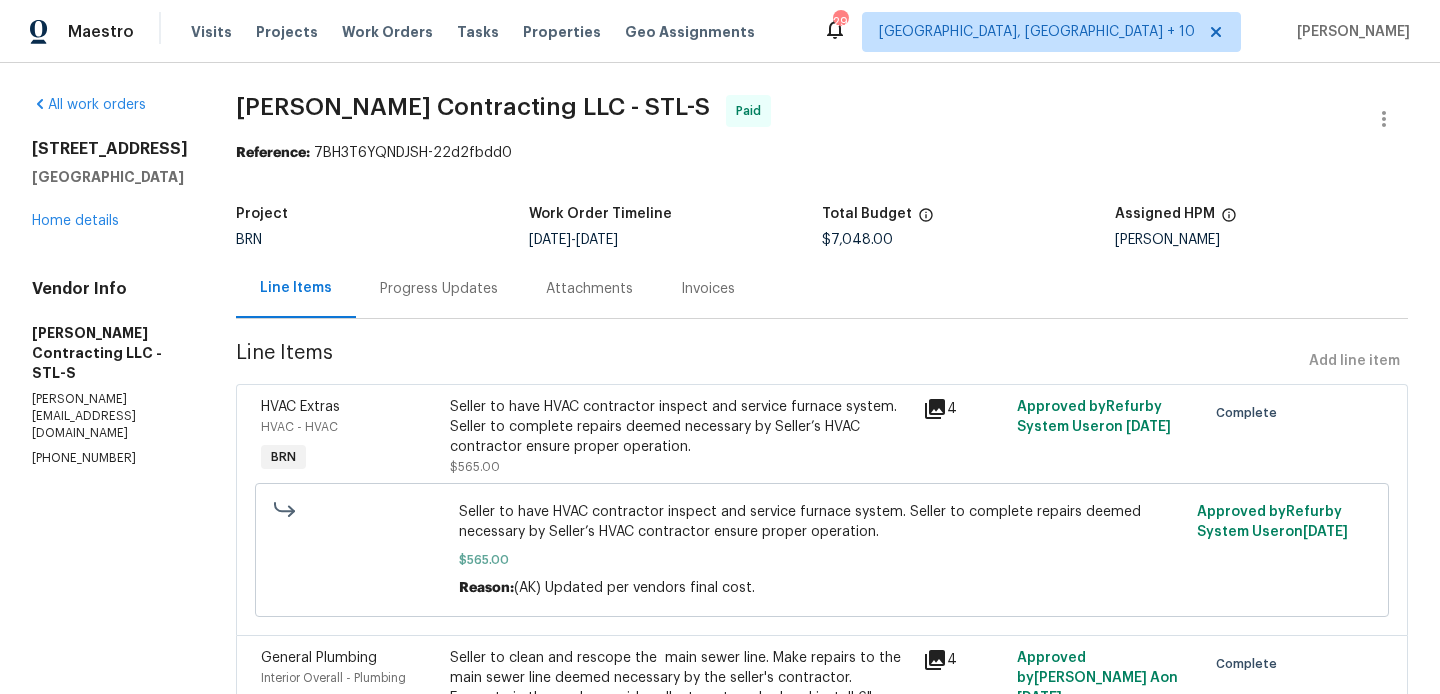 click on "(314) 393-9195" at bounding box center (110, 458) 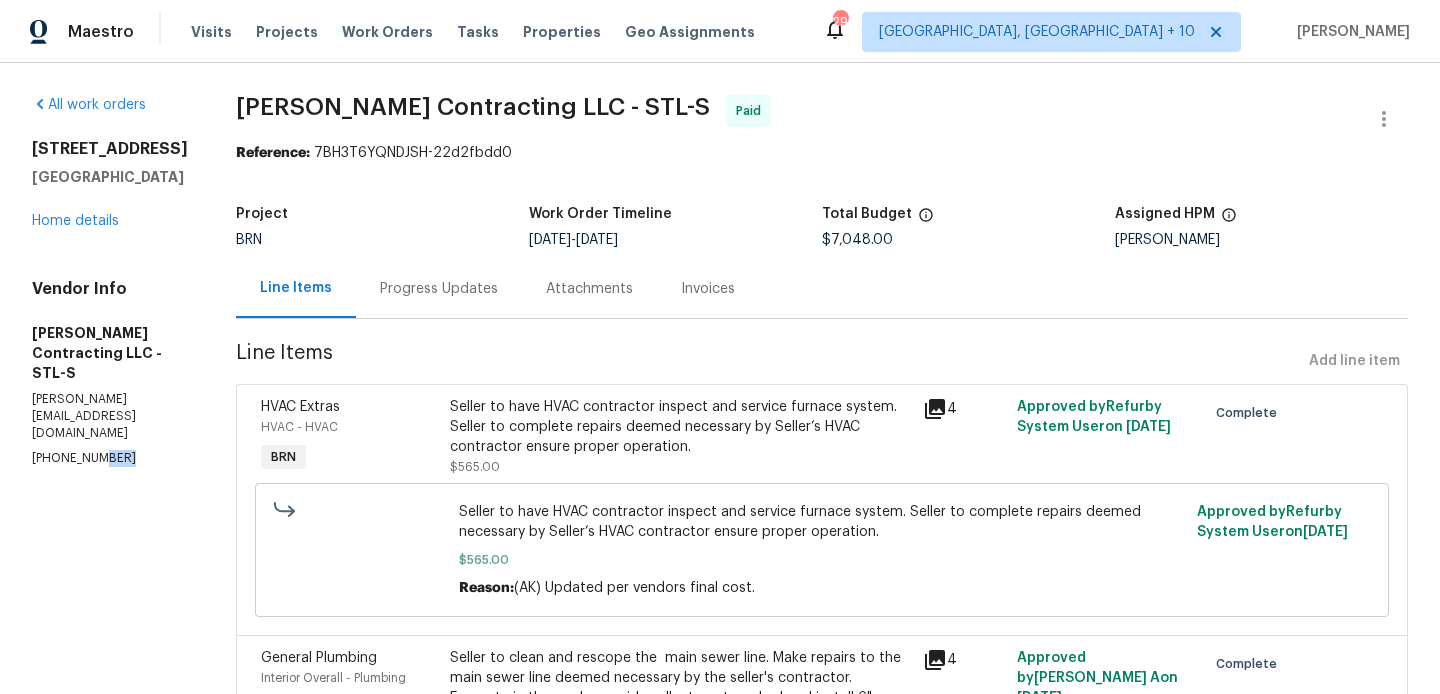 click on "(314) 393-9195" at bounding box center (110, 458) 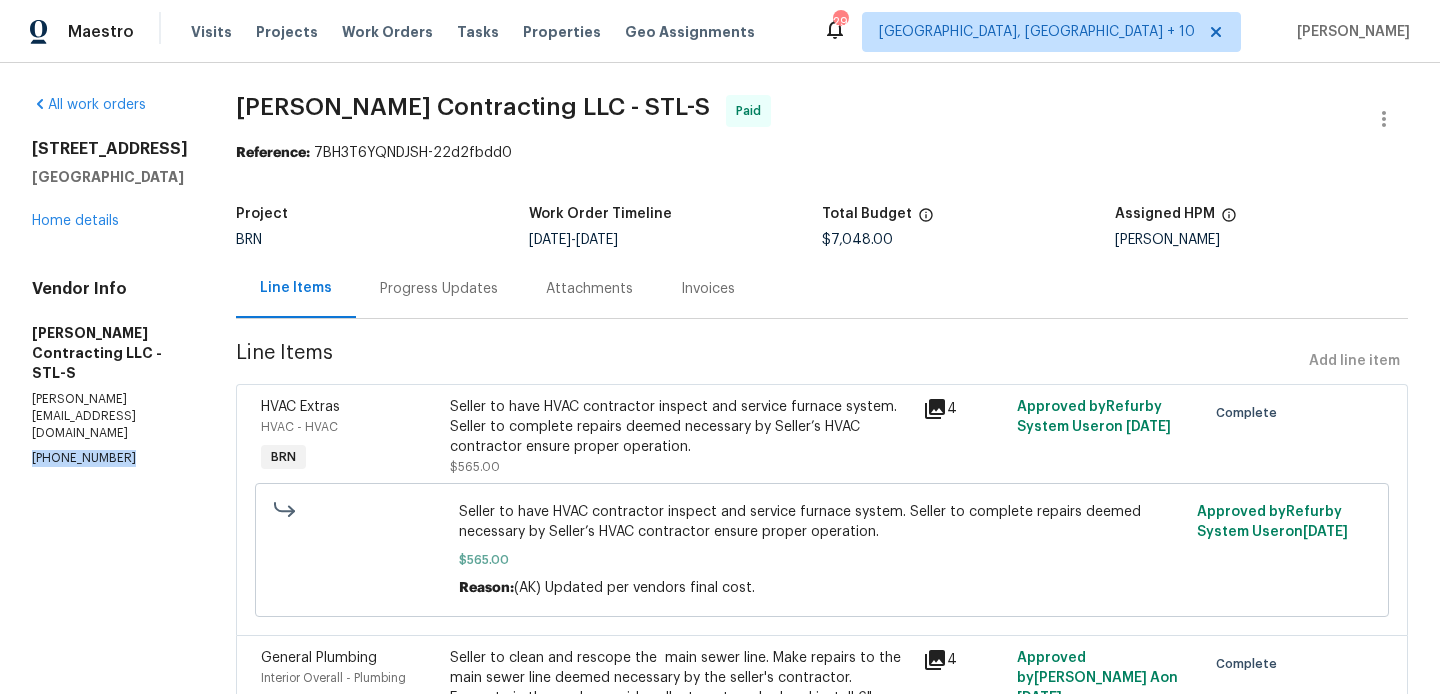 click on "(314) 393-9195" at bounding box center (110, 458) 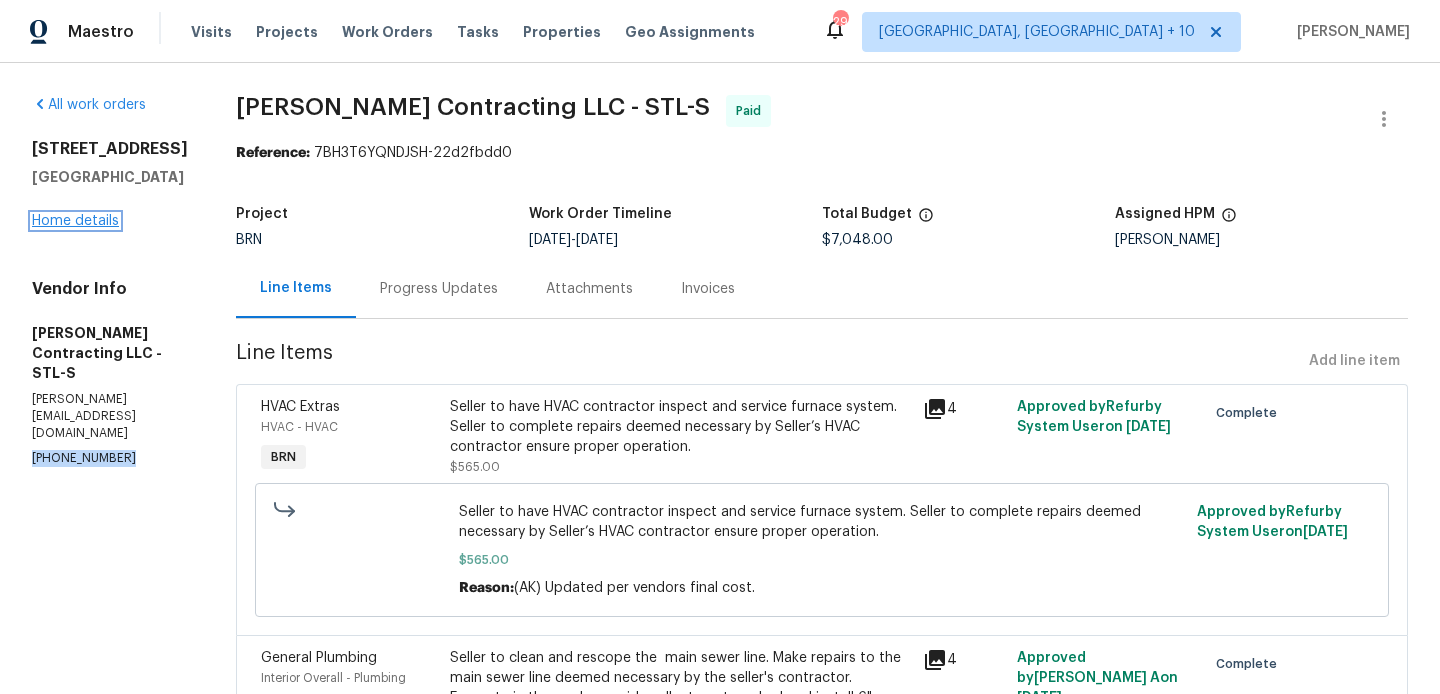 click on "Home details" at bounding box center [75, 221] 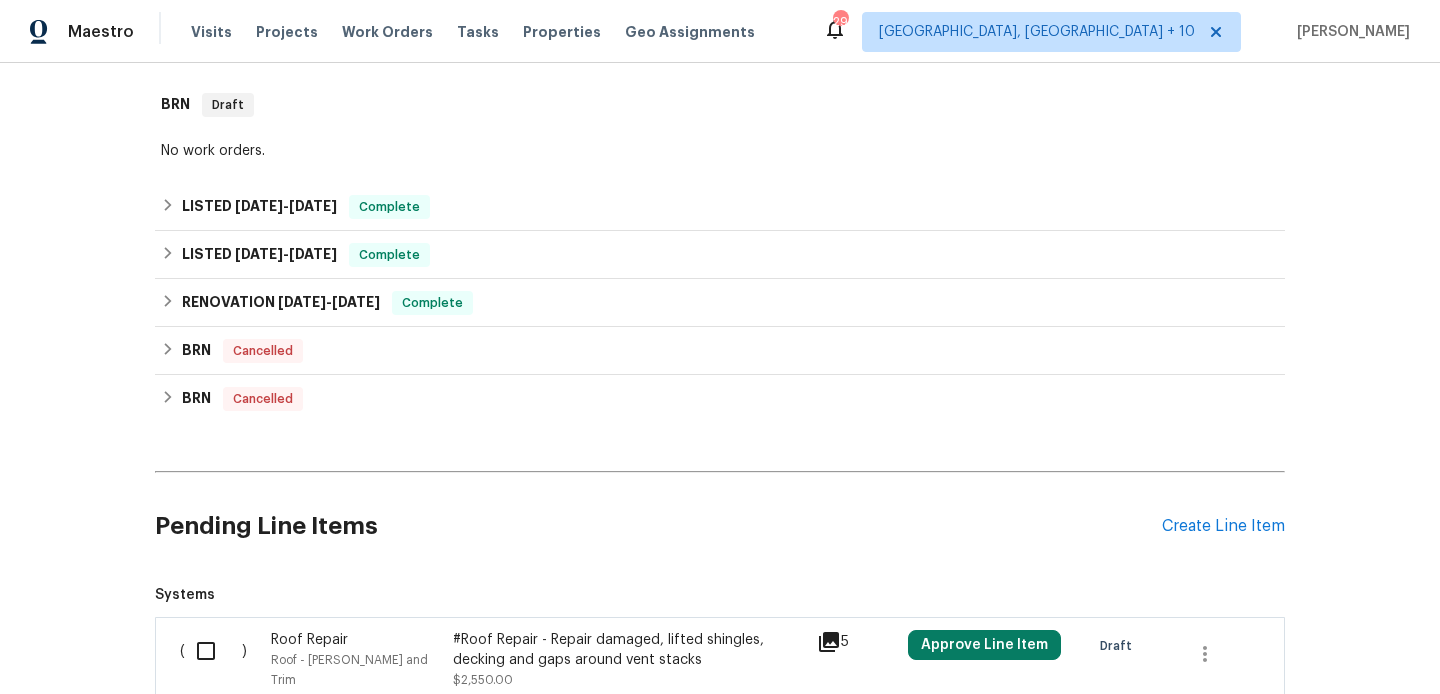 scroll, scrollTop: 754, scrollLeft: 0, axis: vertical 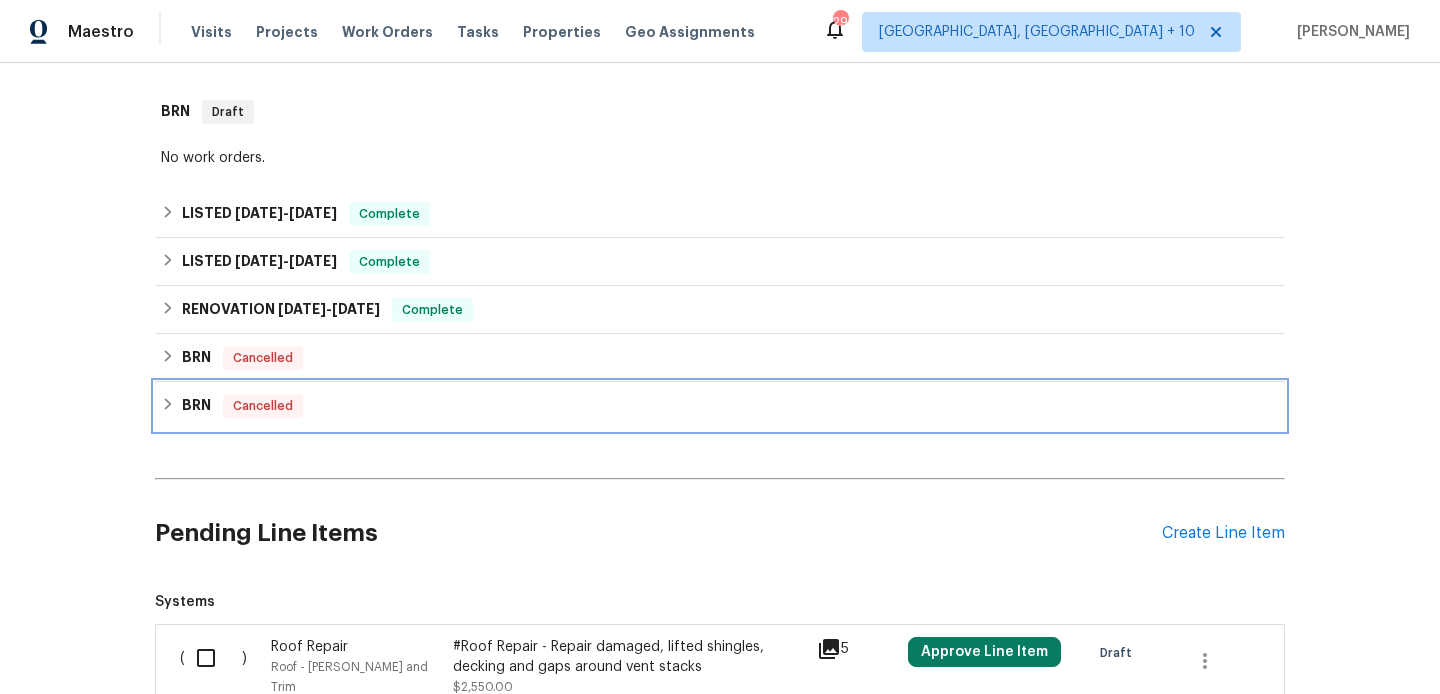 click on "BRN   Cancelled" at bounding box center (720, 406) 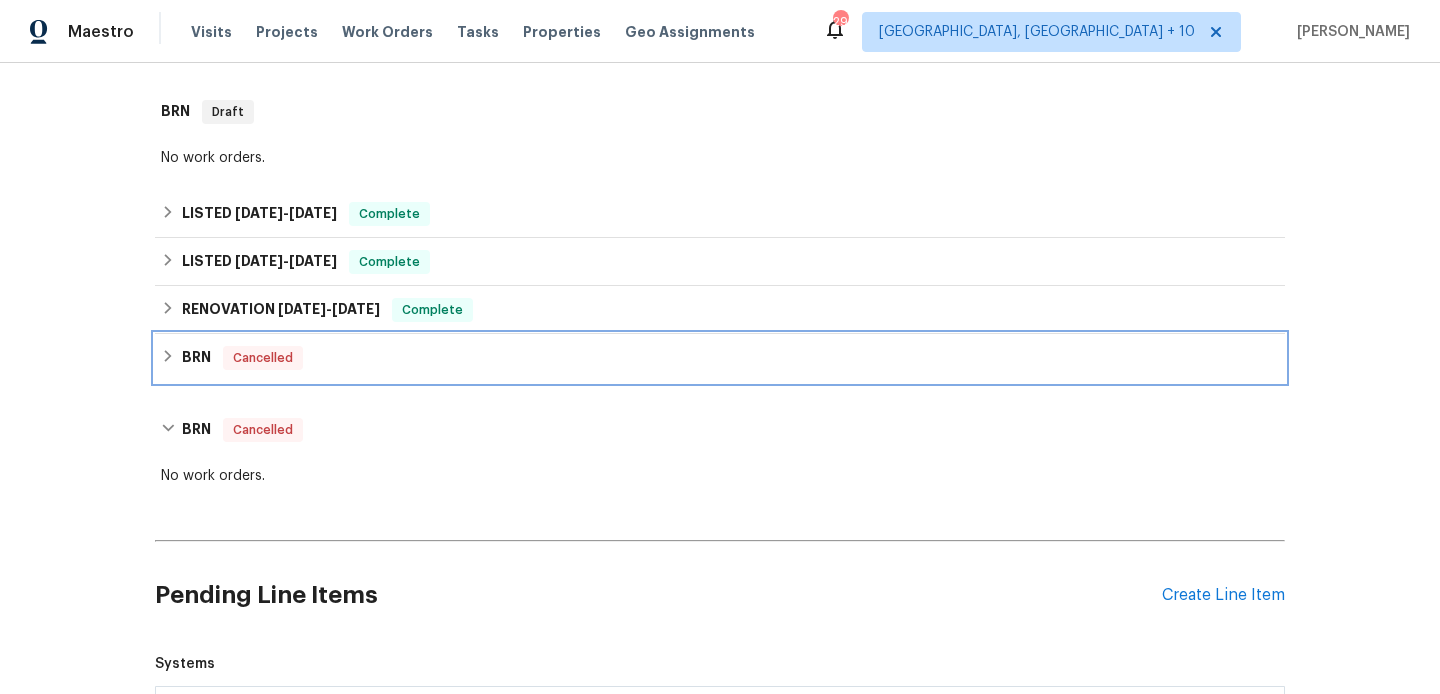 click on "BRN   Cancelled" at bounding box center [720, 358] 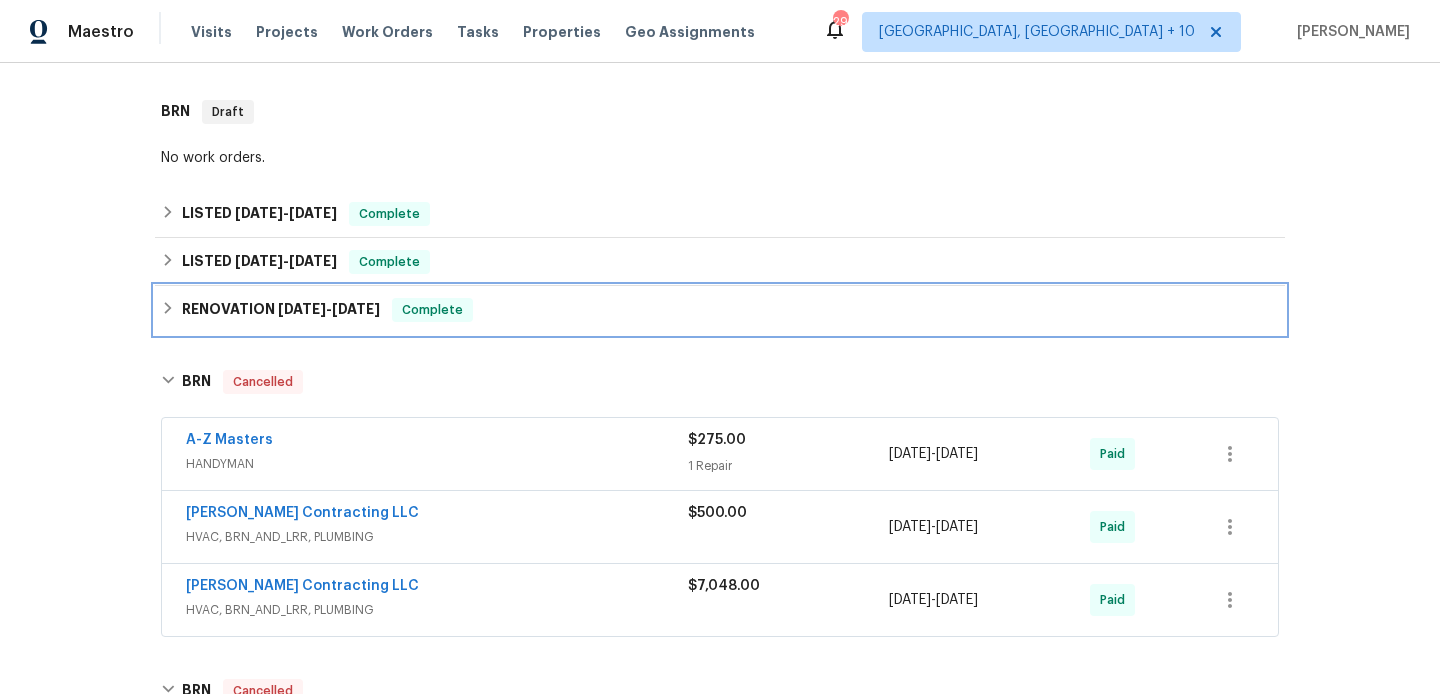 click on "Complete" at bounding box center [432, 310] 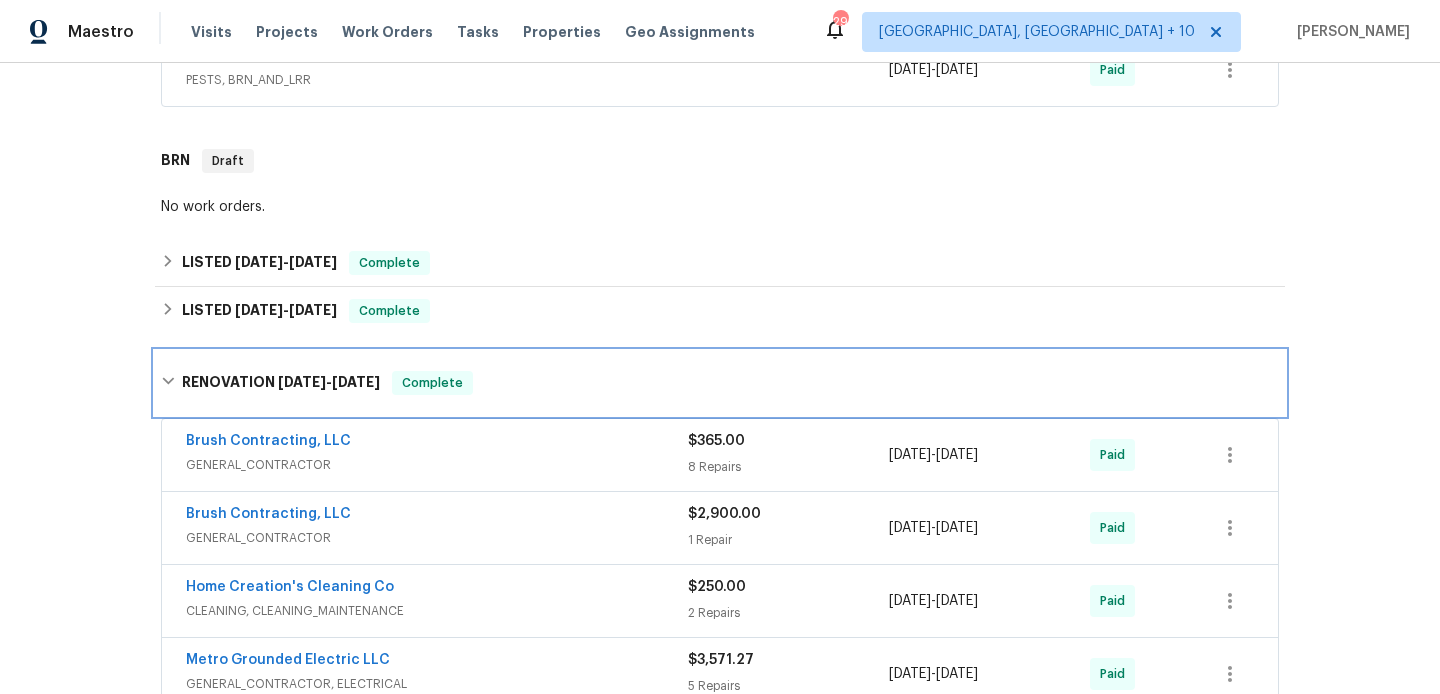 scroll, scrollTop: 698, scrollLeft: 0, axis: vertical 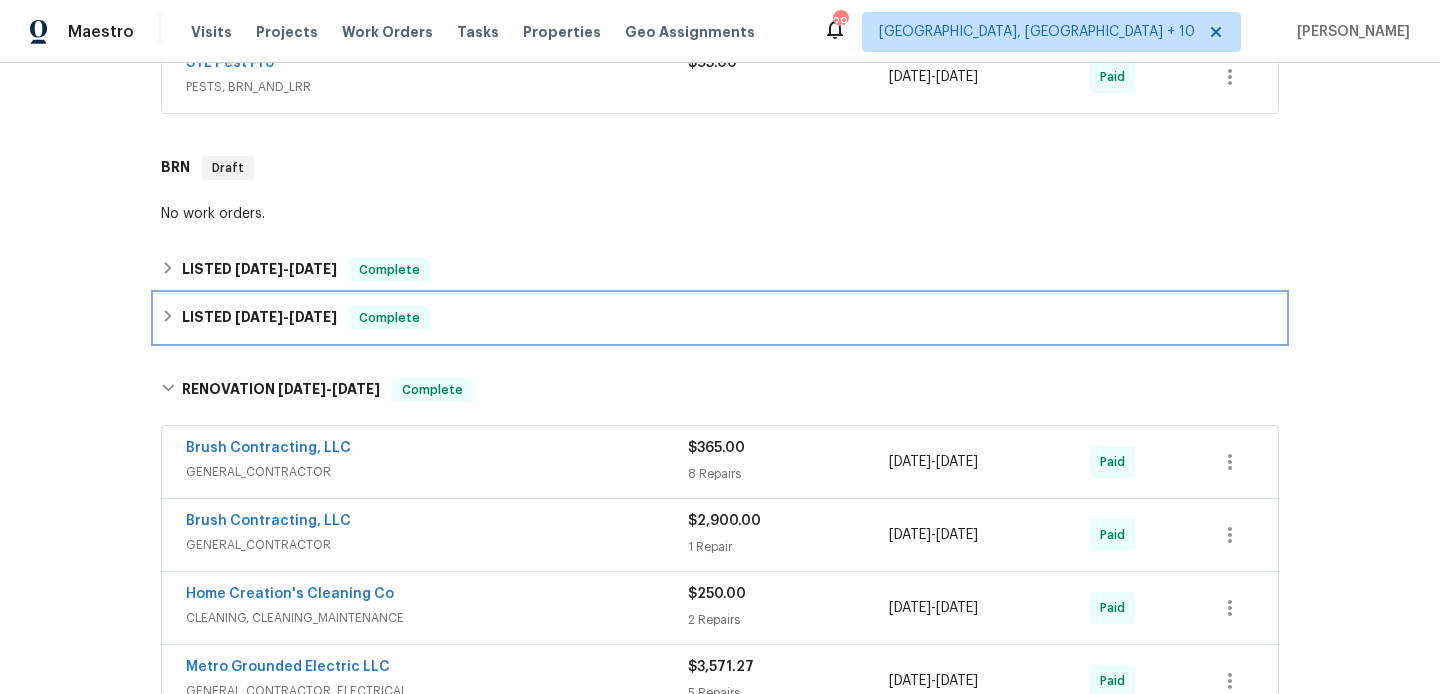 click on "12/19/24" at bounding box center [313, 317] 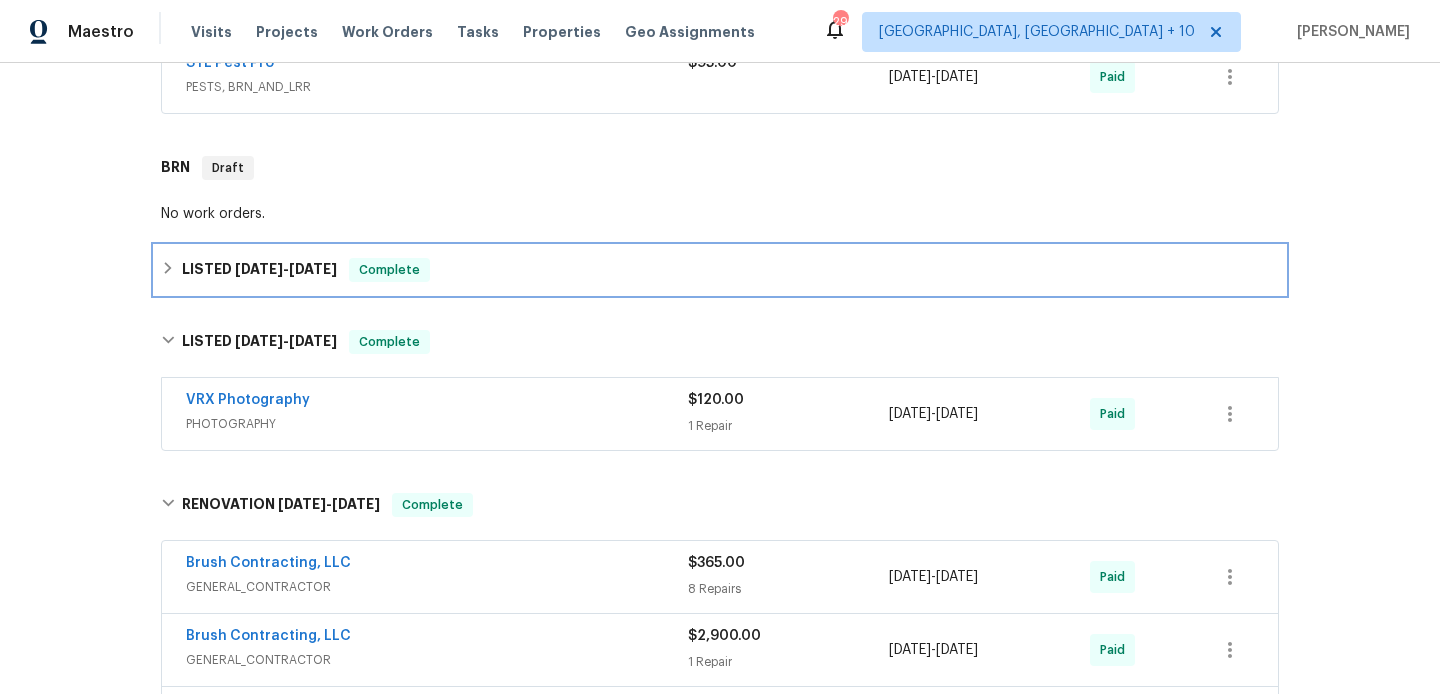 click on "LISTED   1/10/25  -  1/16/25 Complete" at bounding box center (720, 270) 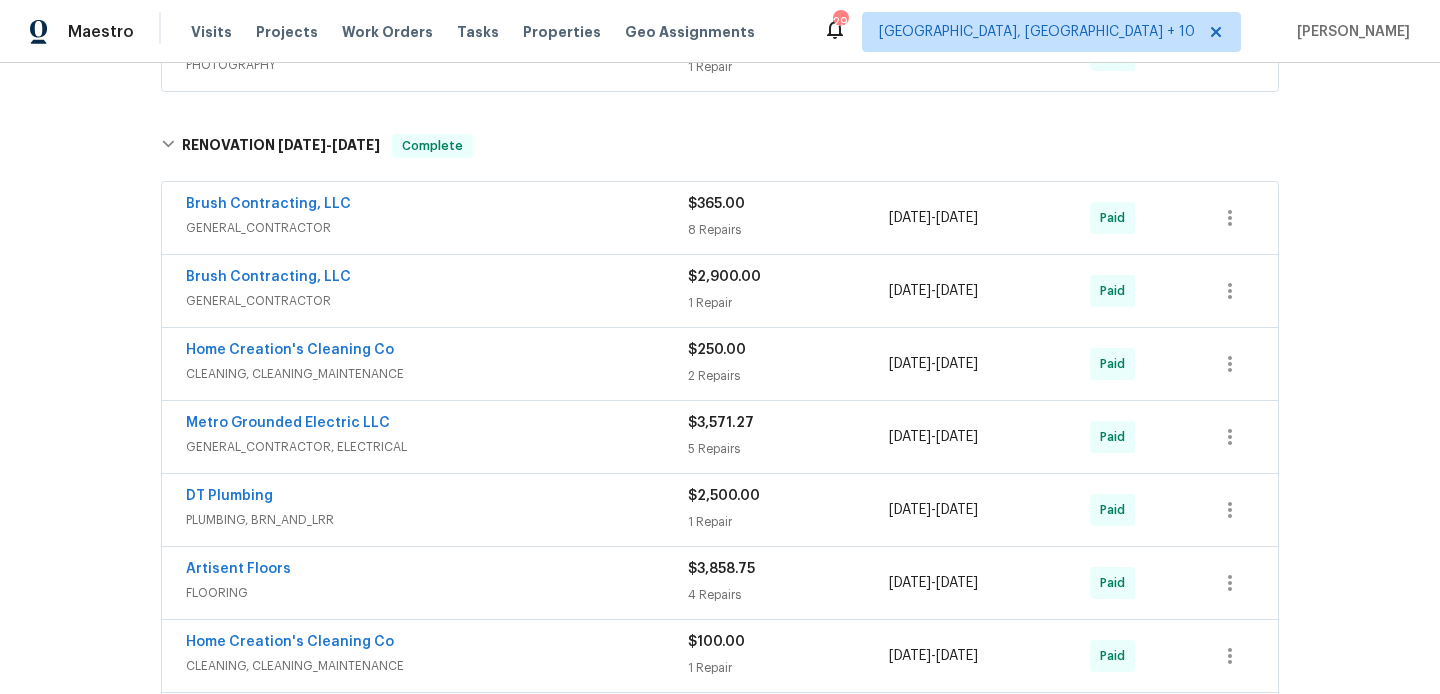 scroll, scrollTop: 1481, scrollLeft: 0, axis: vertical 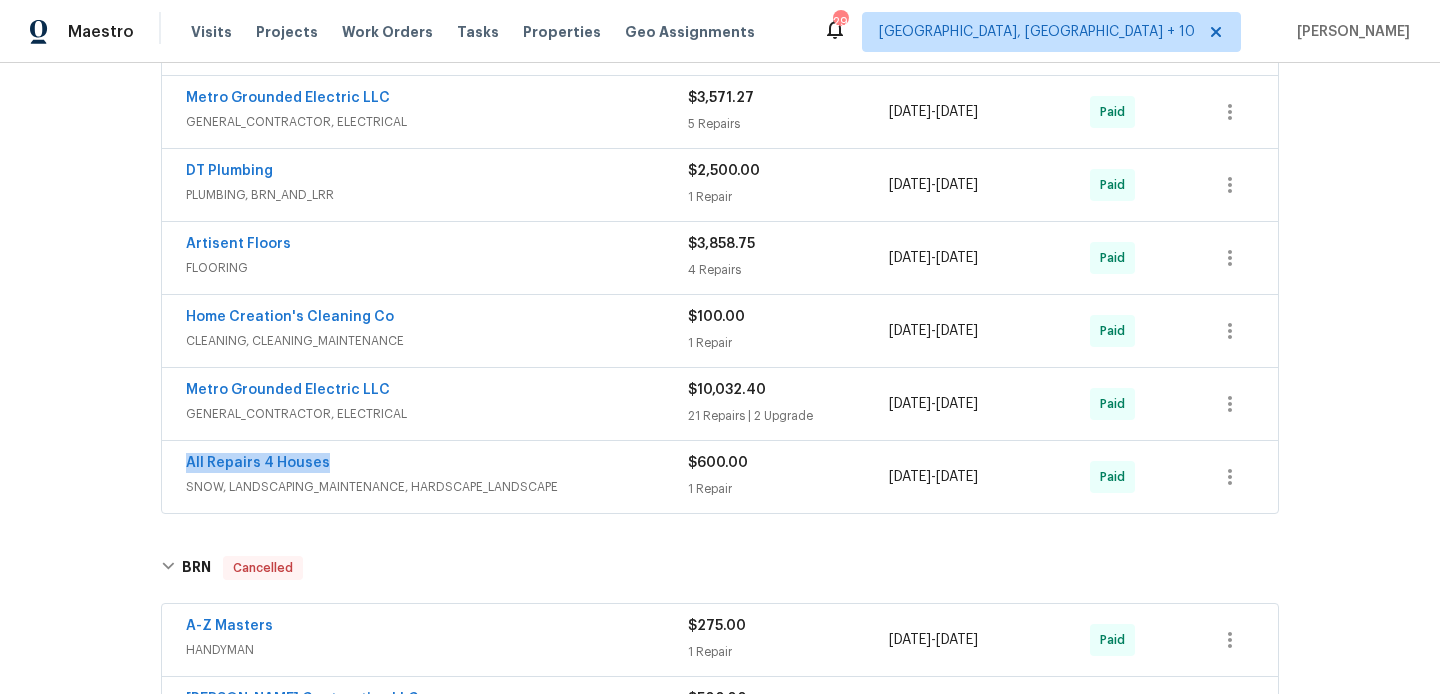 drag, startPoint x: 336, startPoint y: 463, endPoint x: 174, endPoint y: 464, distance: 162.00308 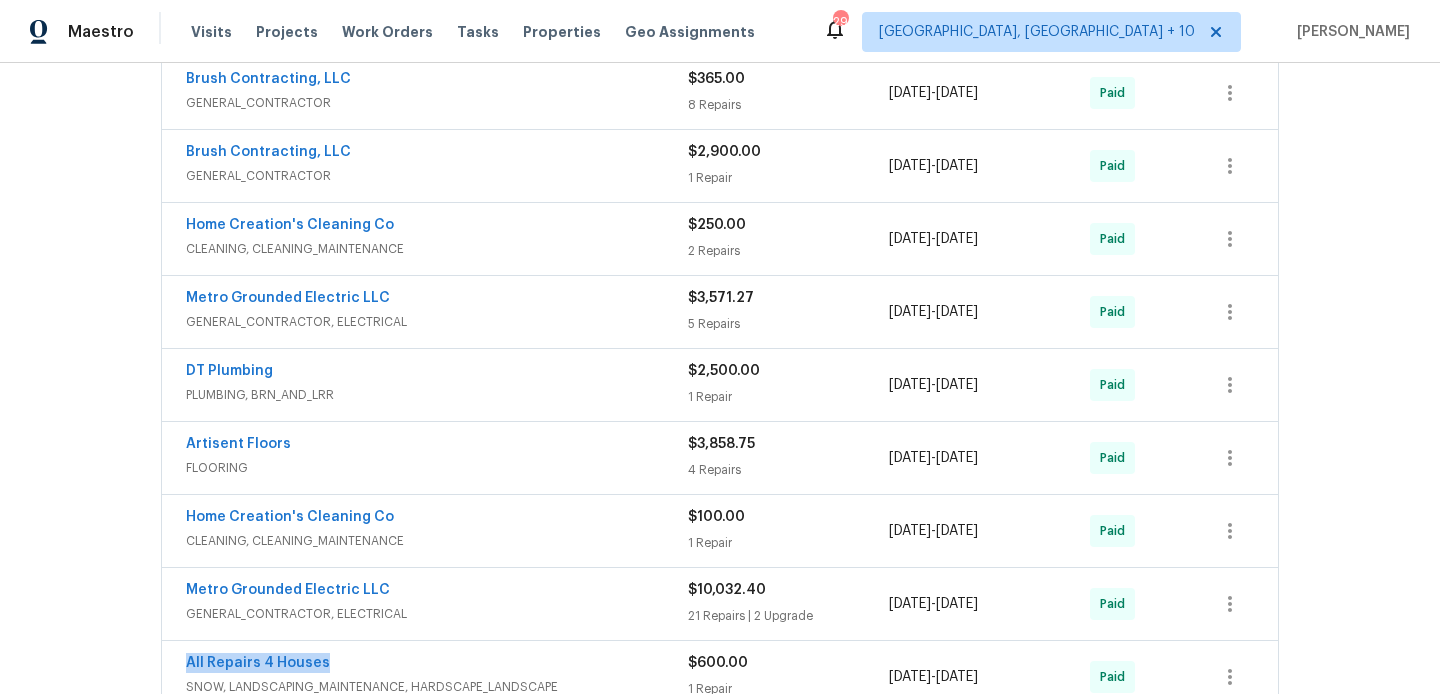 scroll, scrollTop: 1546, scrollLeft: 0, axis: vertical 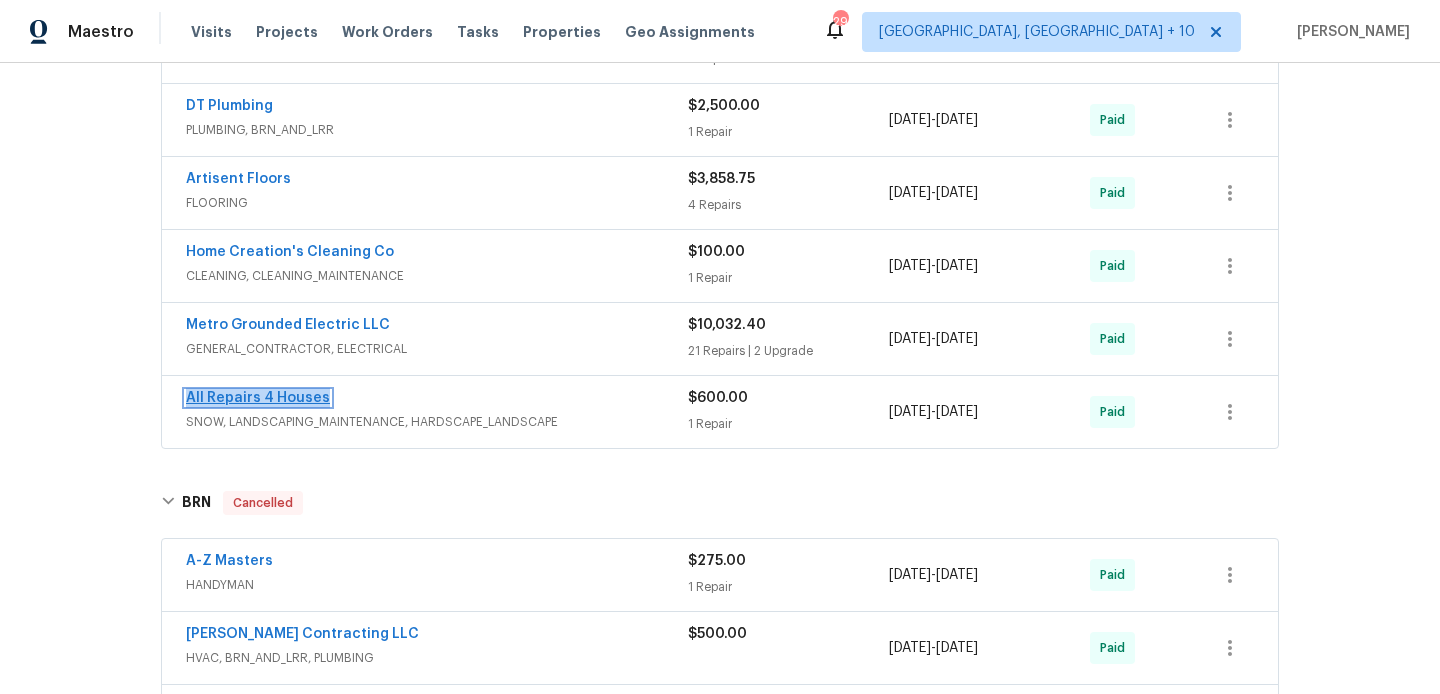 click on "All Repairs 4 Houses" at bounding box center (258, 398) 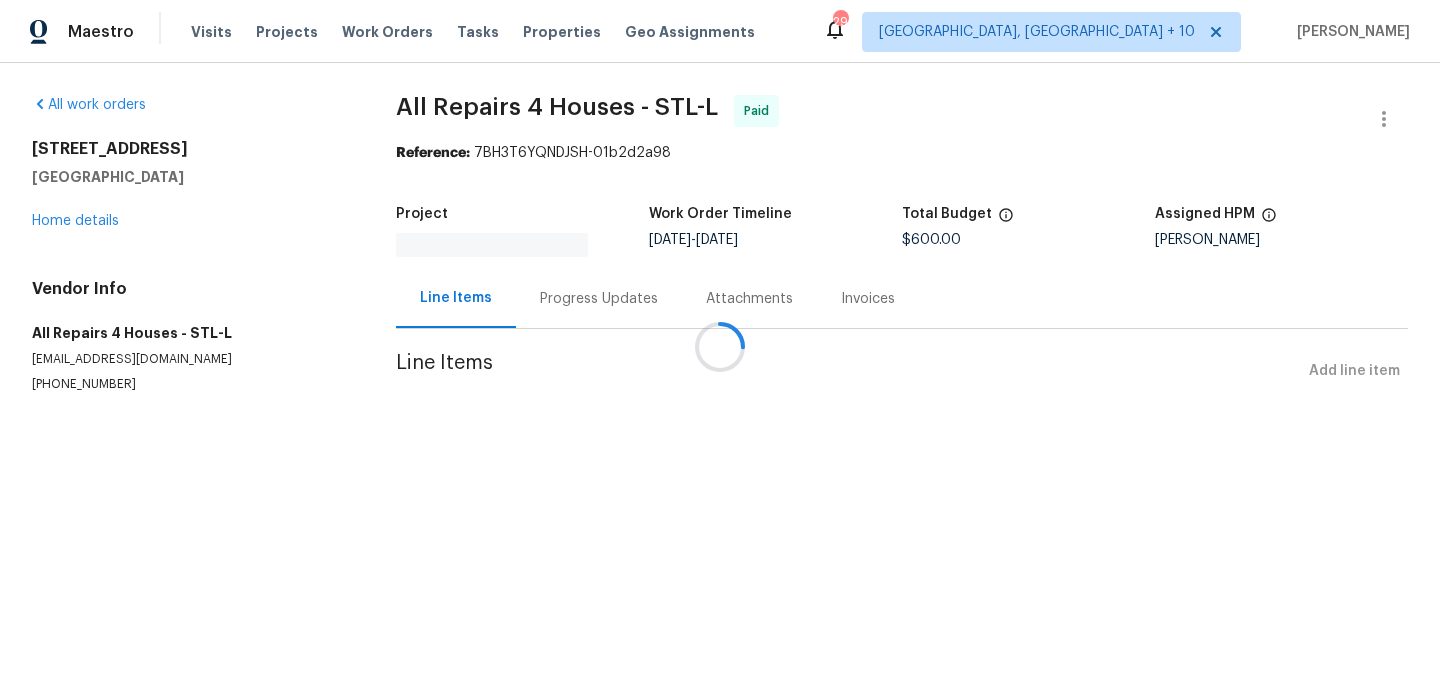 click at bounding box center (720, 347) 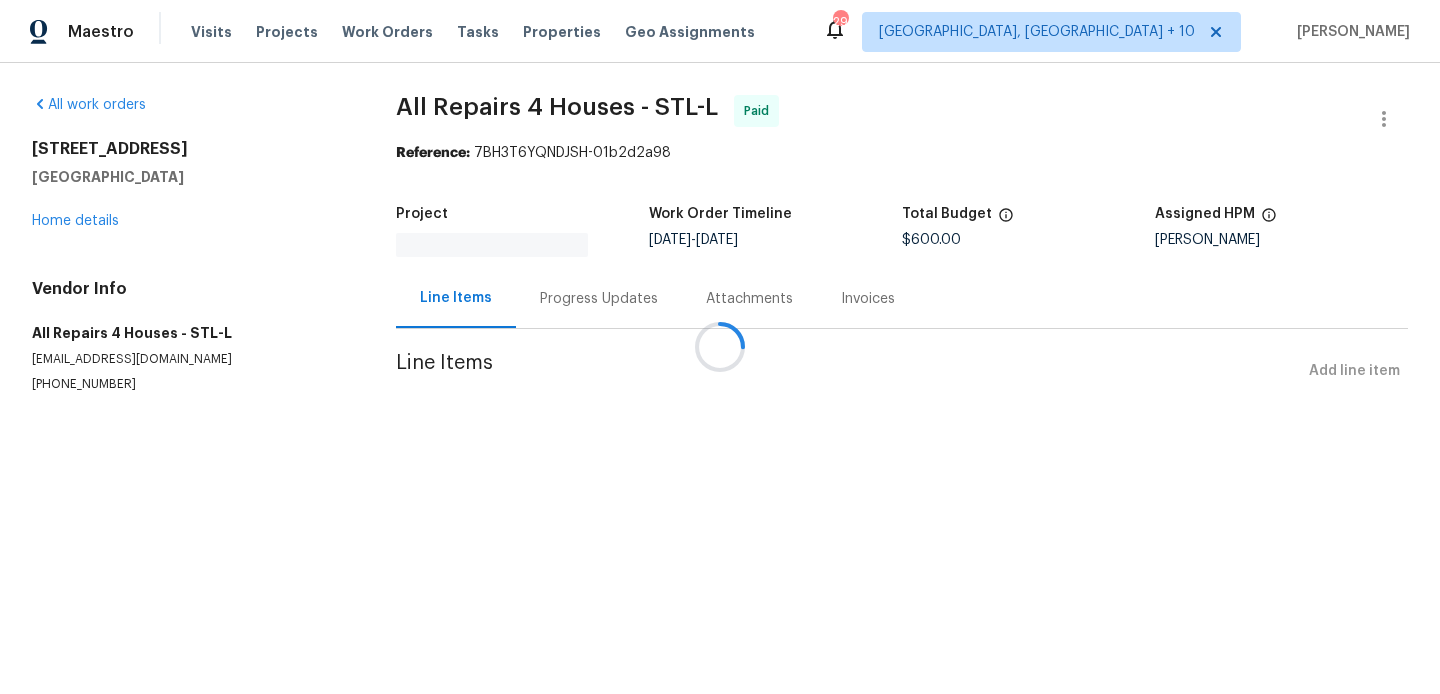 click on "All Repairs 4 Houses - STL-L" at bounding box center [190, 333] 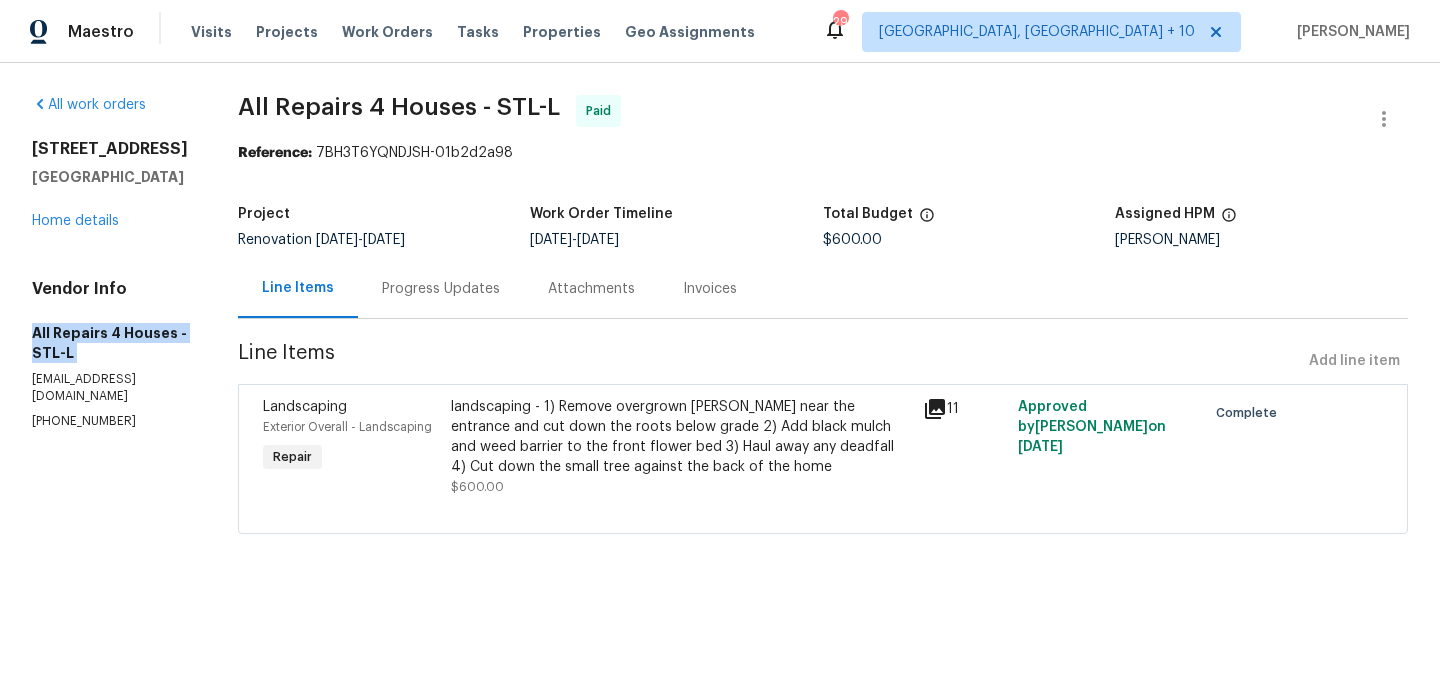 click on "All Repairs 4 Houses - STL-L" at bounding box center (111, 343) 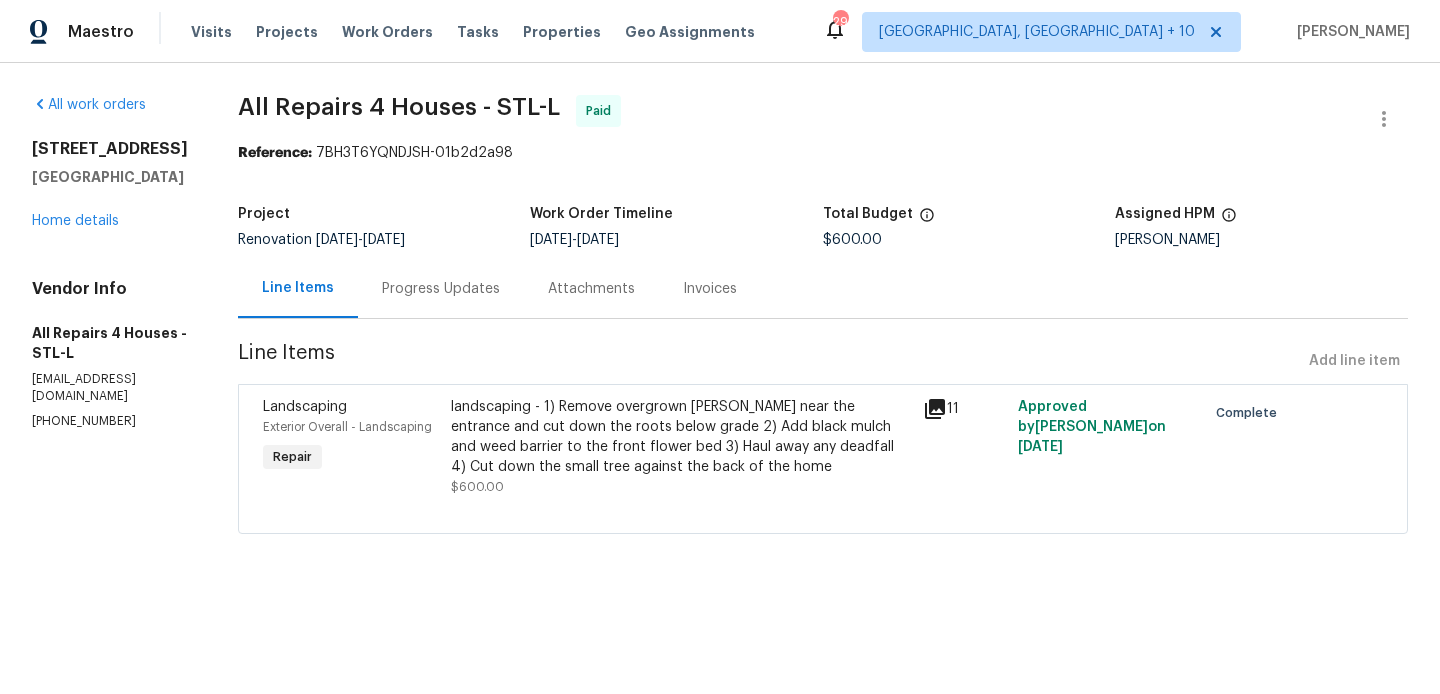 click on "allrepair4houses@gmail.com" at bounding box center (111, 388) 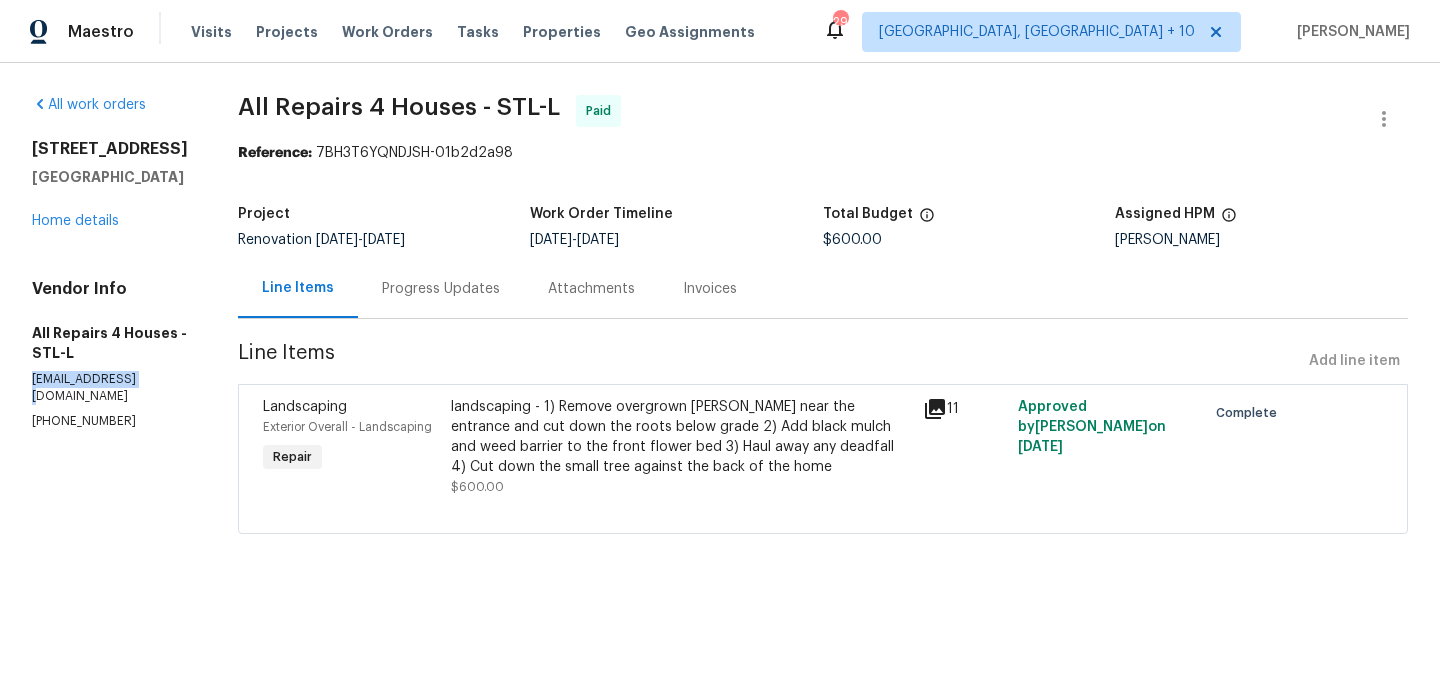 click on "allrepair4houses@gmail.com" at bounding box center [111, 388] 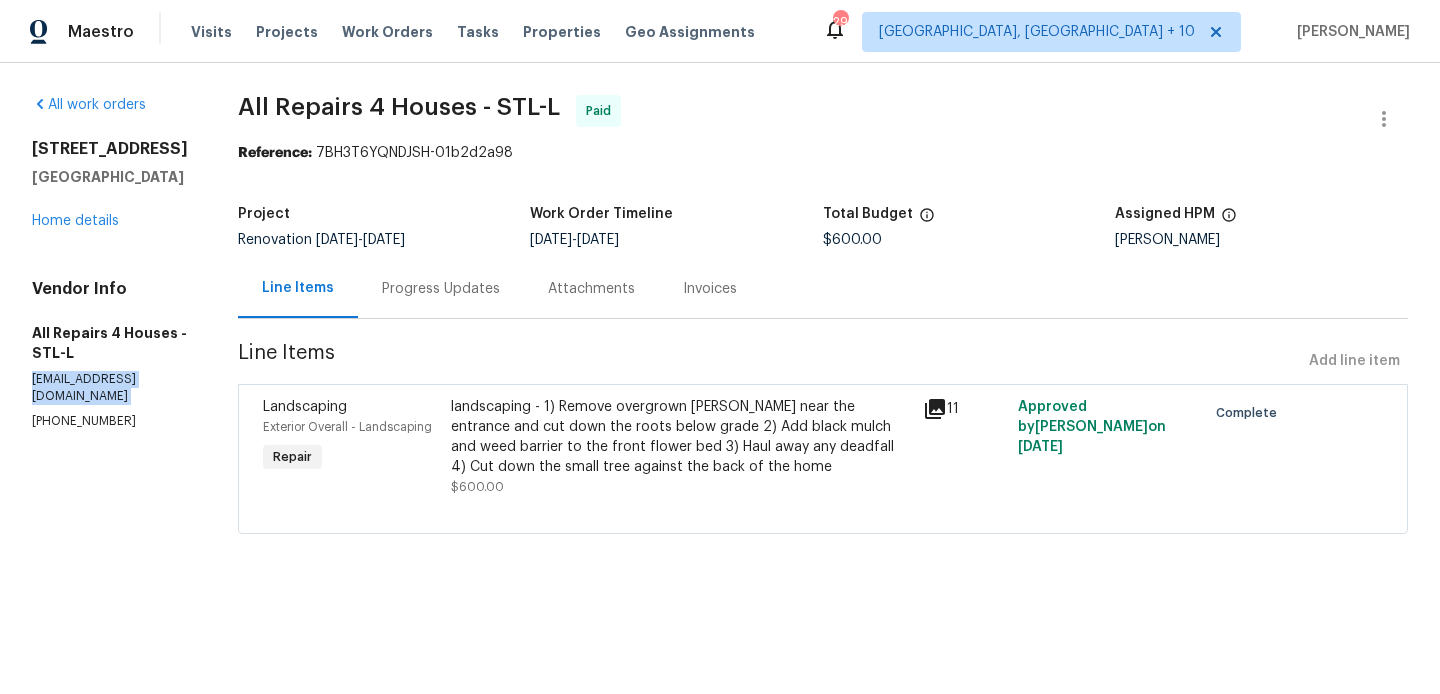 click on "allrepair4houses@gmail.com" at bounding box center [111, 388] 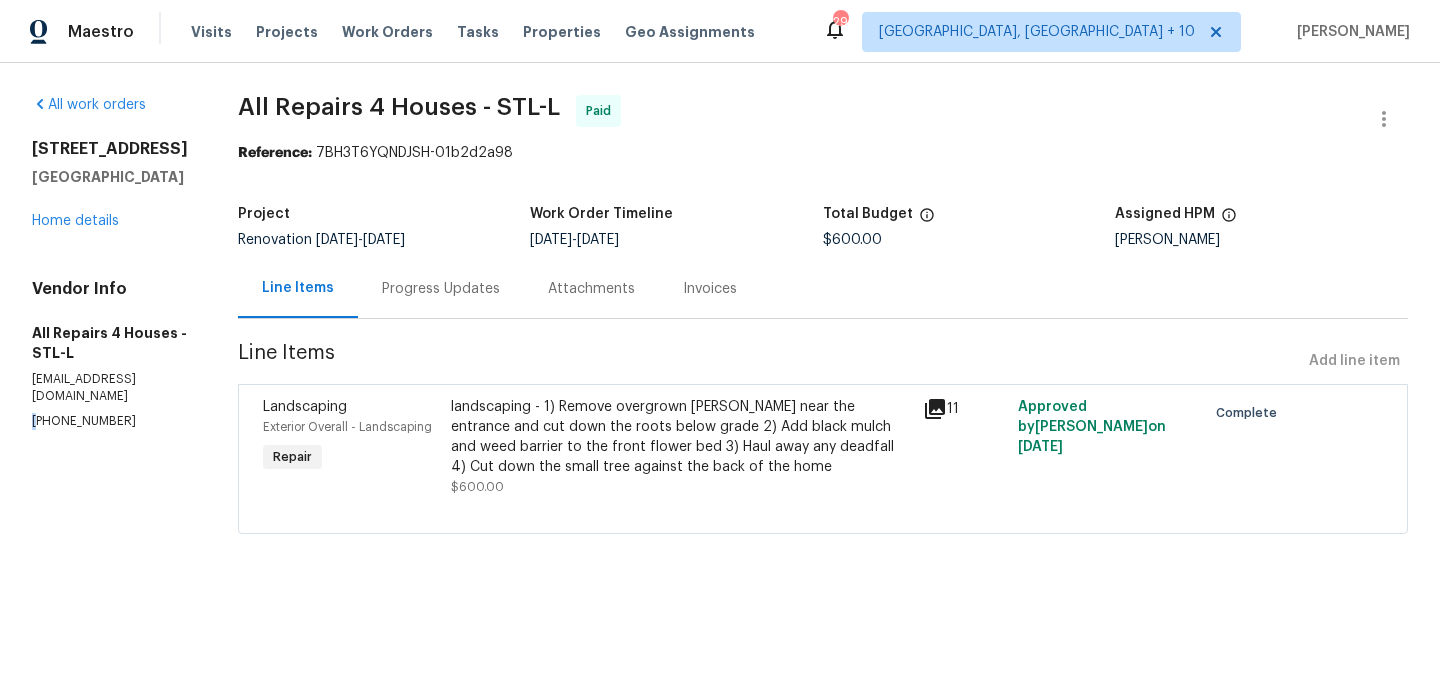click on "Vendor Info All Repairs 4 Houses - STL-L allrepair4houses@gmail.com (314) 282-1398" at bounding box center [111, 354] 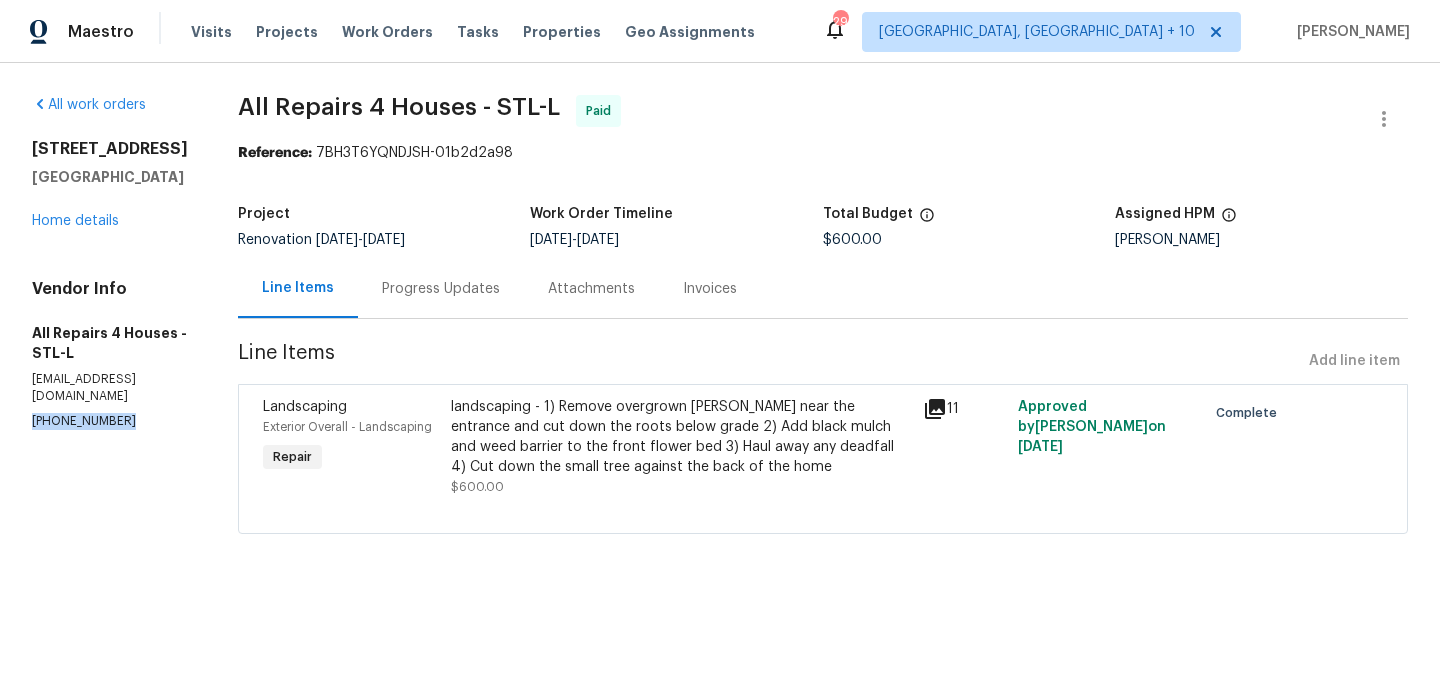 click on "Vendor Info All Repairs 4 Houses - STL-L allrepair4houses@gmail.com (314) 282-1398" at bounding box center (111, 354) 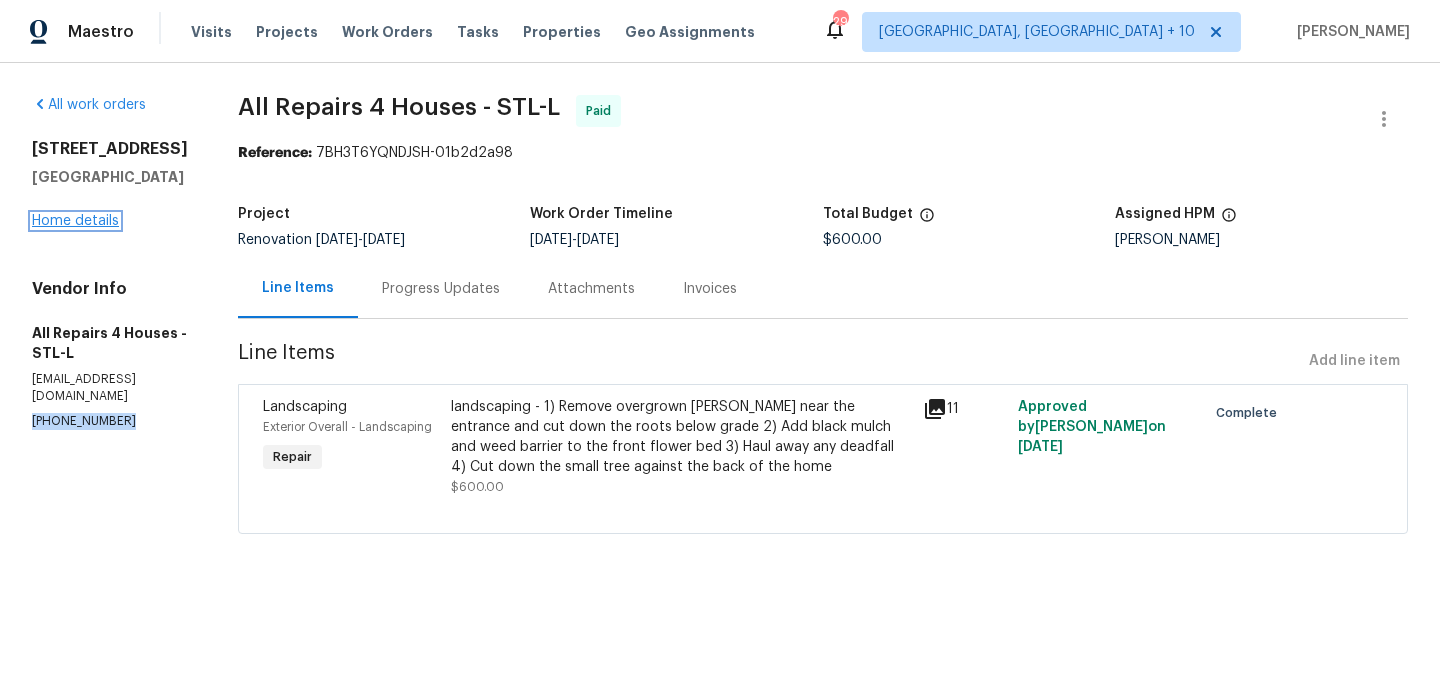 click on "Home details" at bounding box center (75, 221) 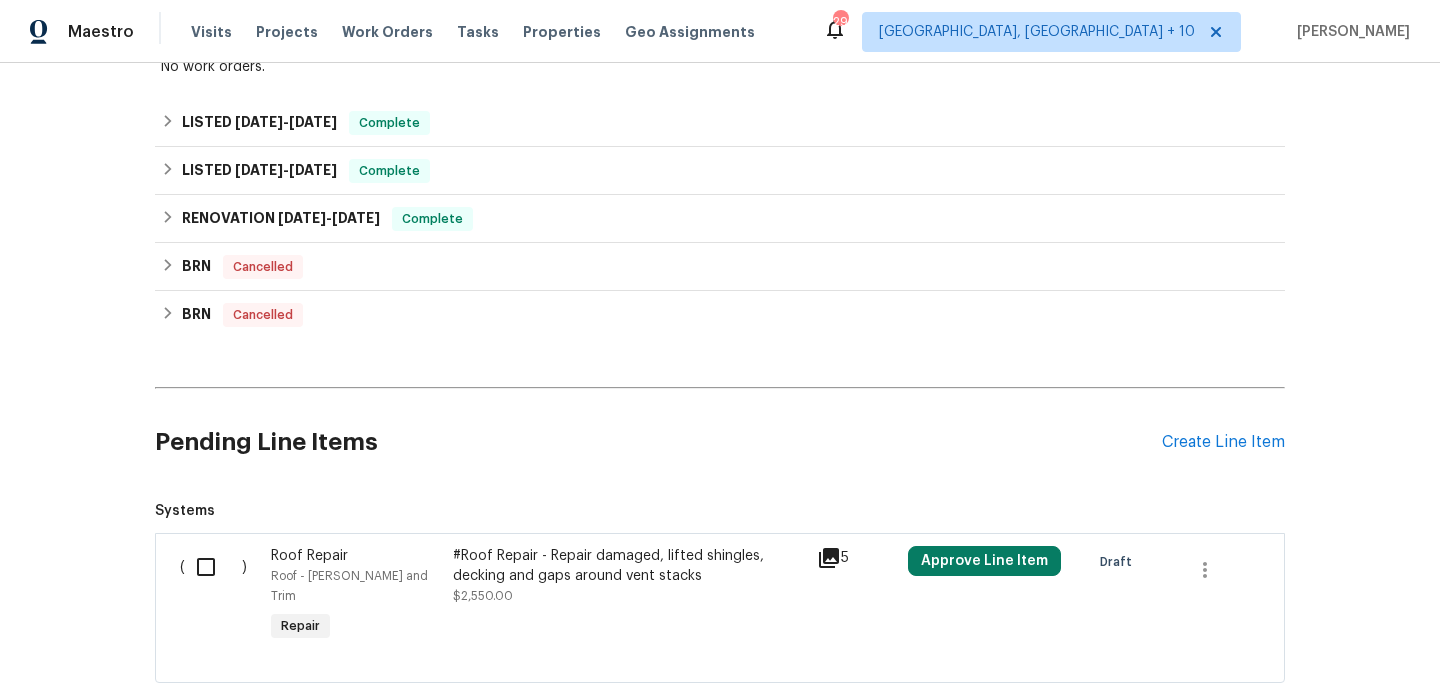 scroll, scrollTop: 901, scrollLeft: 0, axis: vertical 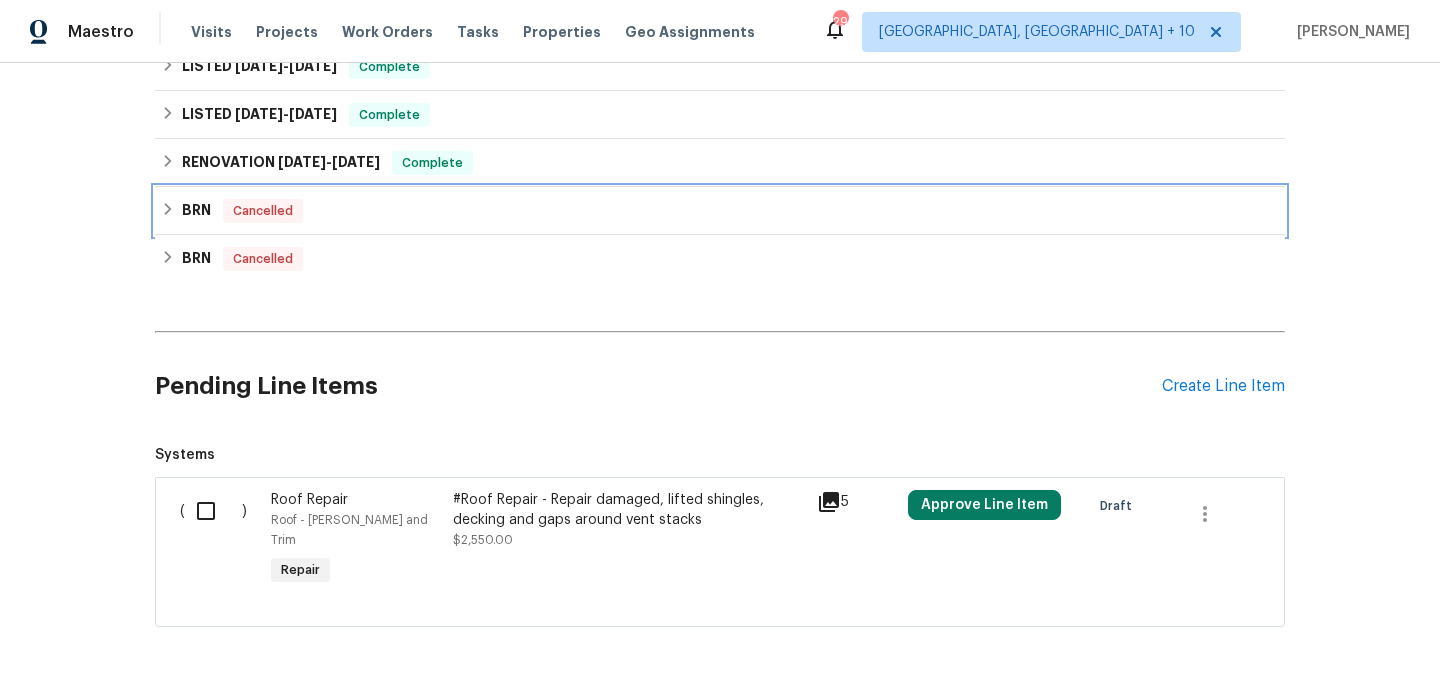 click on "BRN   Cancelled" at bounding box center (720, 211) 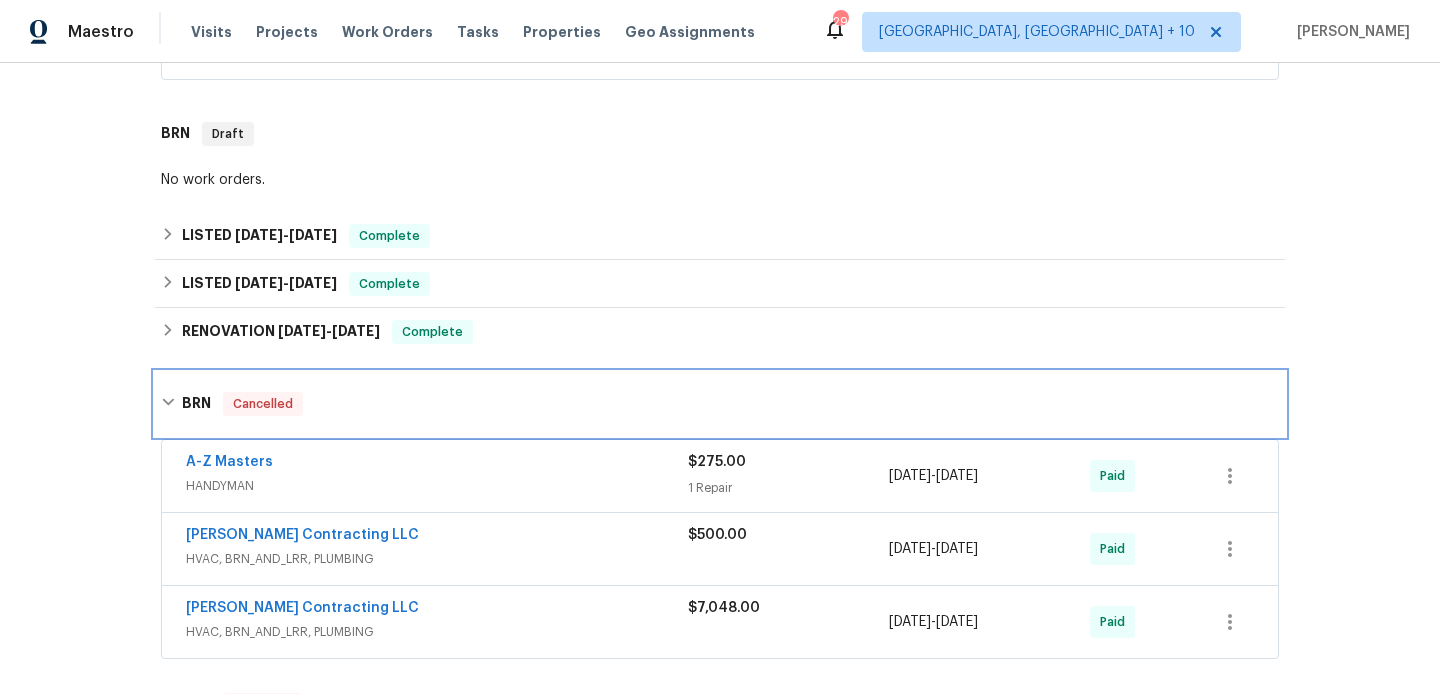 scroll, scrollTop: 730, scrollLeft: 0, axis: vertical 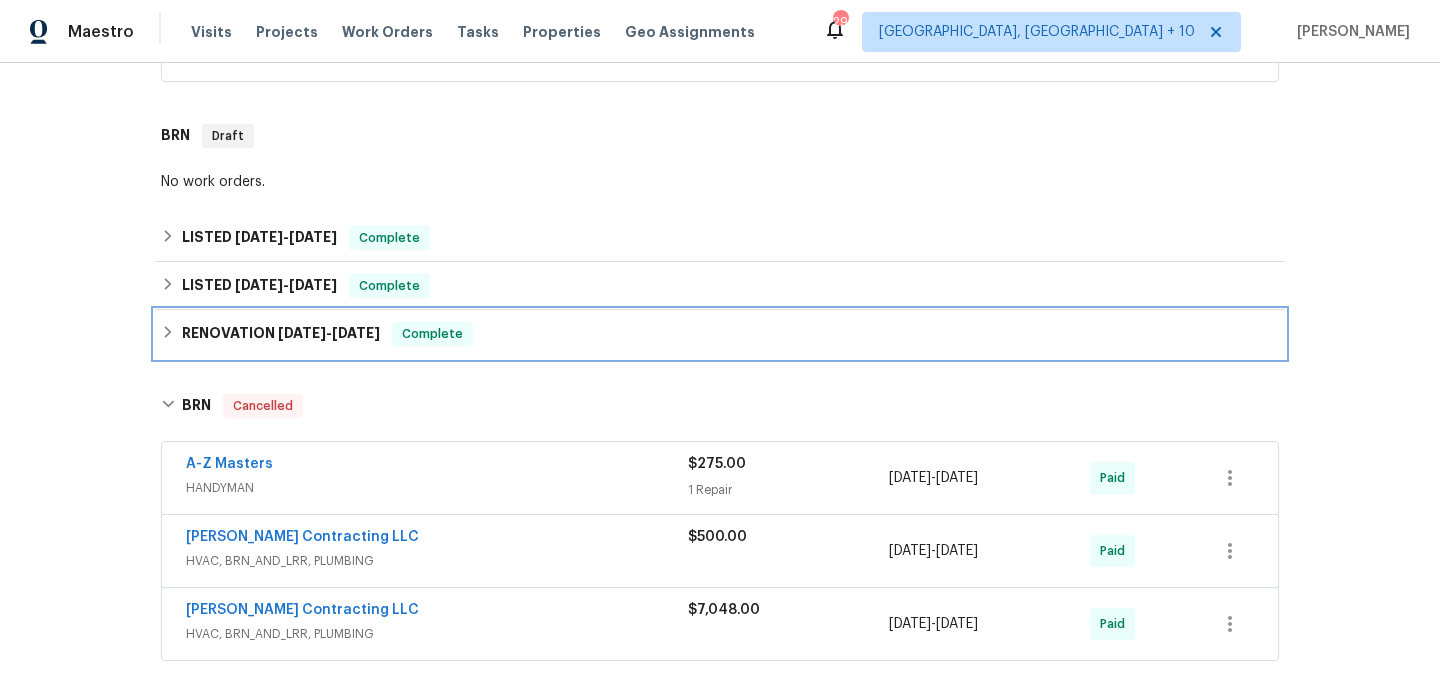 click on "RENOVATION   8/28/24  -  12/17/24" at bounding box center [281, 334] 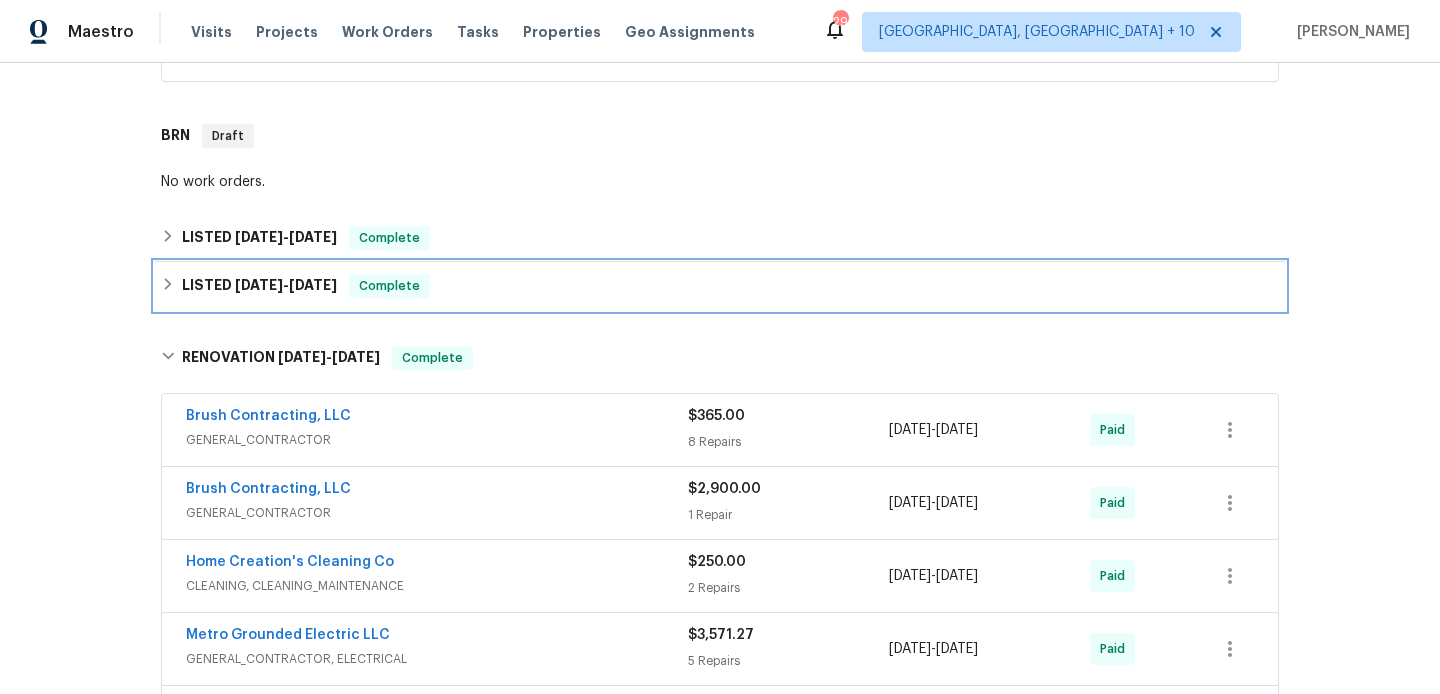 click on "LISTED   12/18/24  -  12/19/24 Complete" at bounding box center (720, 286) 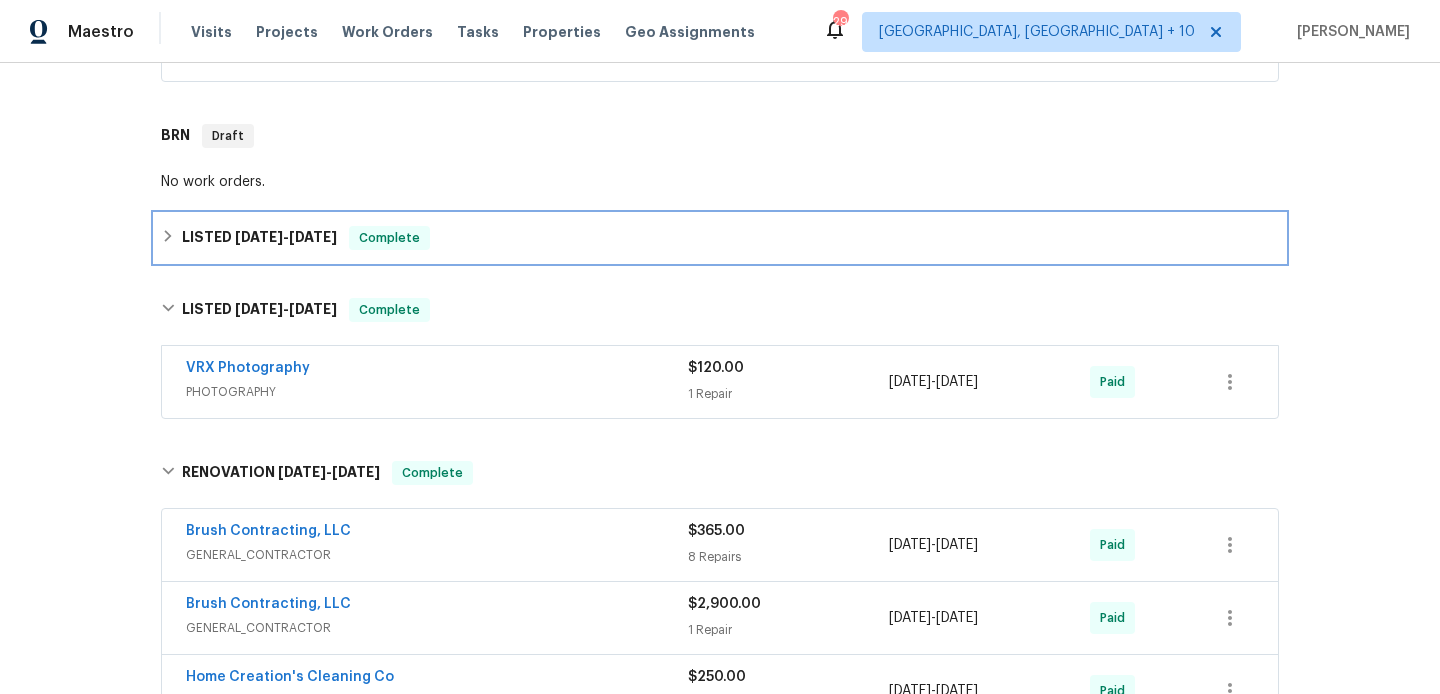 click on "Complete" at bounding box center (389, 238) 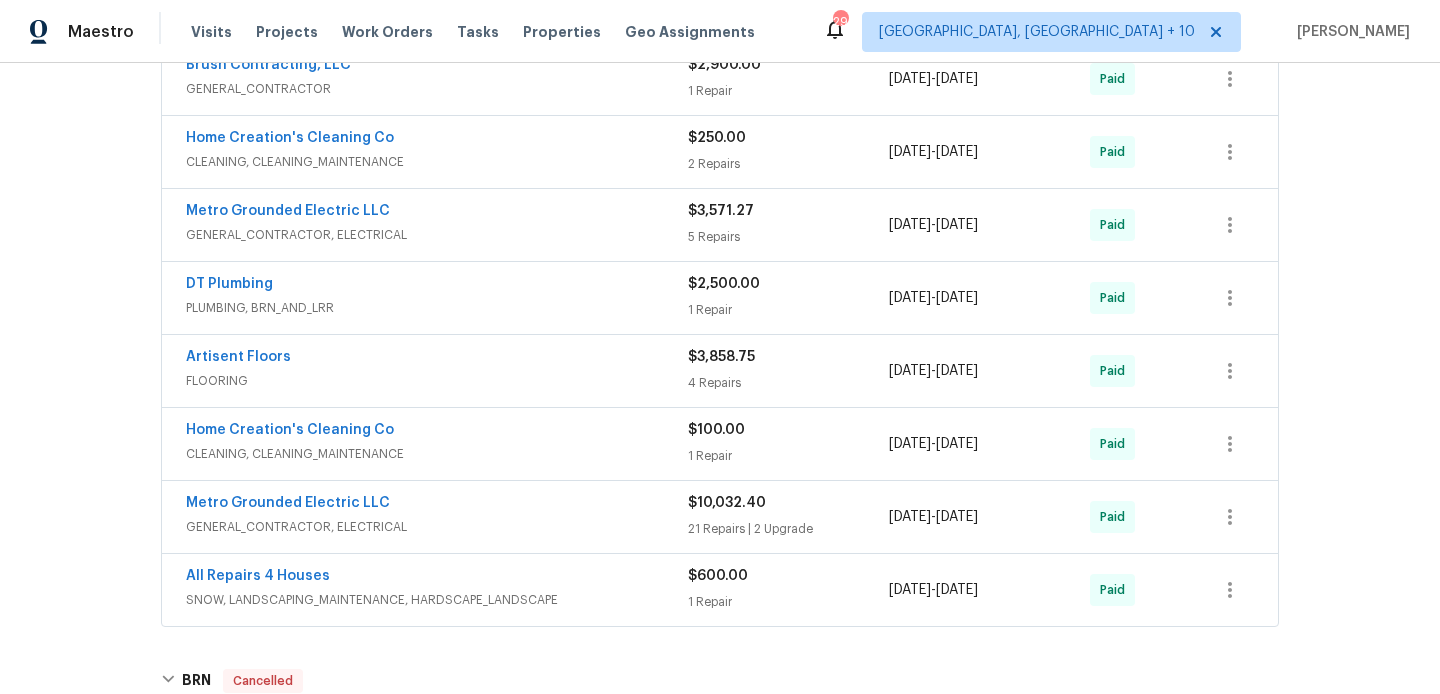 scroll, scrollTop: 1366, scrollLeft: 0, axis: vertical 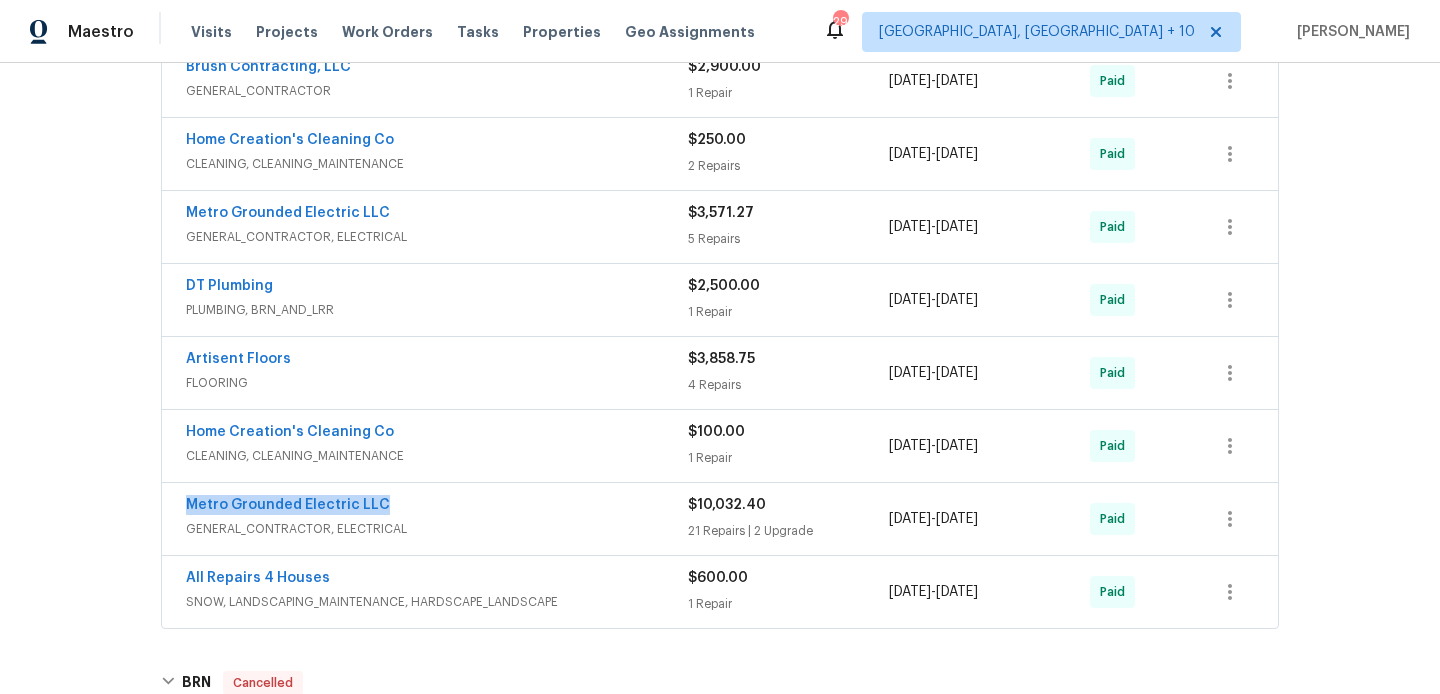 drag, startPoint x: 395, startPoint y: 504, endPoint x: 180, endPoint y: 503, distance: 215.00232 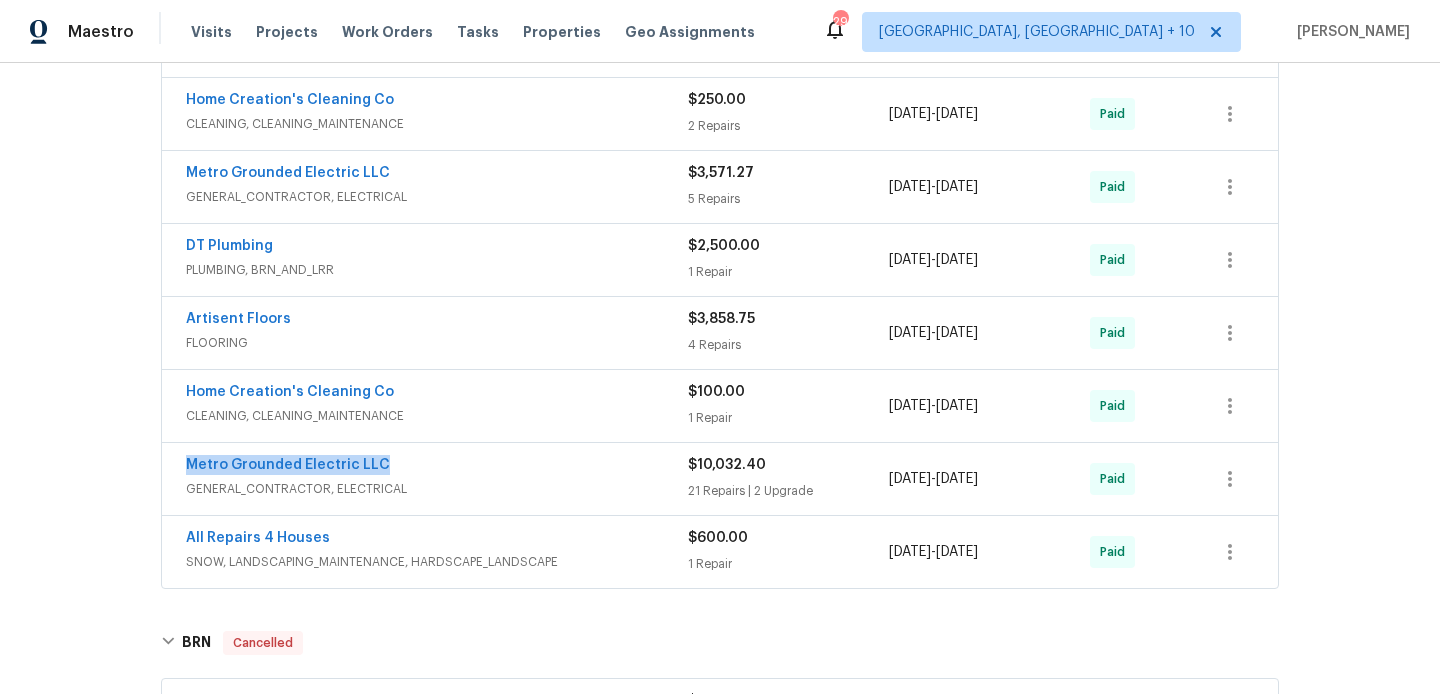 scroll, scrollTop: 1446, scrollLeft: 0, axis: vertical 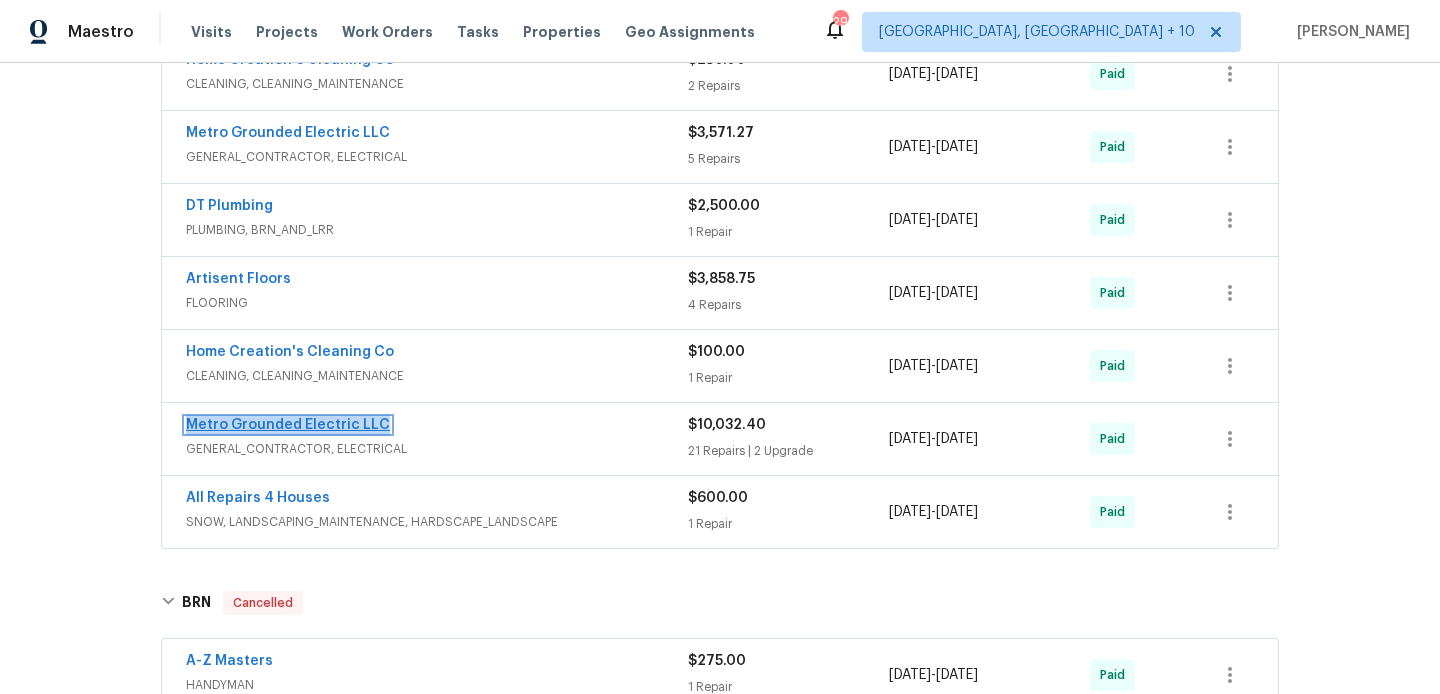 click on "Metro Grounded Electric LLC" at bounding box center (288, 425) 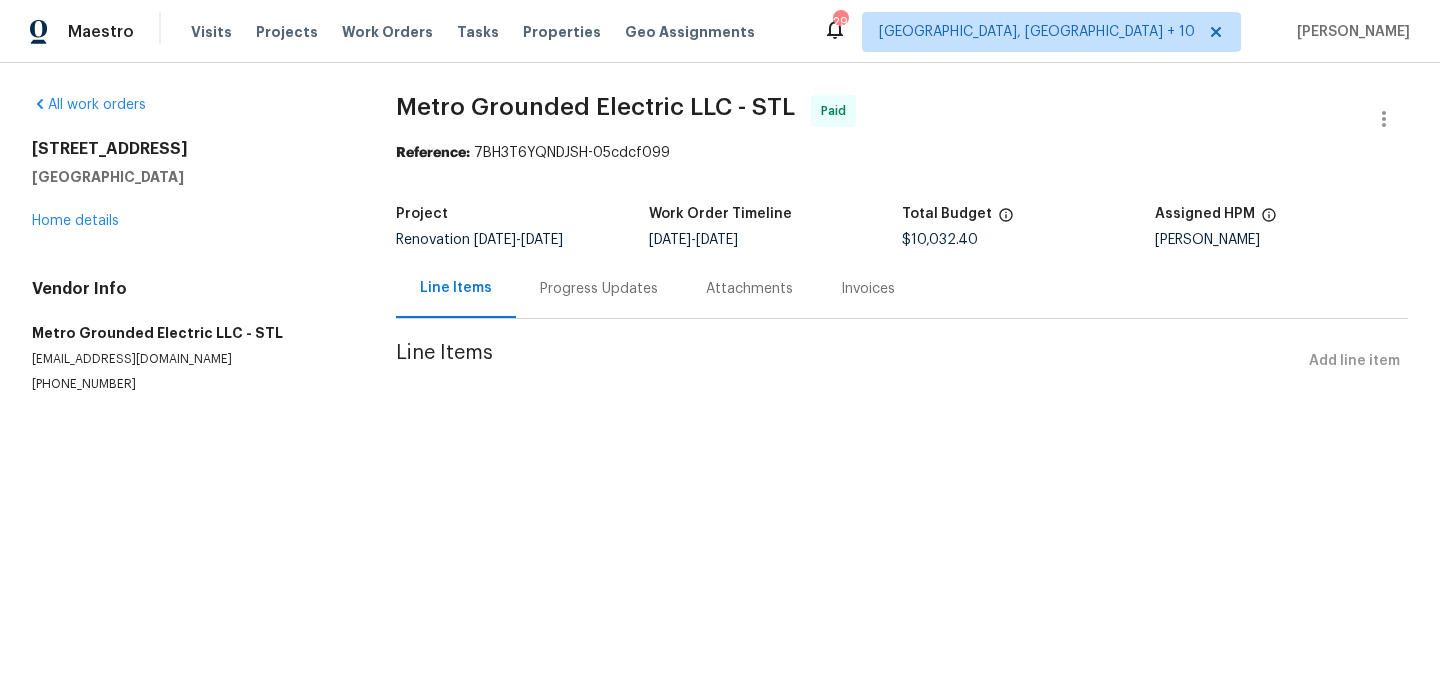 click on "metrogroundedelectric@gmail.com" at bounding box center (190, 359) 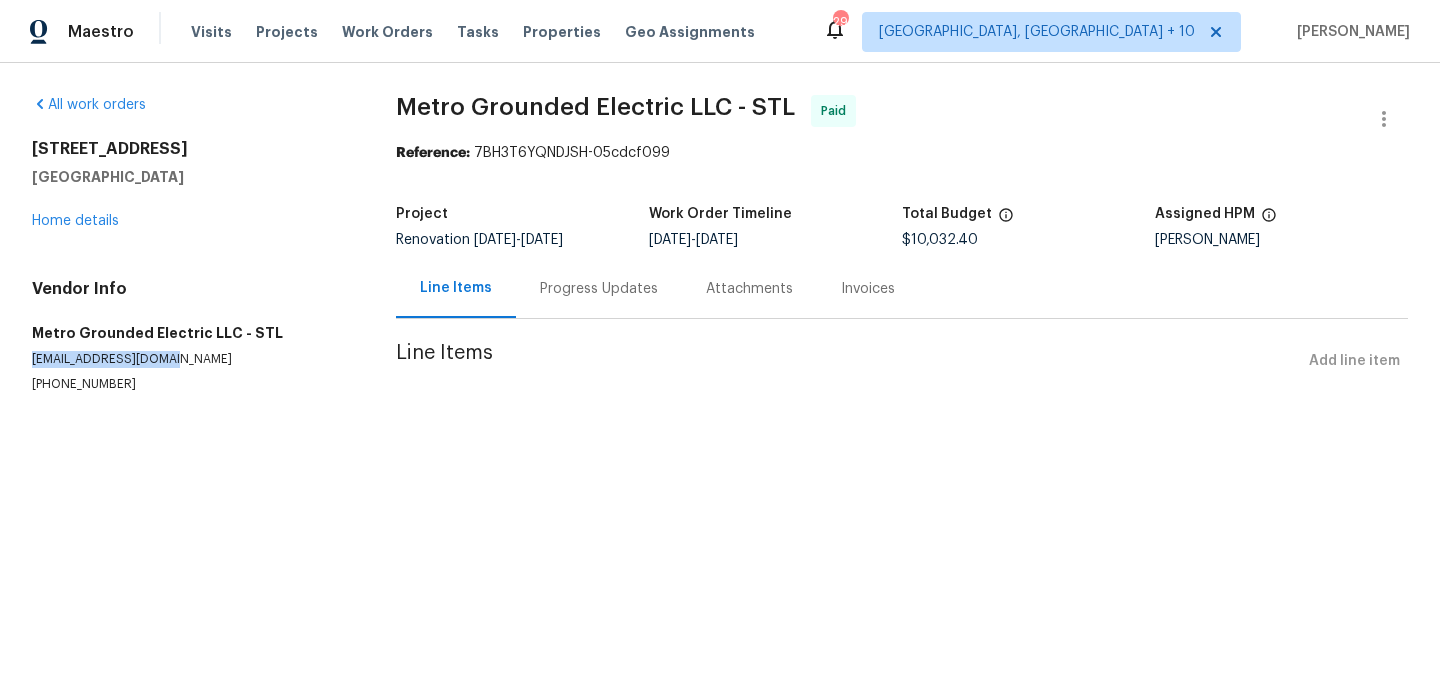 click on "metrogroundedelectric@gmail.com" at bounding box center [190, 359] 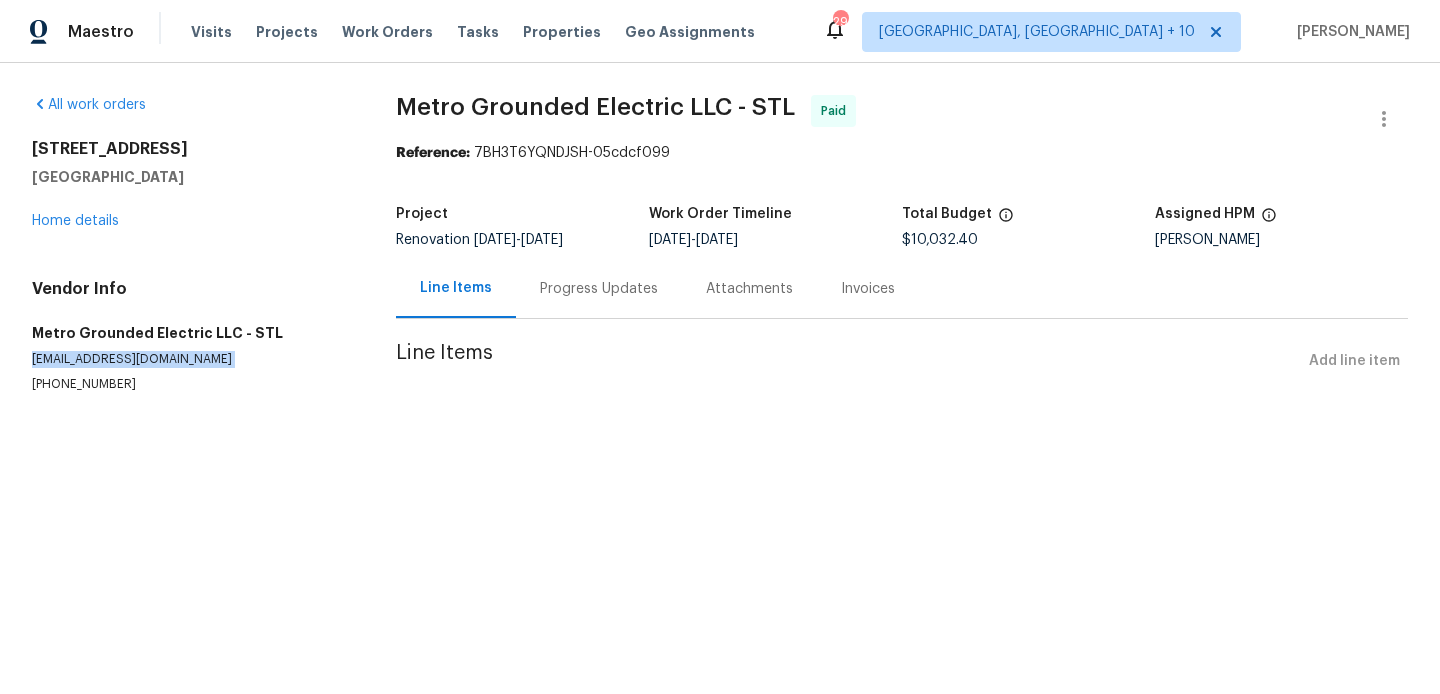 click on "metrogroundedelectric@gmail.com" at bounding box center [190, 359] 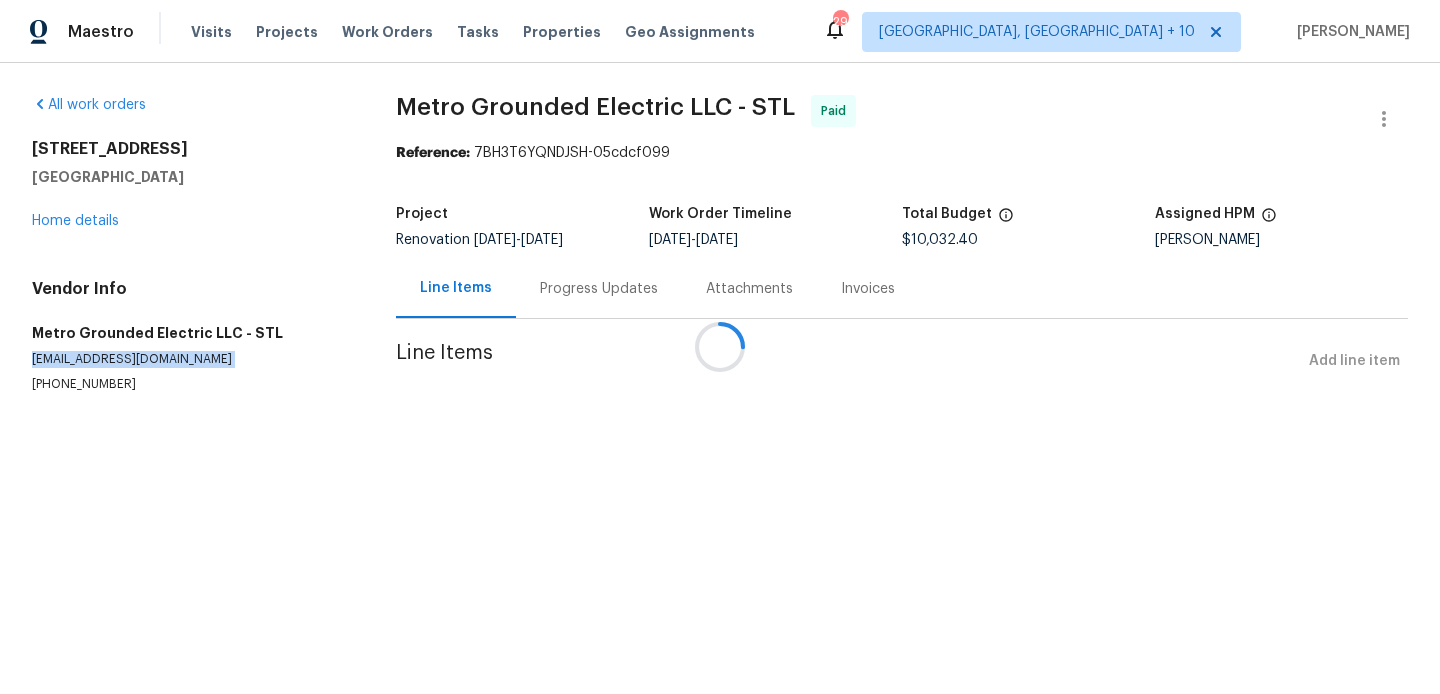 copy on "metrogroundedelectric@gmail.com" 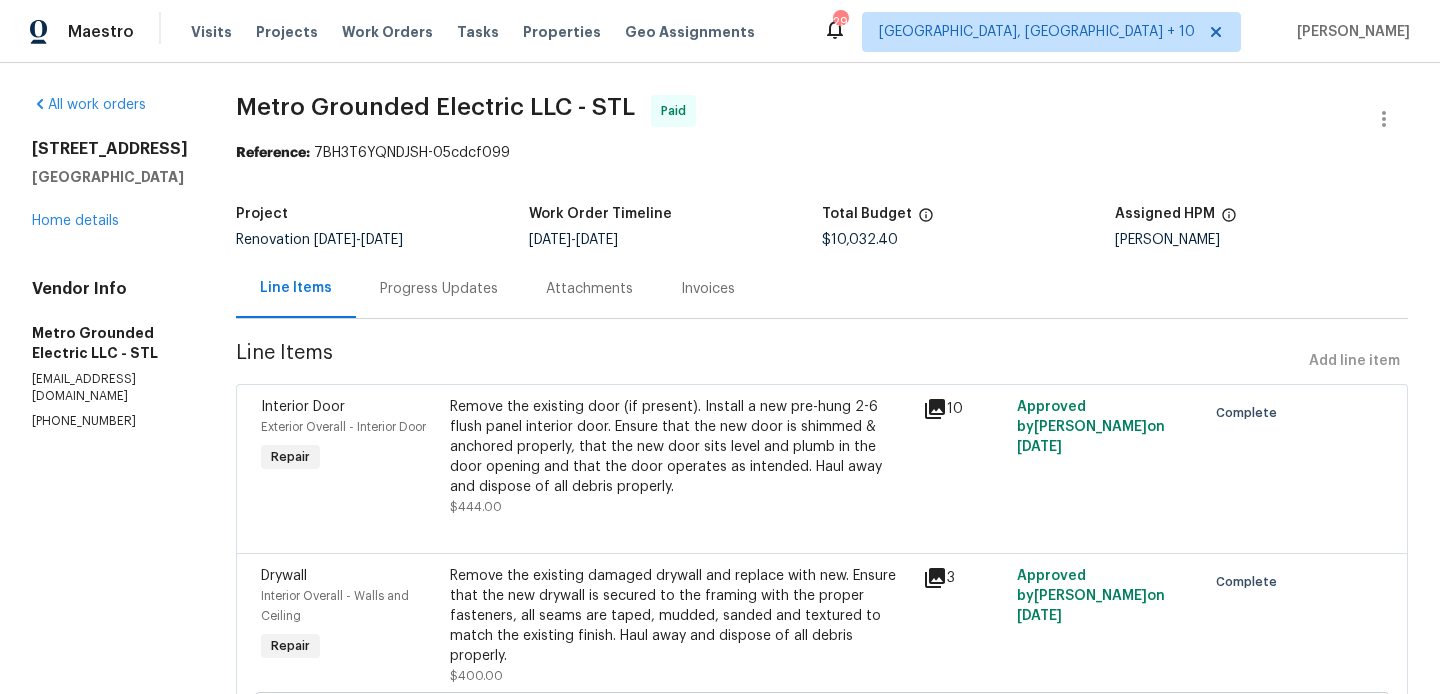 click on "All work orders 11921 Cato Dr Florissant, MO 63033 Home details Vendor Info Metro Grounded Electric LLC - STL metrogroundedelectric@gmail.com (618) 520-7006" at bounding box center (110, 2357) 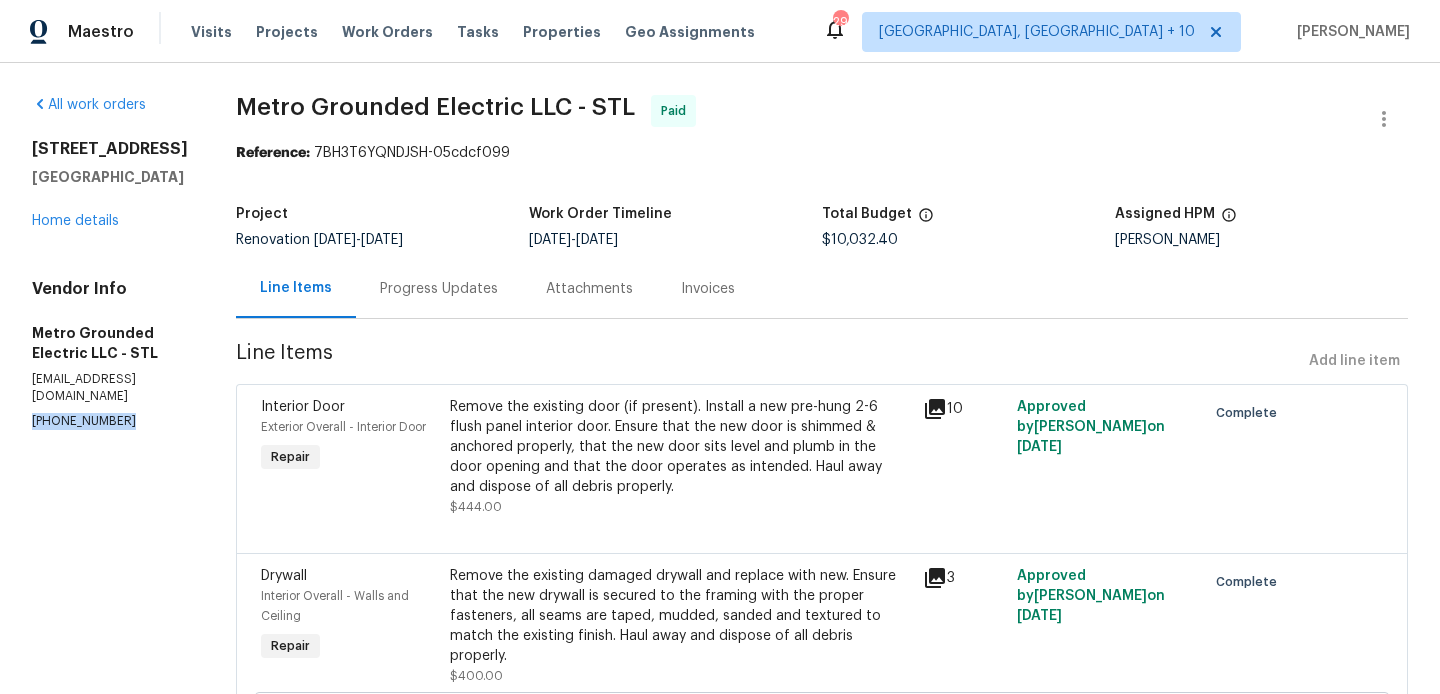 click on "All work orders 11921 Cato Dr Florissant, MO 63033 Home details Vendor Info Metro Grounded Electric LLC - STL metrogroundedelectric@gmail.com (618) 520-7006" at bounding box center [110, 2357] 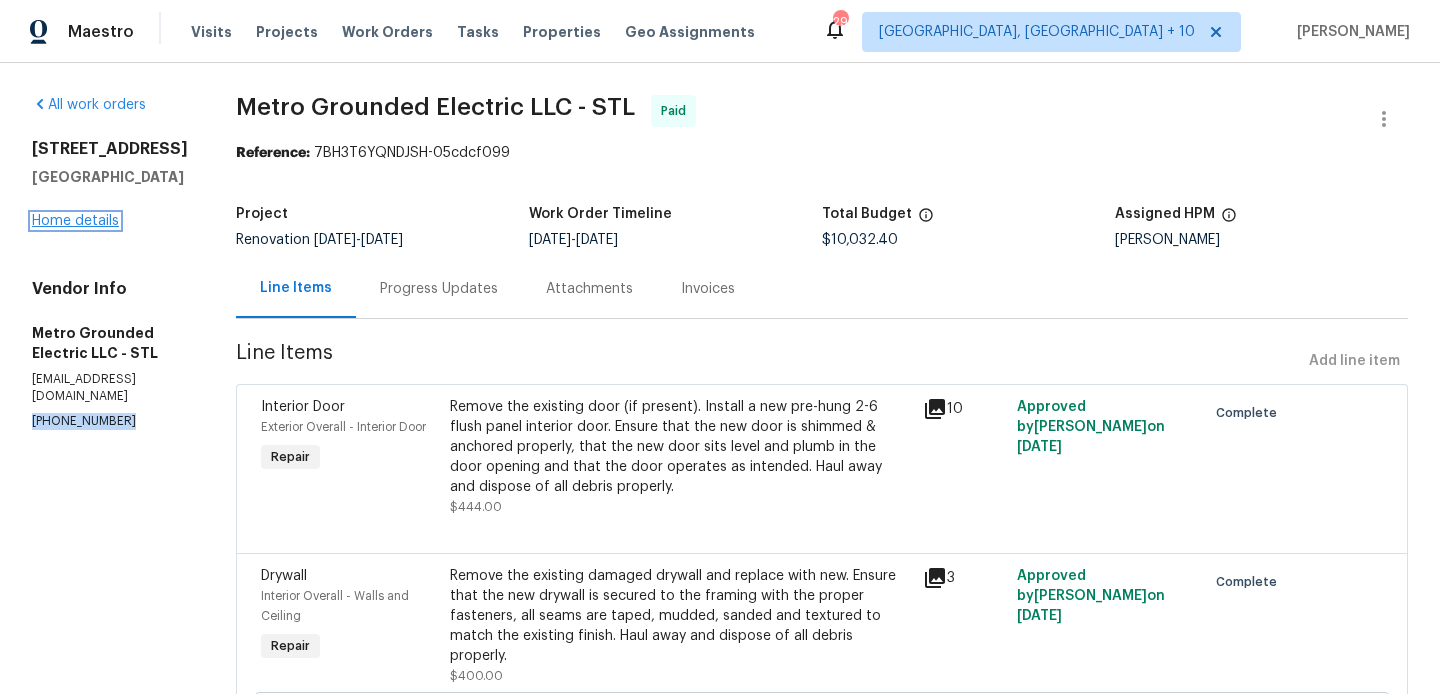 click on "Home details" at bounding box center [75, 221] 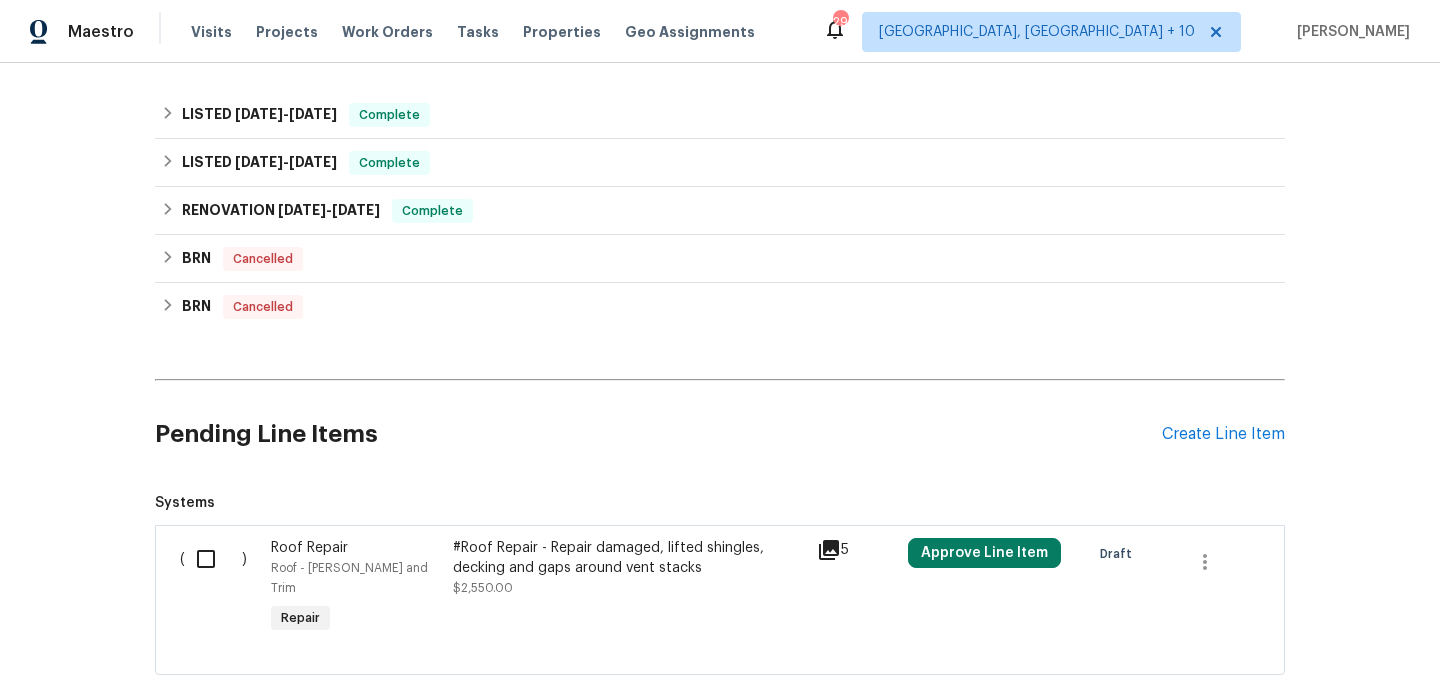scroll, scrollTop: 835, scrollLeft: 0, axis: vertical 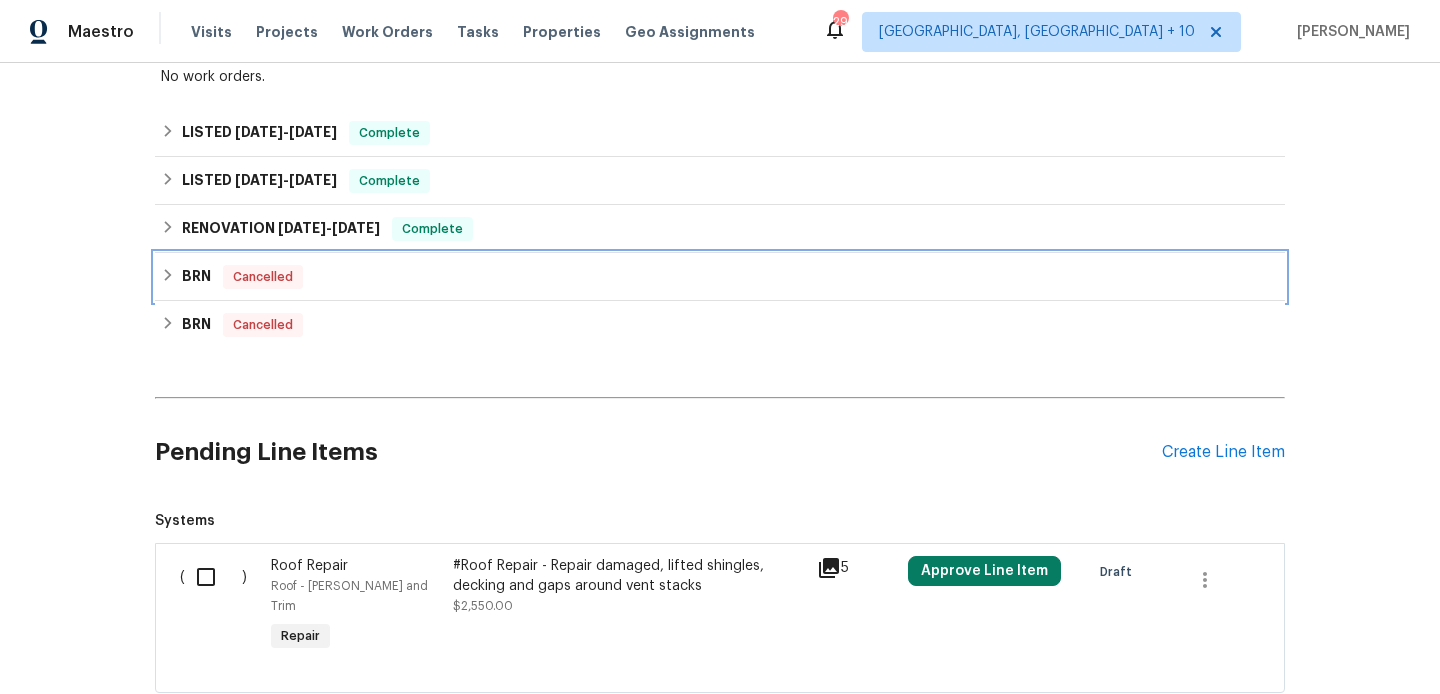 click on "BRN   Cancelled" at bounding box center (720, 277) 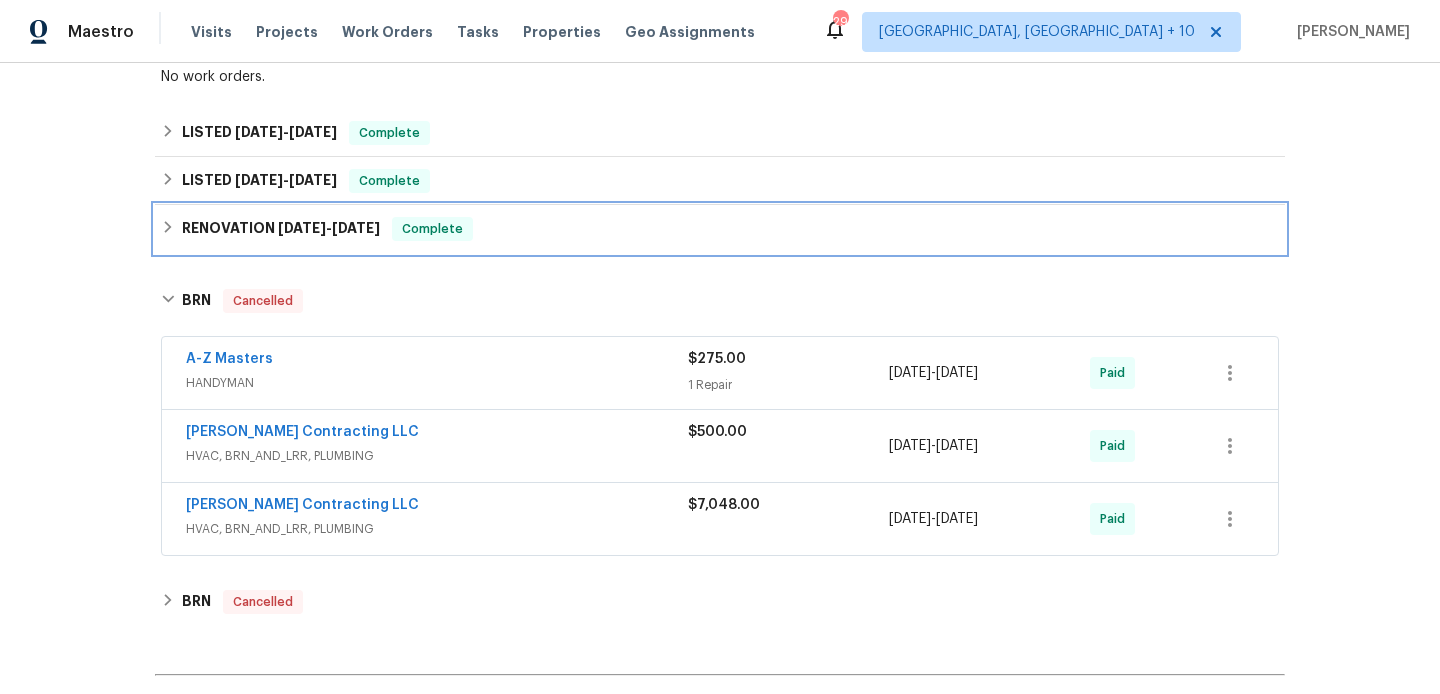 click on "12/17/24" at bounding box center (356, 228) 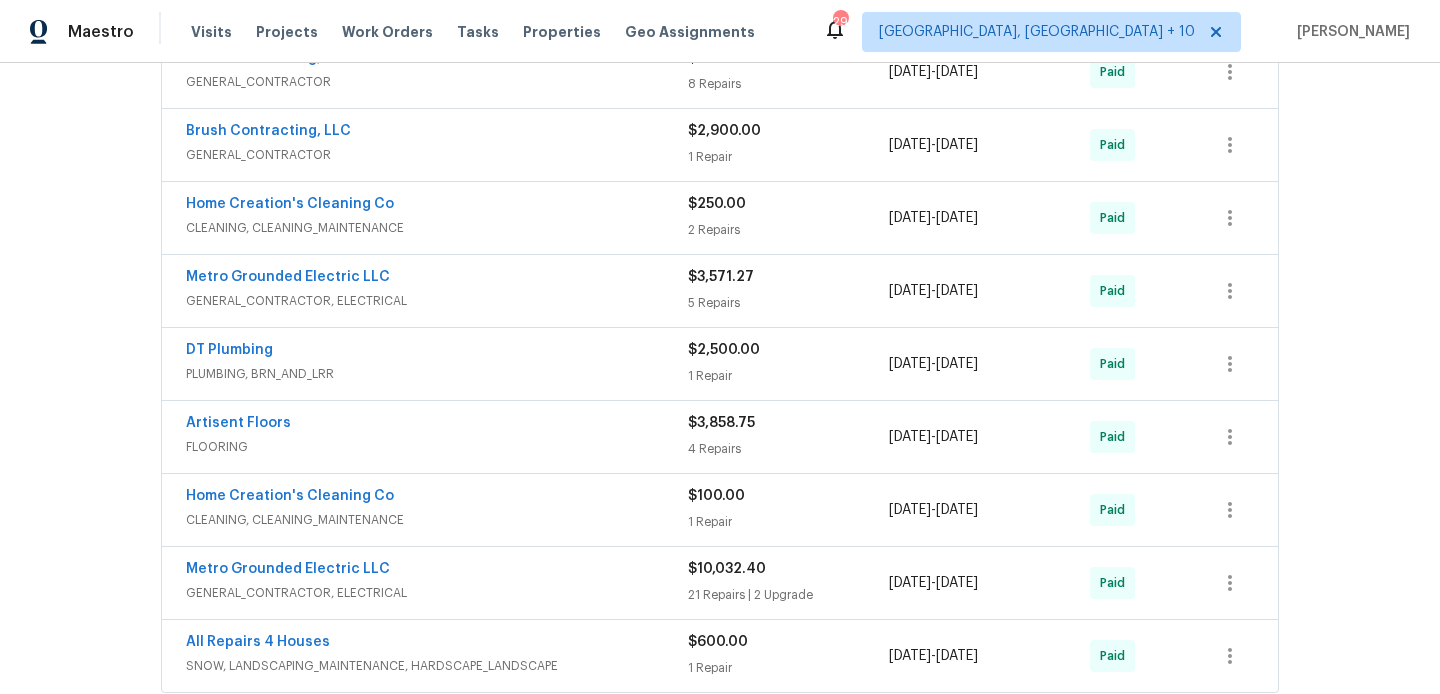 scroll, scrollTop: 1087, scrollLeft: 0, axis: vertical 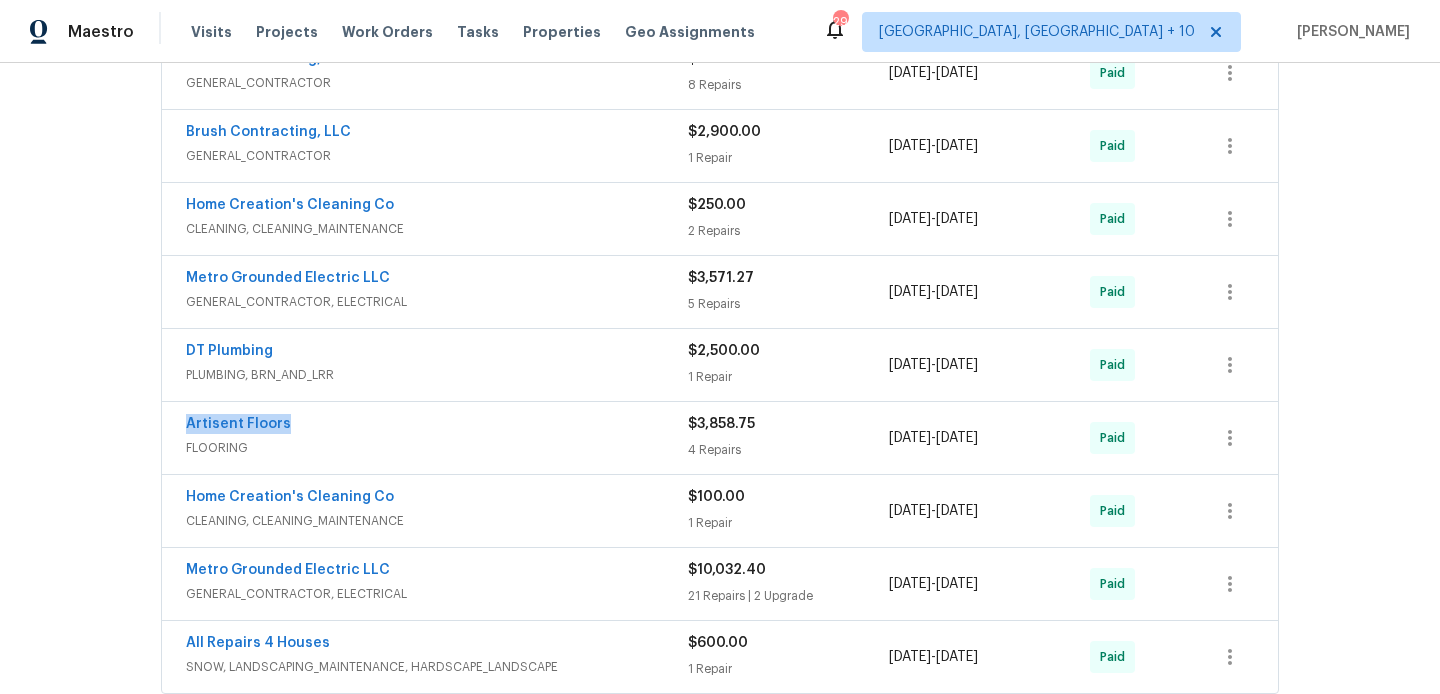 drag, startPoint x: 294, startPoint y: 423, endPoint x: 161, endPoint y: 424, distance: 133.00375 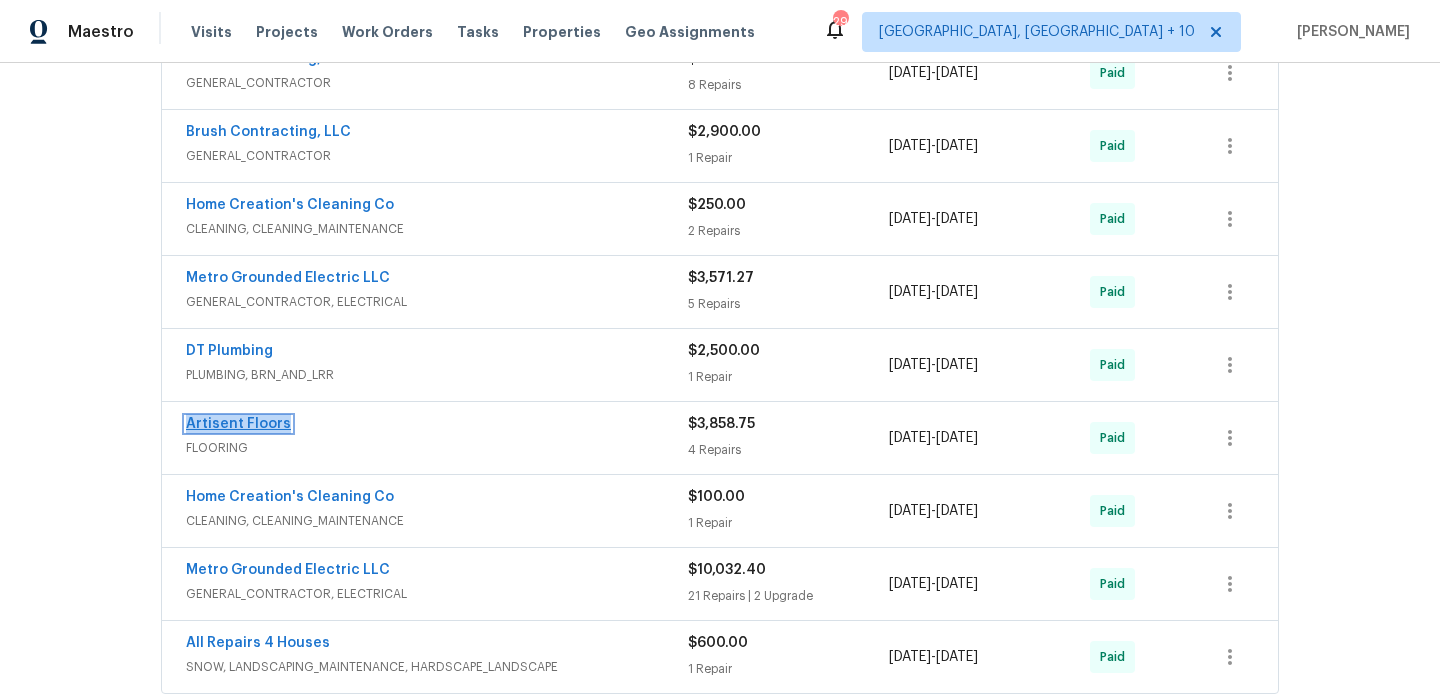 click on "Artisent Floors" at bounding box center (238, 424) 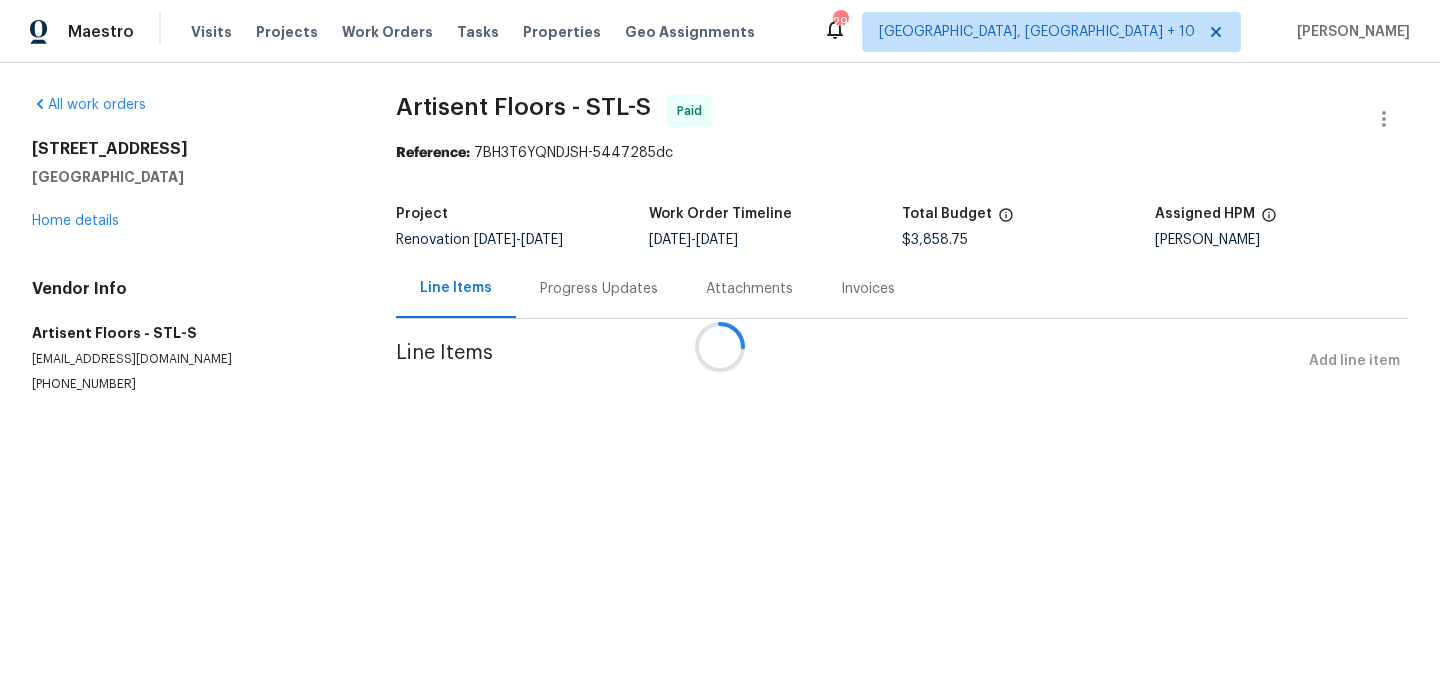 click at bounding box center [720, 347] 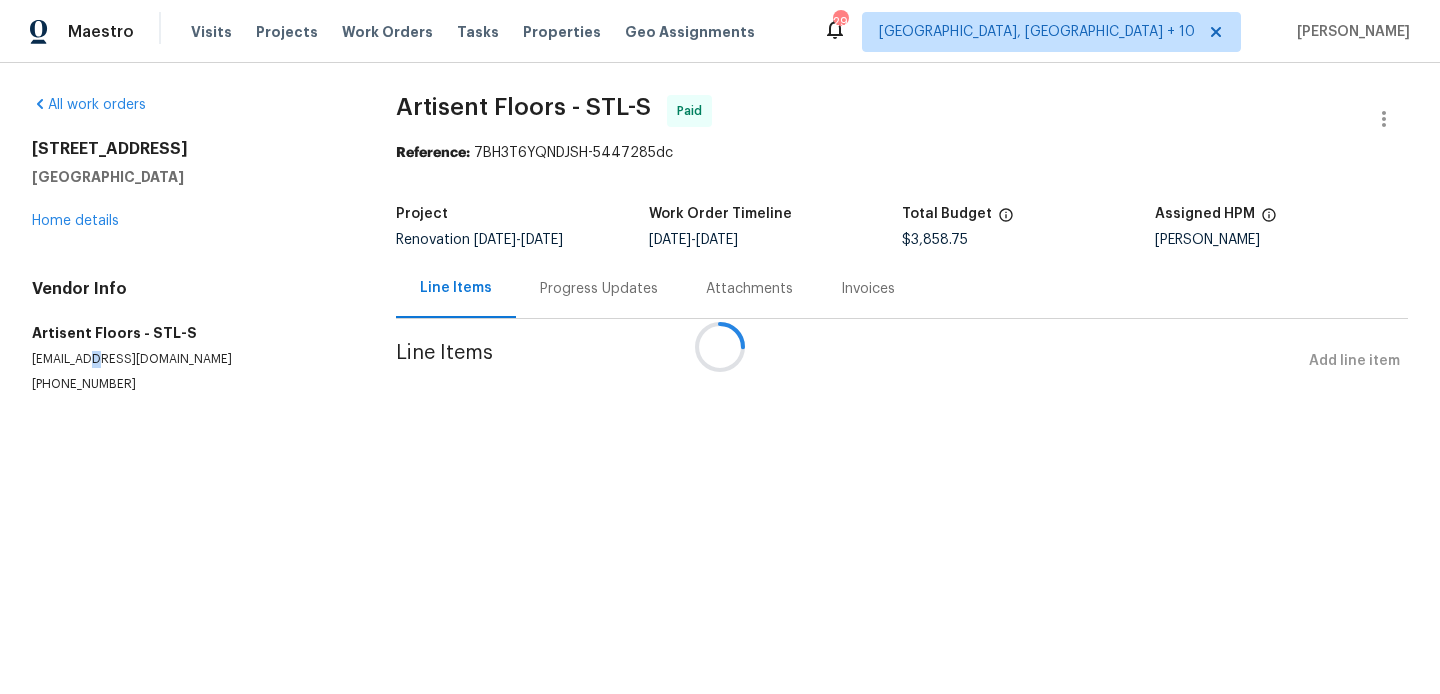 click on "hsouthard@artisentfloors.com" at bounding box center [190, 359] 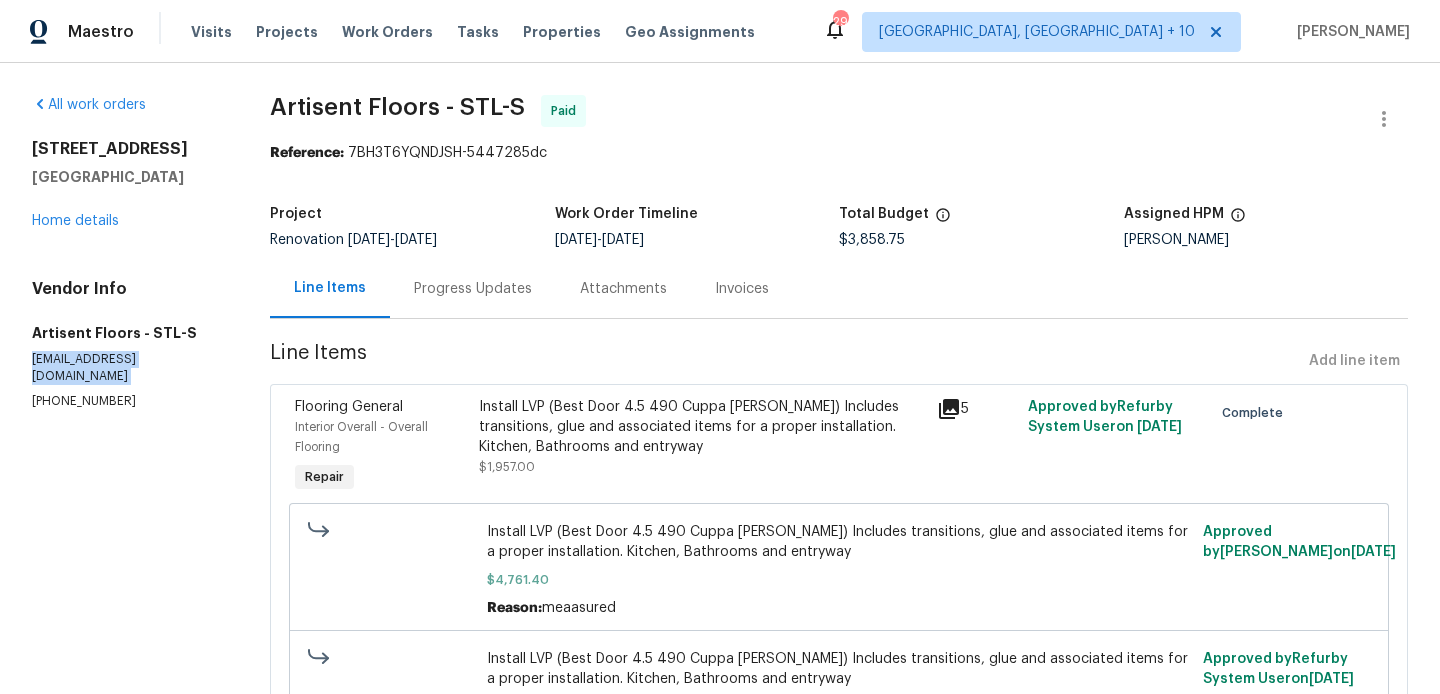 click on "hsouthard@artisentfloors.com" at bounding box center (127, 368) 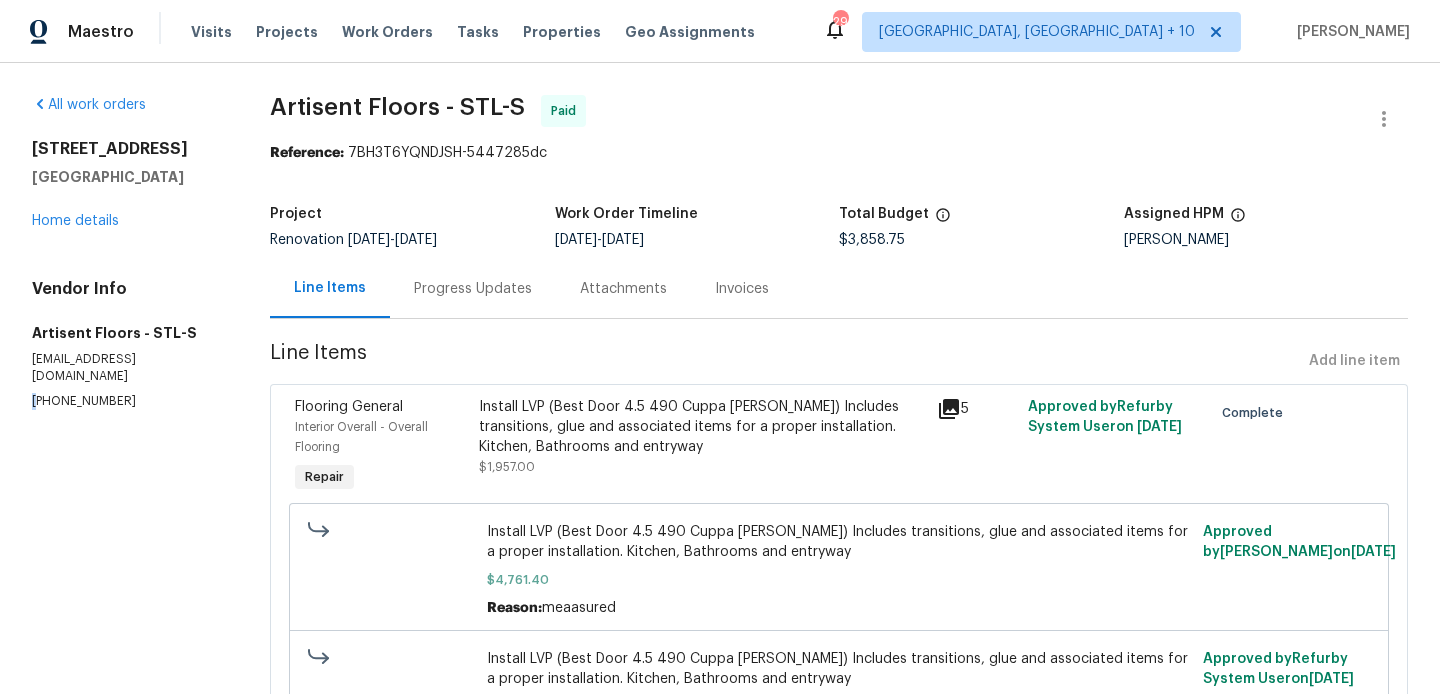 click on "Vendor Info Artisent Floors - STL-S hsouthard@artisentfloors.com (314) 330-3531" at bounding box center (127, 344) 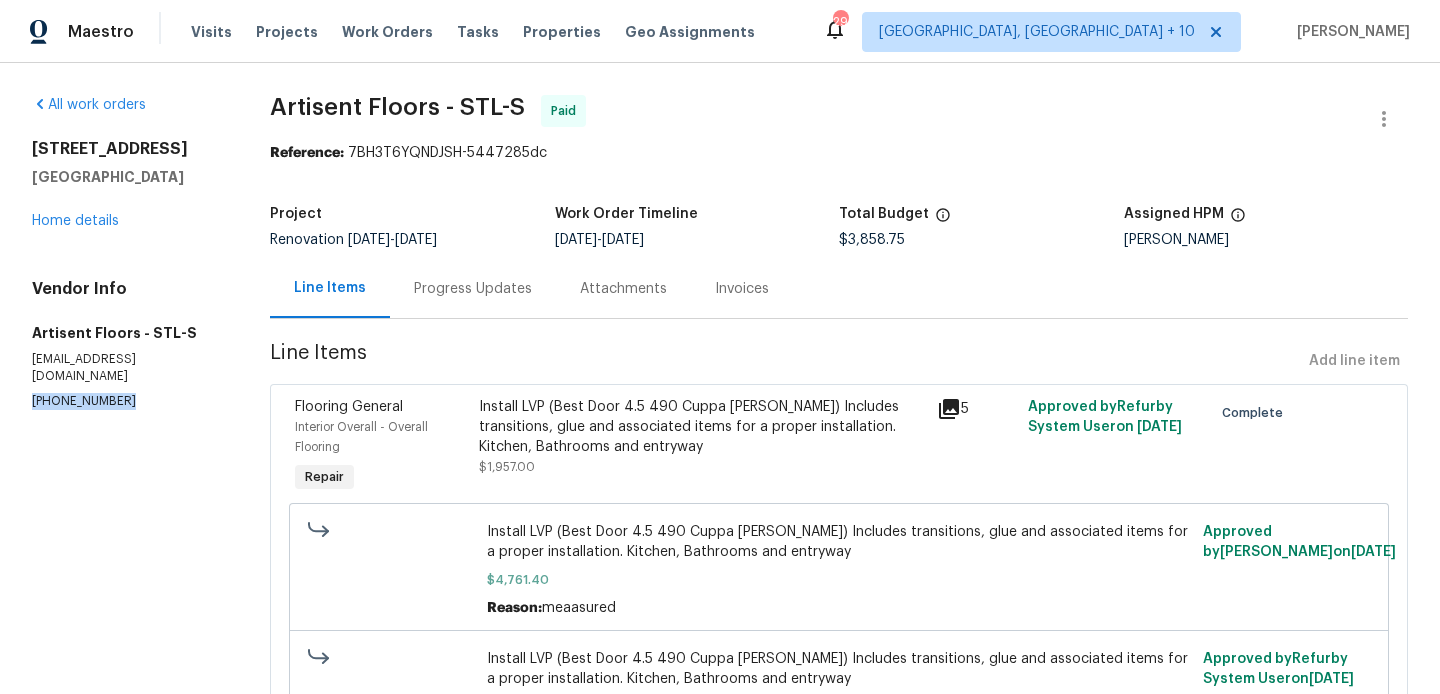 click on "Vendor Info Artisent Floors - STL-S hsouthard@artisentfloors.com (314) 330-3531" at bounding box center (127, 344) 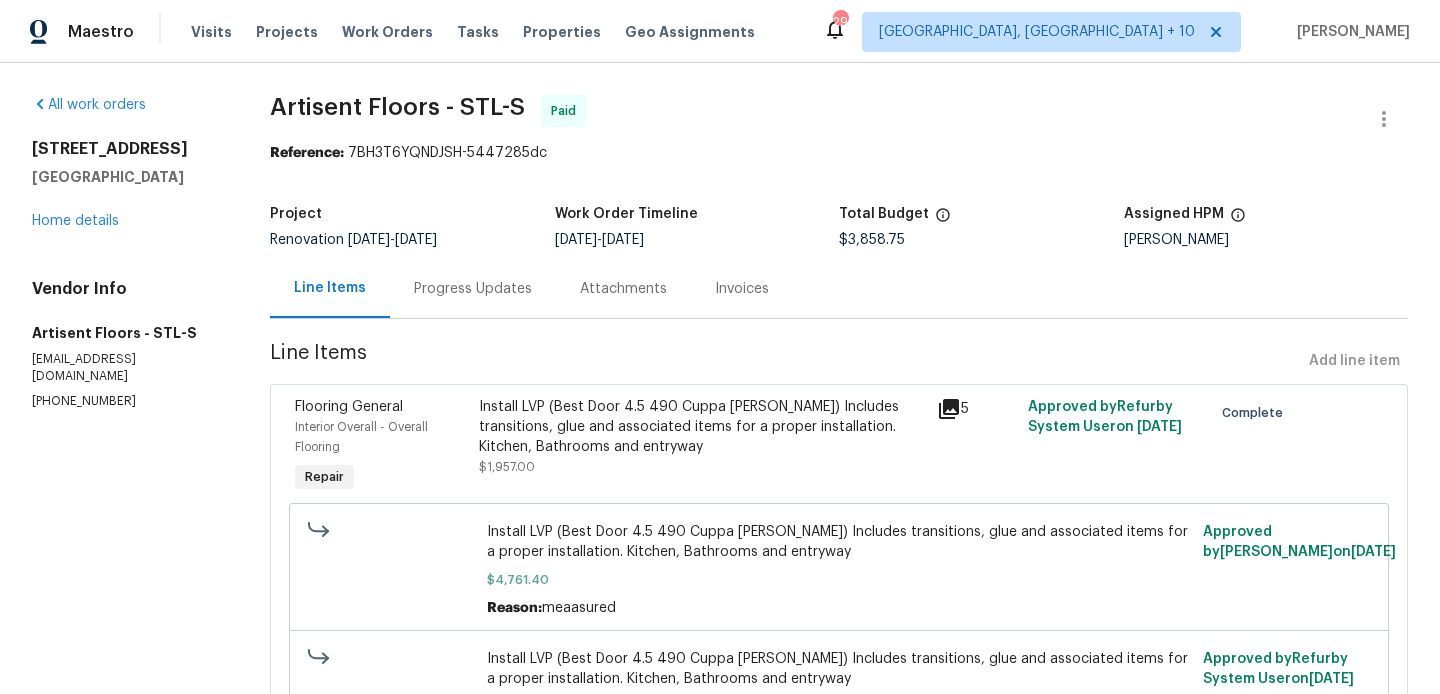 click on "Total Budget" at bounding box center (981, 220) 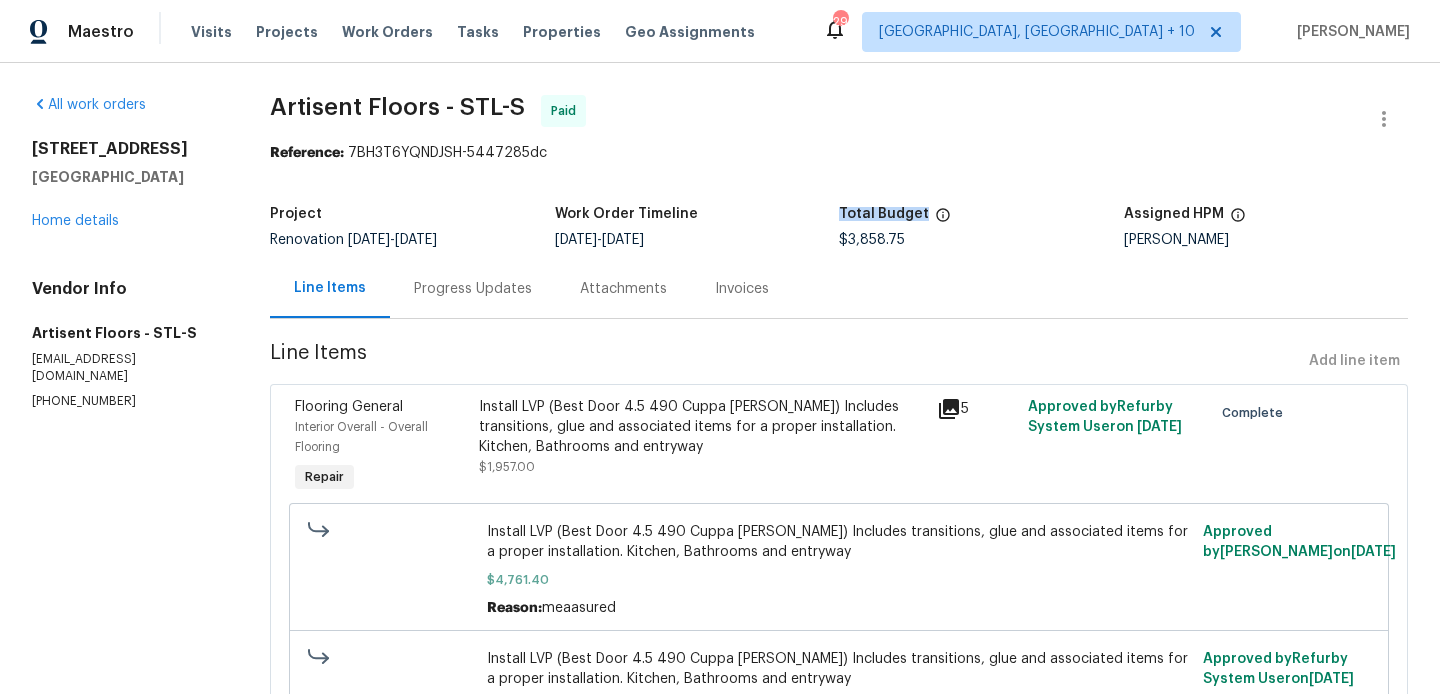 click on "Total Budget" at bounding box center [981, 220] 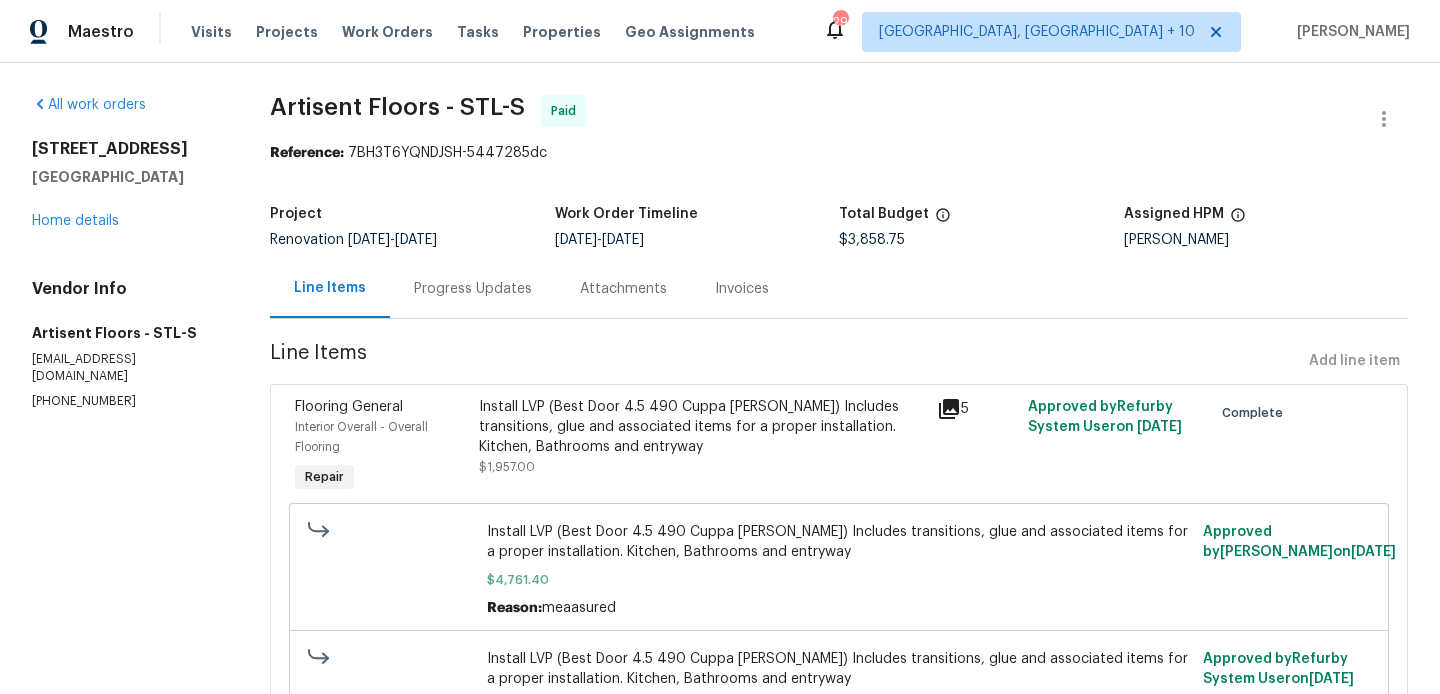 click on "Total Budget" at bounding box center [981, 220] 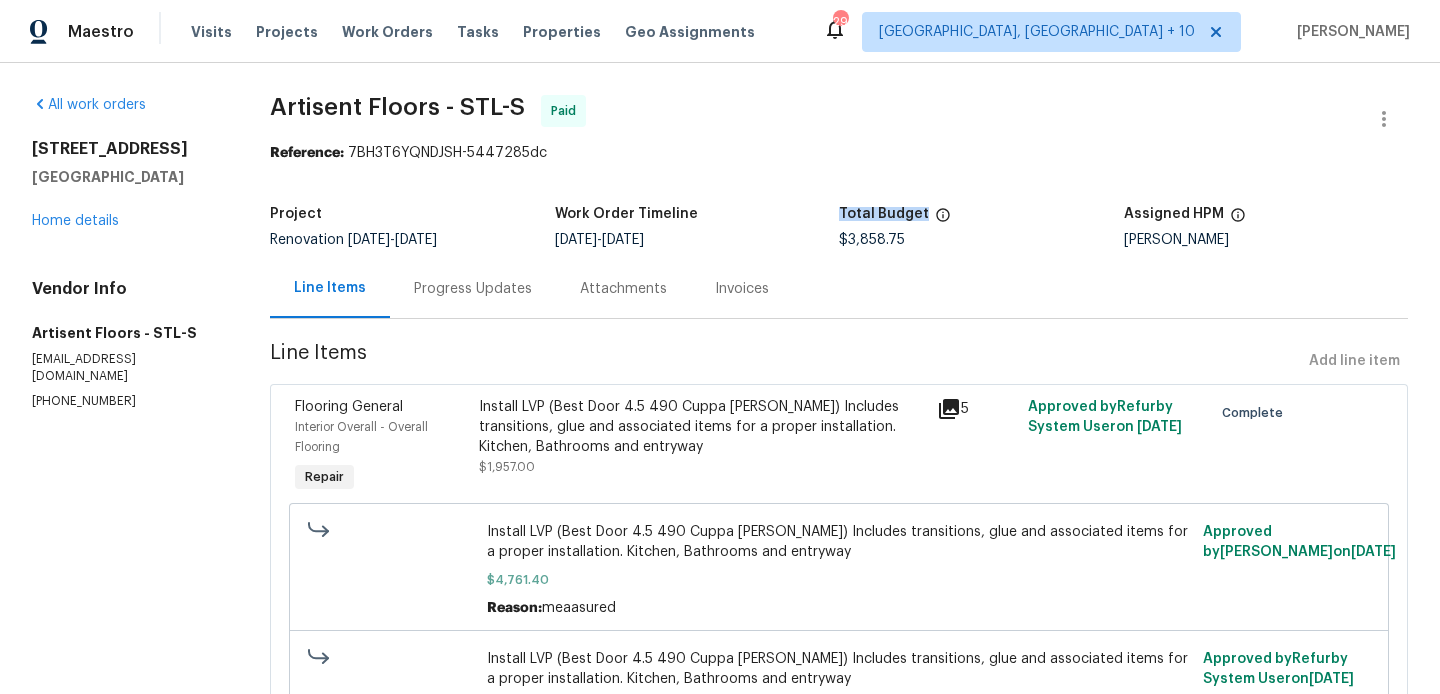 click on "Total Budget" at bounding box center (981, 220) 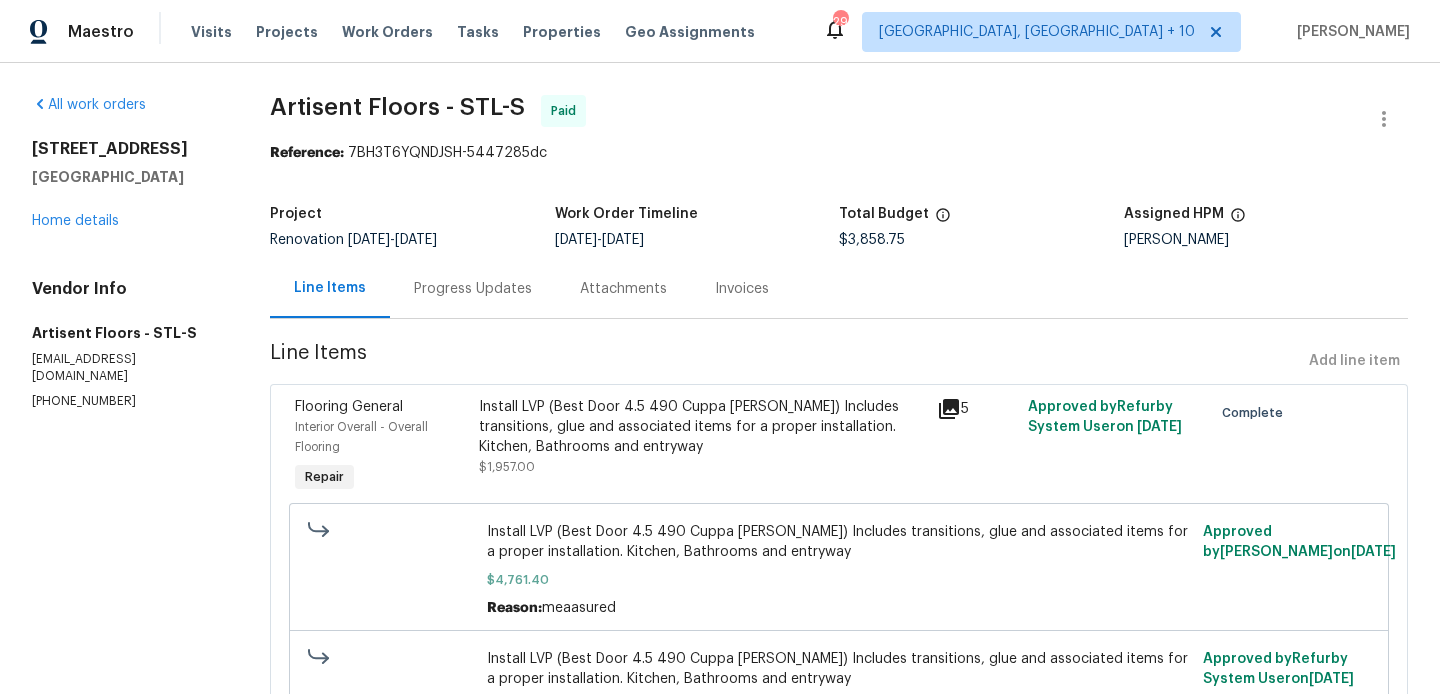 click on "Project Renovation   8/28/2024  -  12/17/2024 Work Order Timeline 9/30/2024  -  12/6/2024 Total Budget $3,858.75 Assigned HPM Michael Gruener" at bounding box center [839, 227] 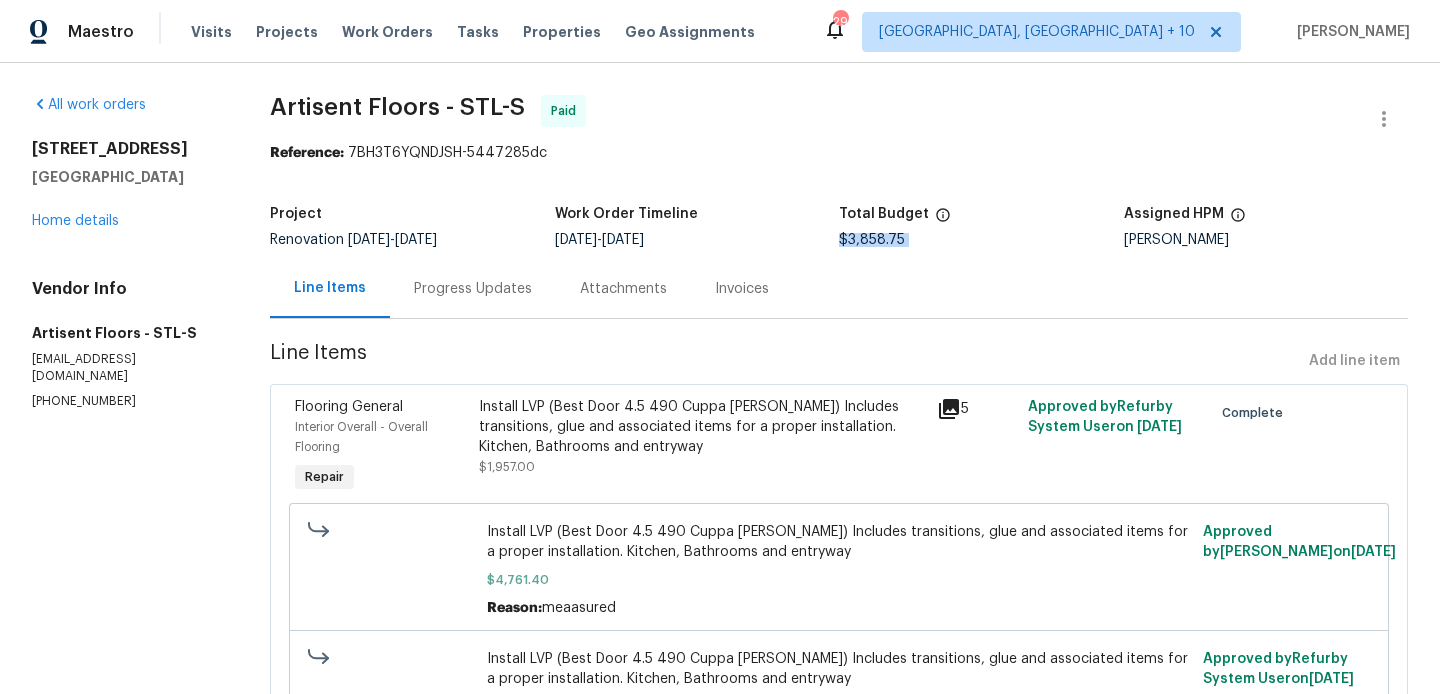 click on "Project Renovation   8/28/2024  -  12/17/2024 Work Order Timeline 9/30/2024  -  12/6/2024 Total Budget $3,858.75 Assigned HPM Michael Gruener" at bounding box center (839, 227) 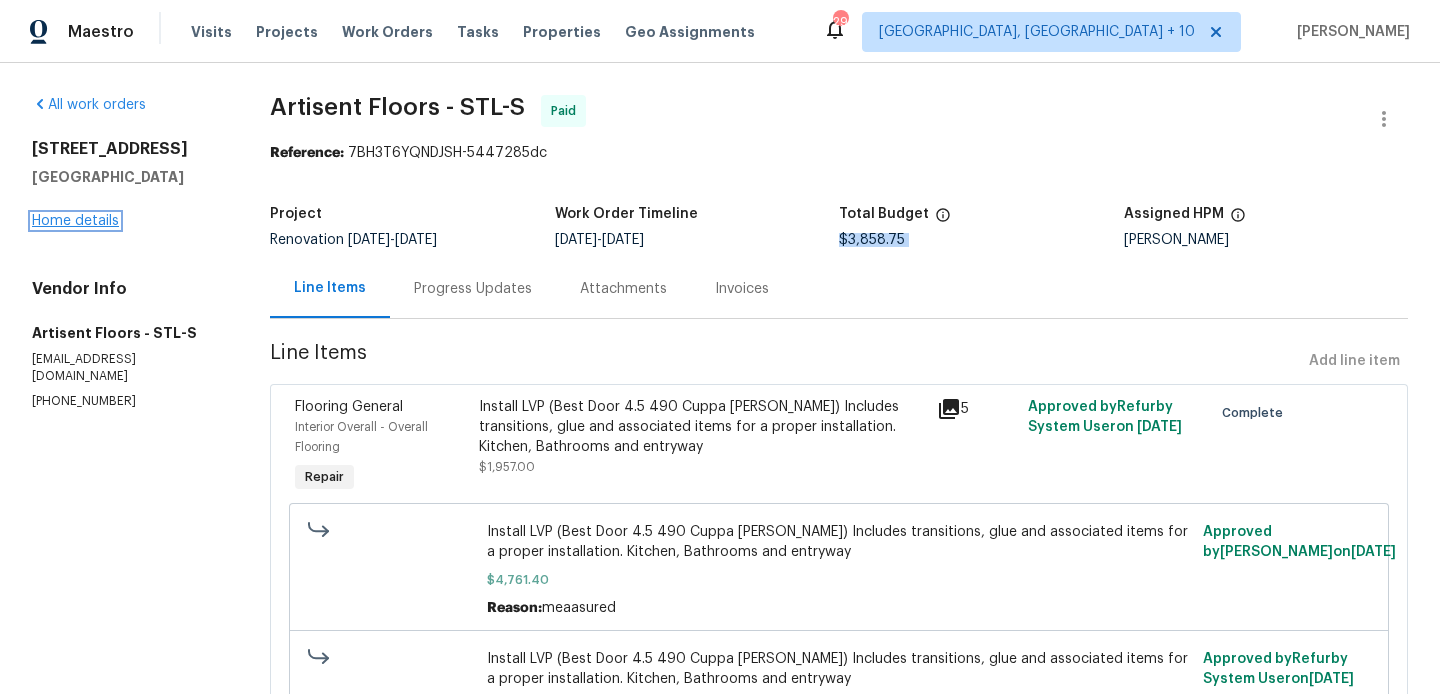 click on "Home details" at bounding box center [75, 221] 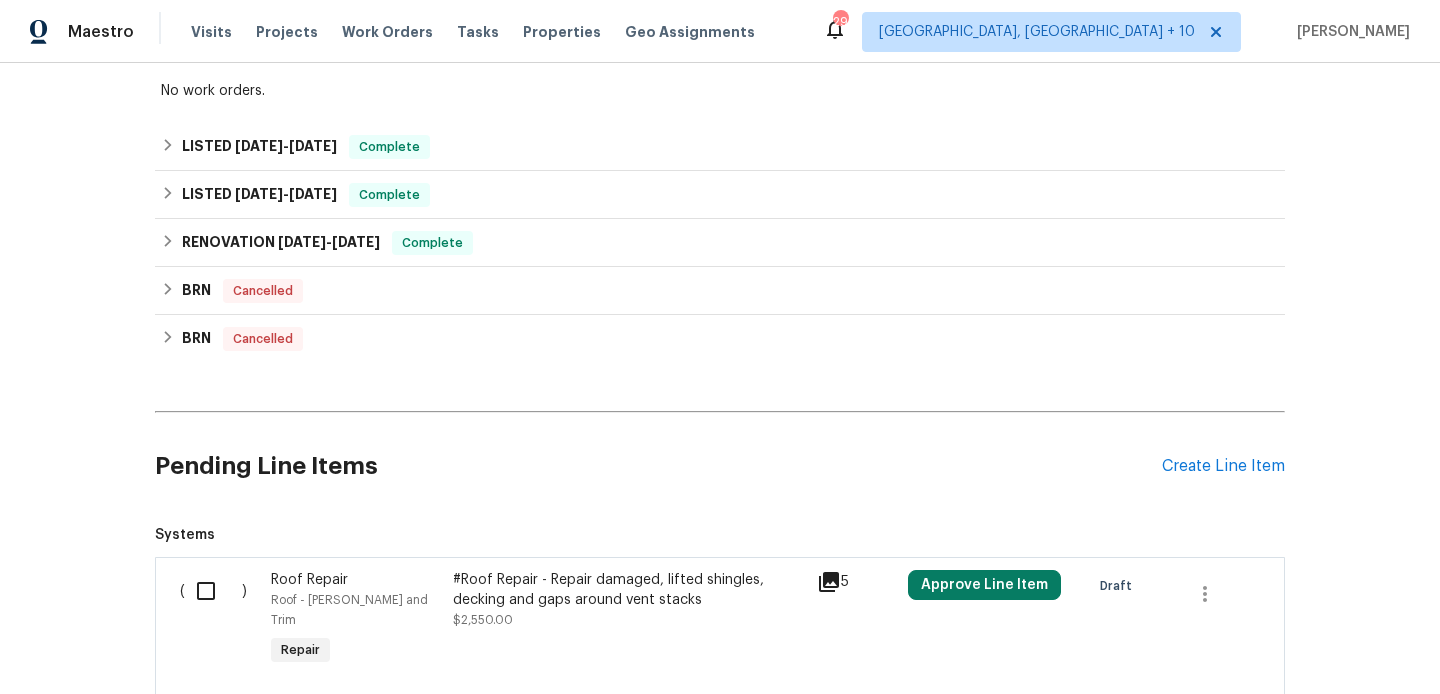 scroll, scrollTop: 802, scrollLeft: 0, axis: vertical 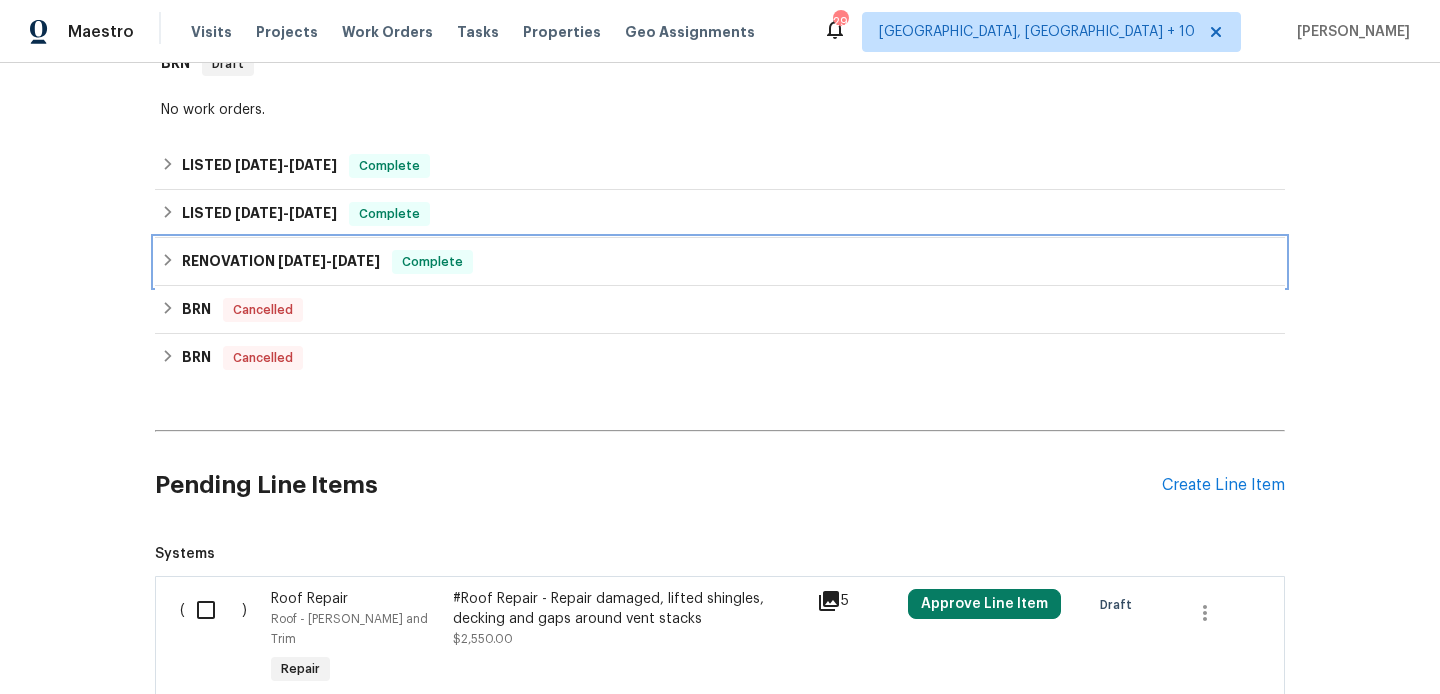 click on "RENOVATION   8/28/24  -  12/17/24 Complete" at bounding box center (720, 262) 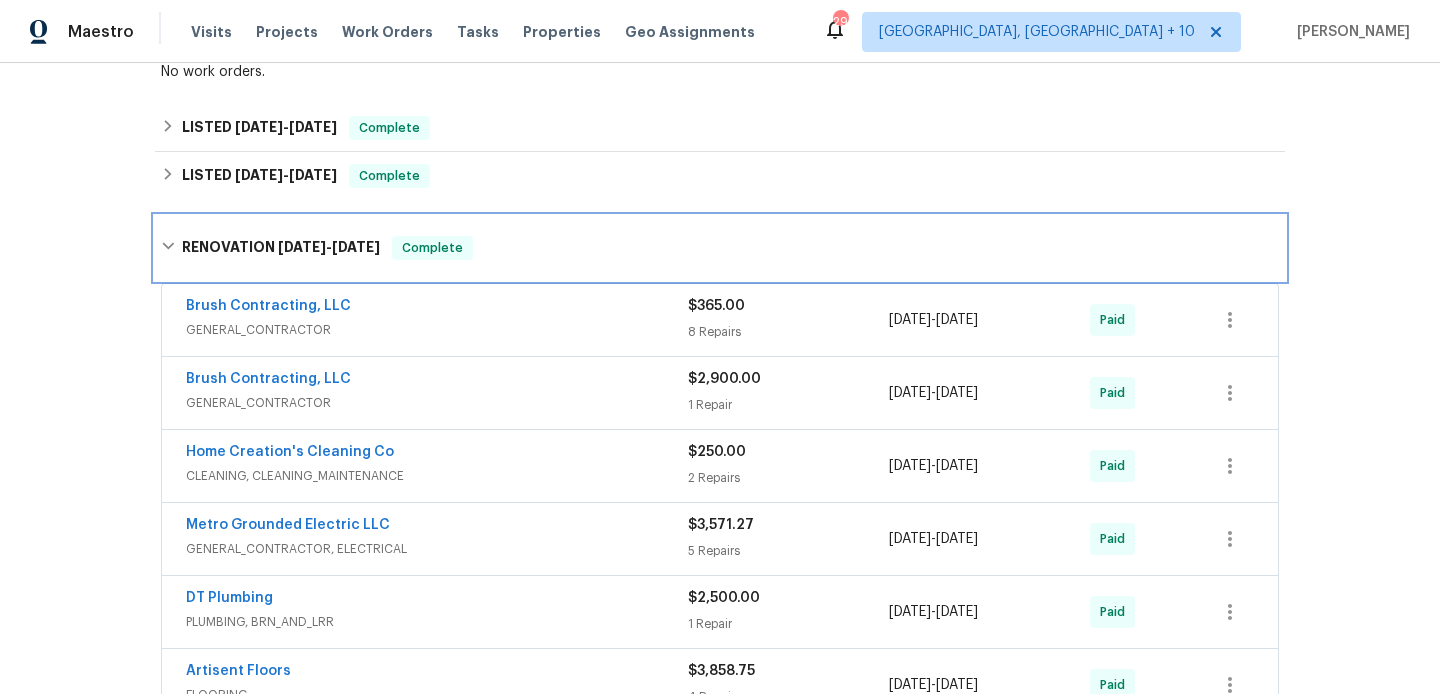 scroll, scrollTop: 802, scrollLeft: 0, axis: vertical 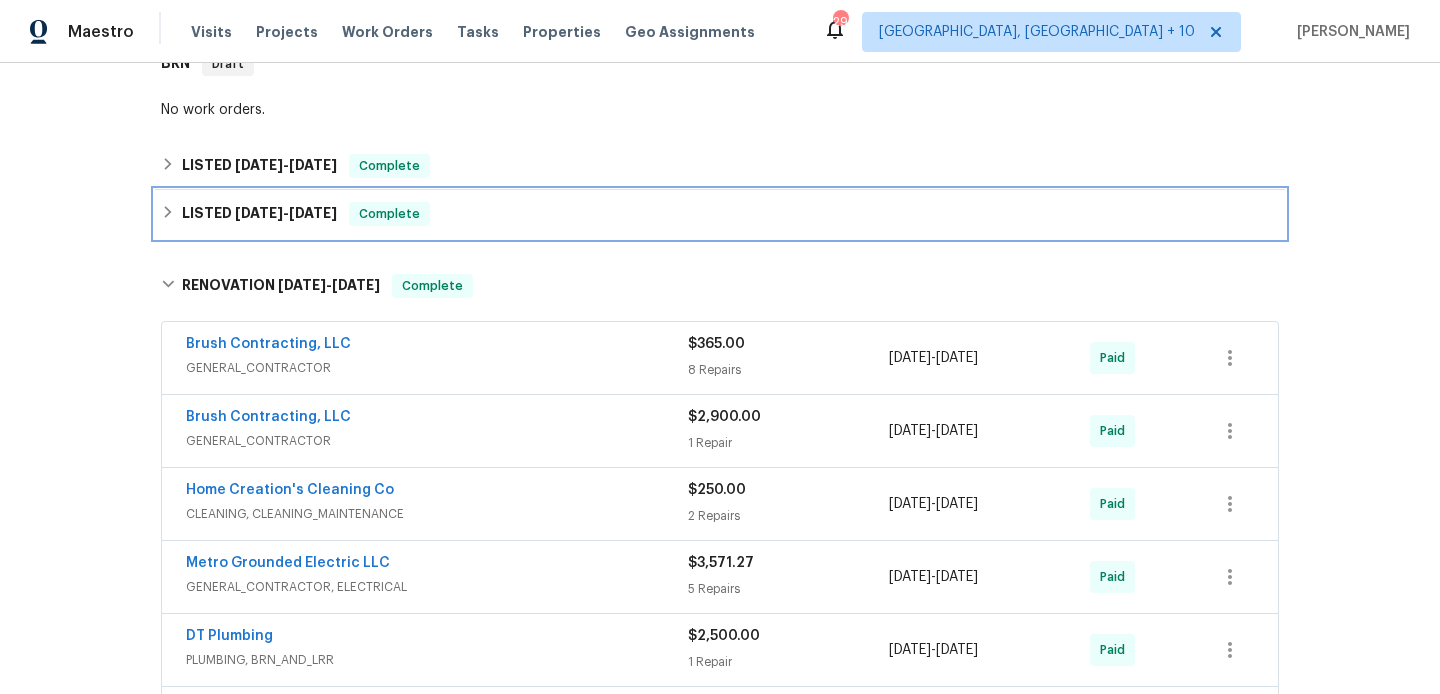click on "12/18/24  -  12/19/24" at bounding box center (286, 213) 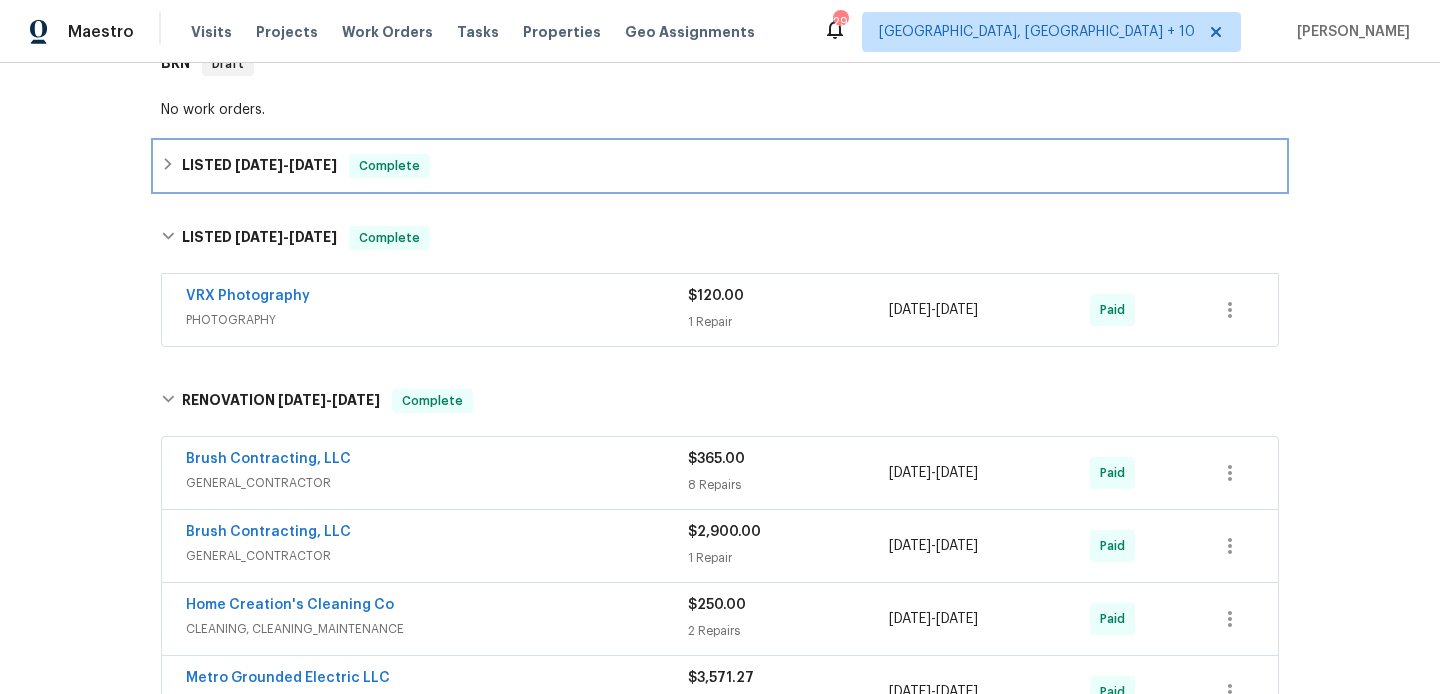 click on "LISTED   1/10/25  -  1/16/25" at bounding box center (259, 166) 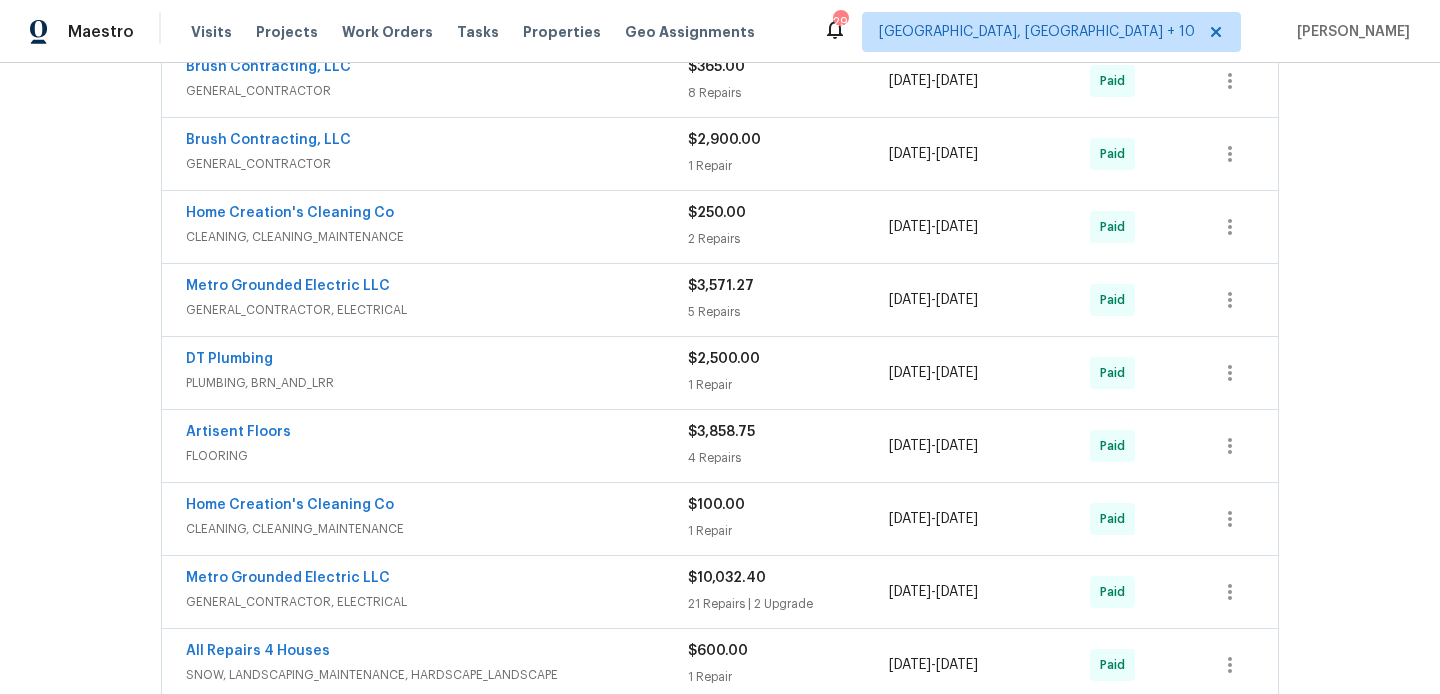 scroll, scrollTop: 1294, scrollLeft: 0, axis: vertical 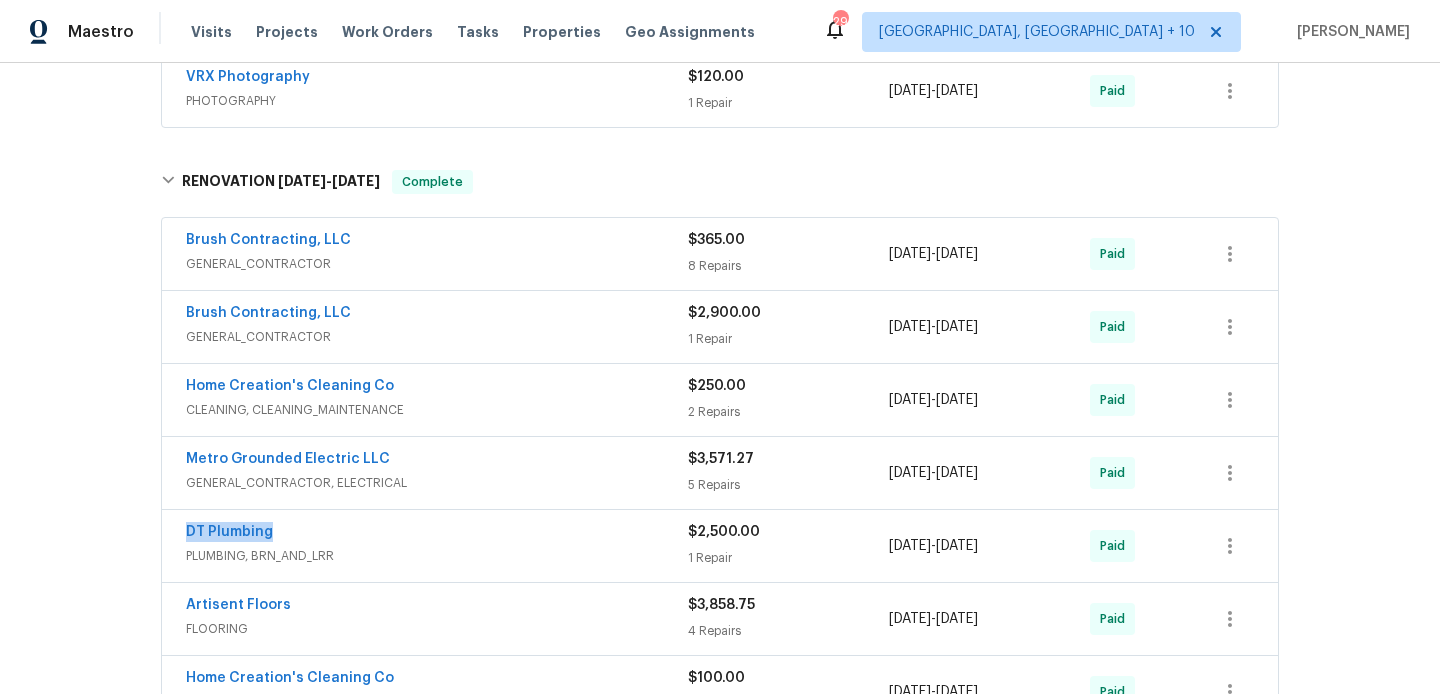 drag, startPoint x: 276, startPoint y: 533, endPoint x: 174, endPoint y: 538, distance: 102.122475 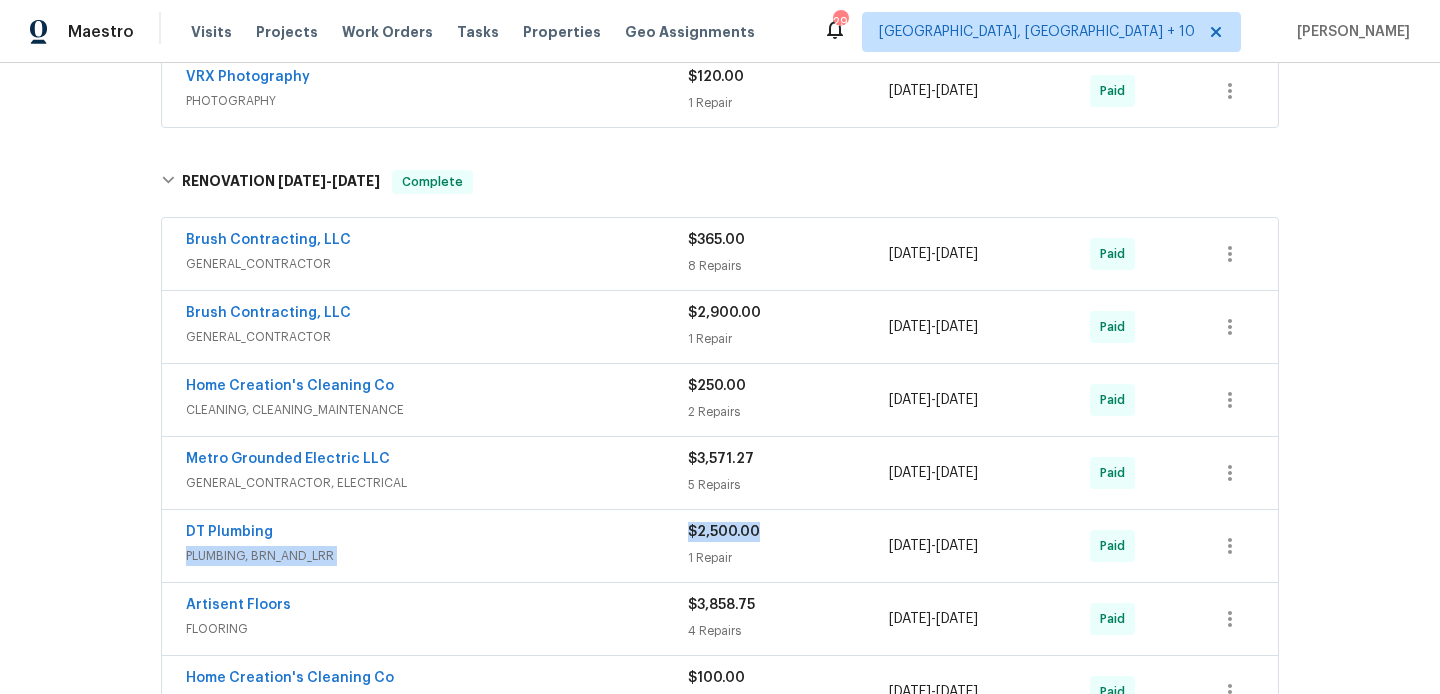 drag, startPoint x: 767, startPoint y: 530, endPoint x: 666, endPoint y: 531, distance: 101.00495 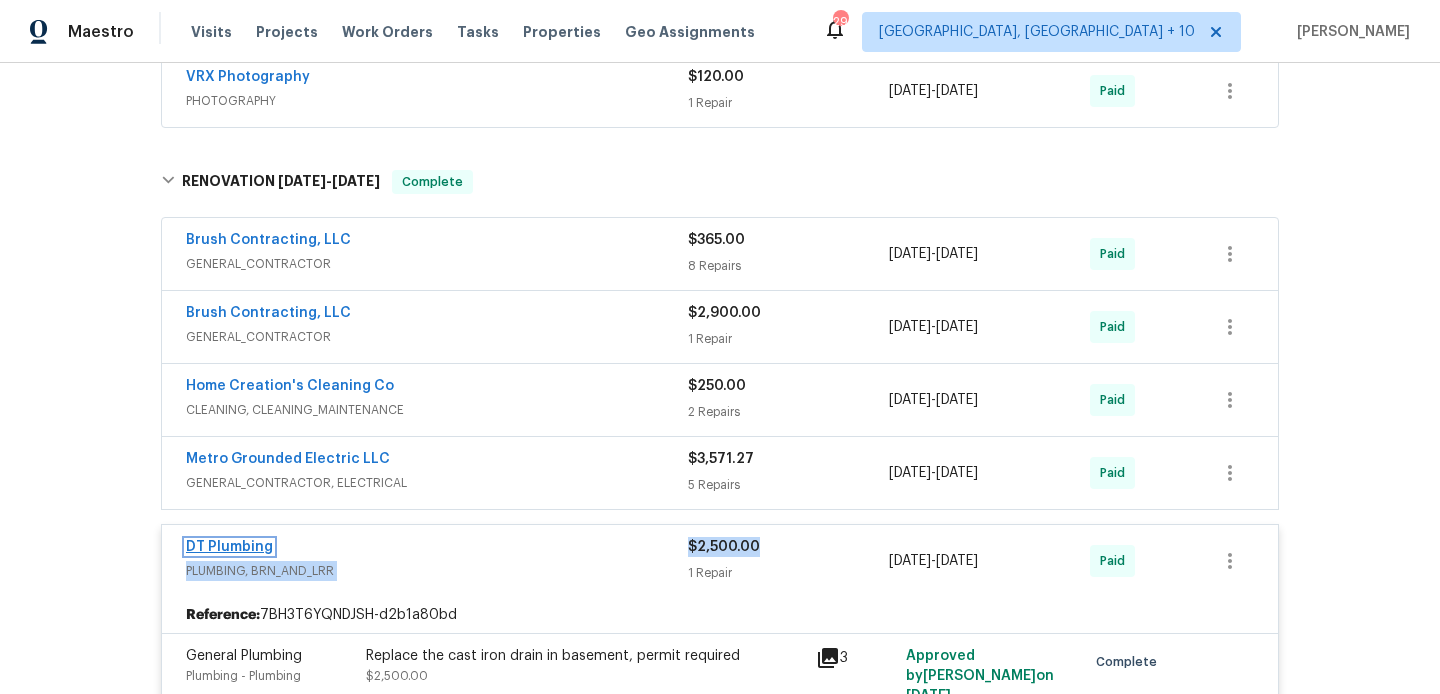 click on "DT Plumbing" at bounding box center (229, 547) 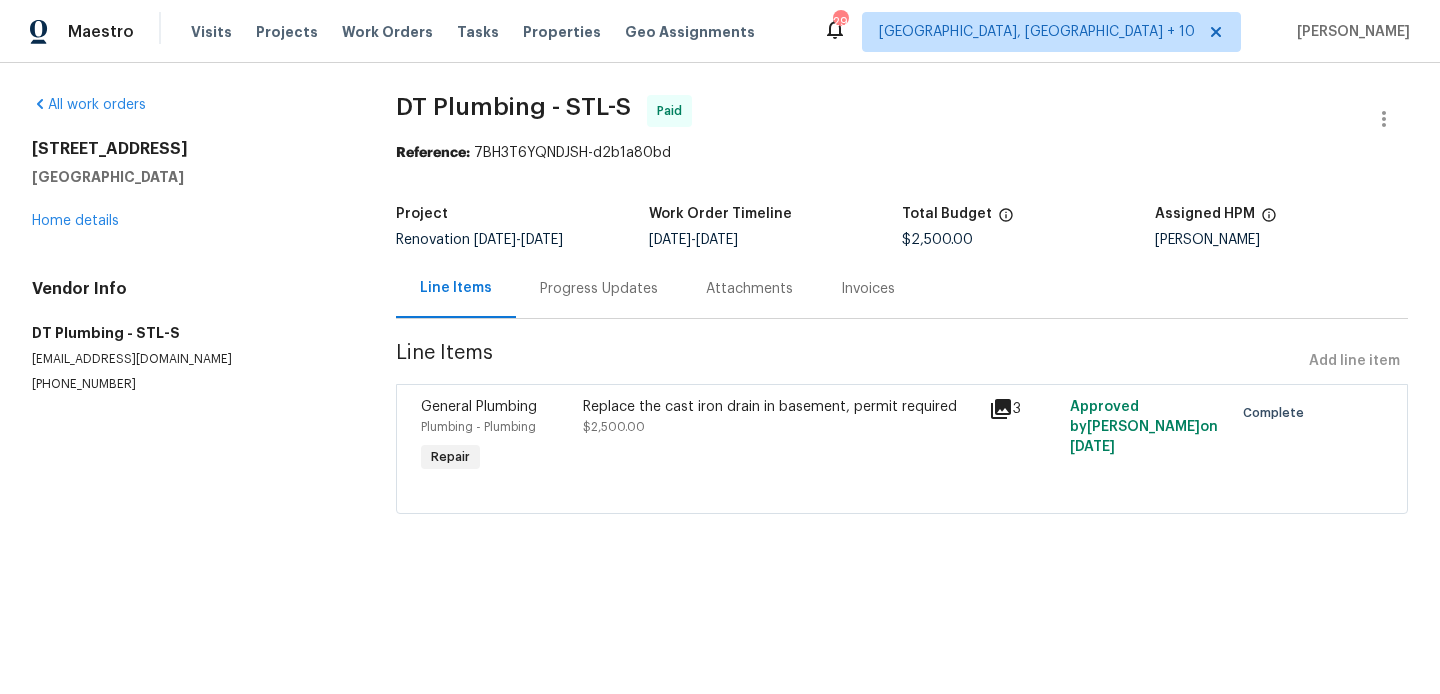 click on "(618) 248-3037" at bounding box center [190, 384] 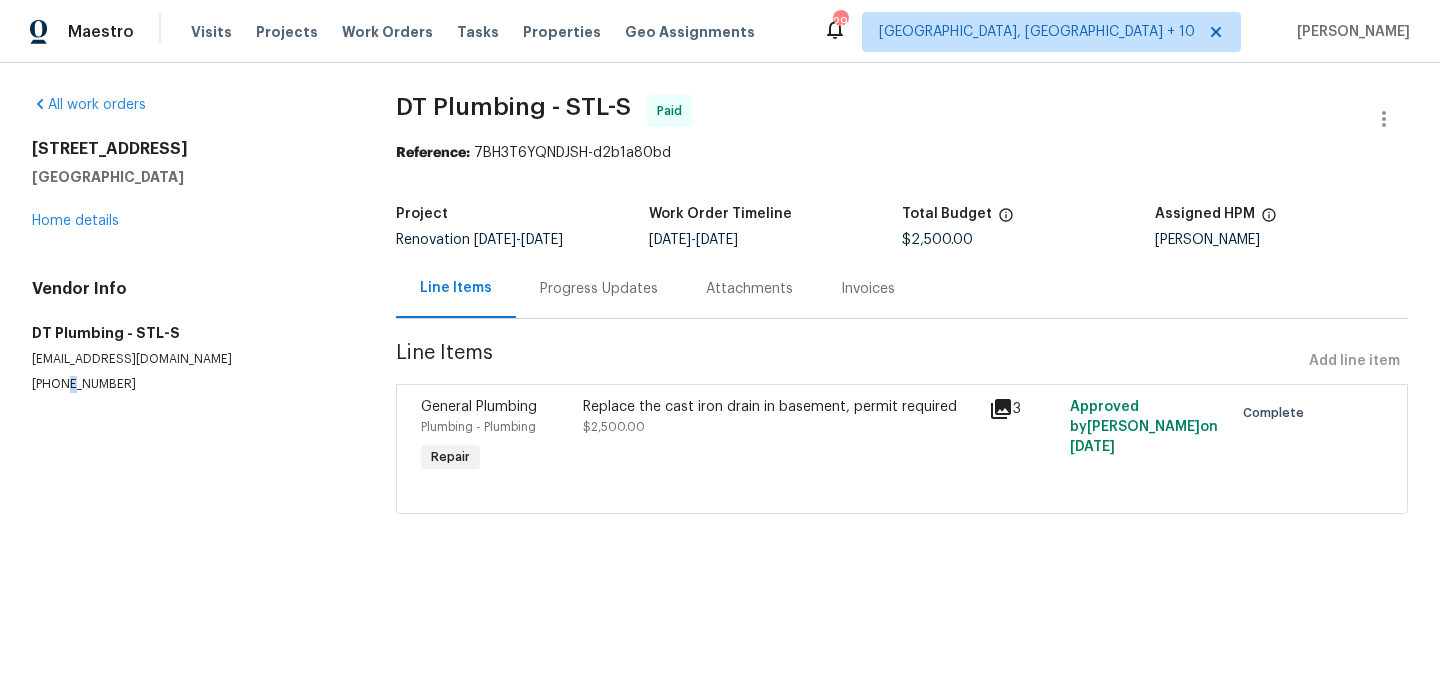 click on "(618) 248-3037" at bounding box center (190, 384) 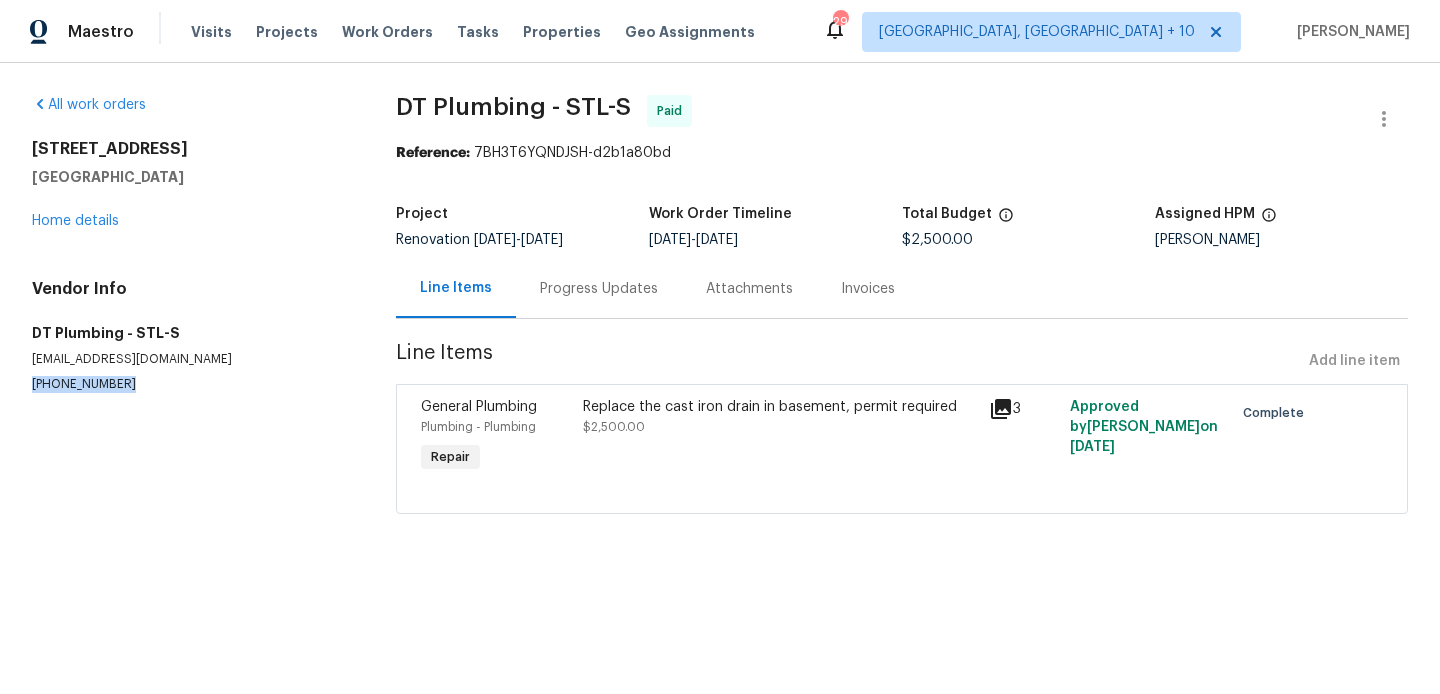 click on "(618) 248-3037" at bounding box center [190, 384] 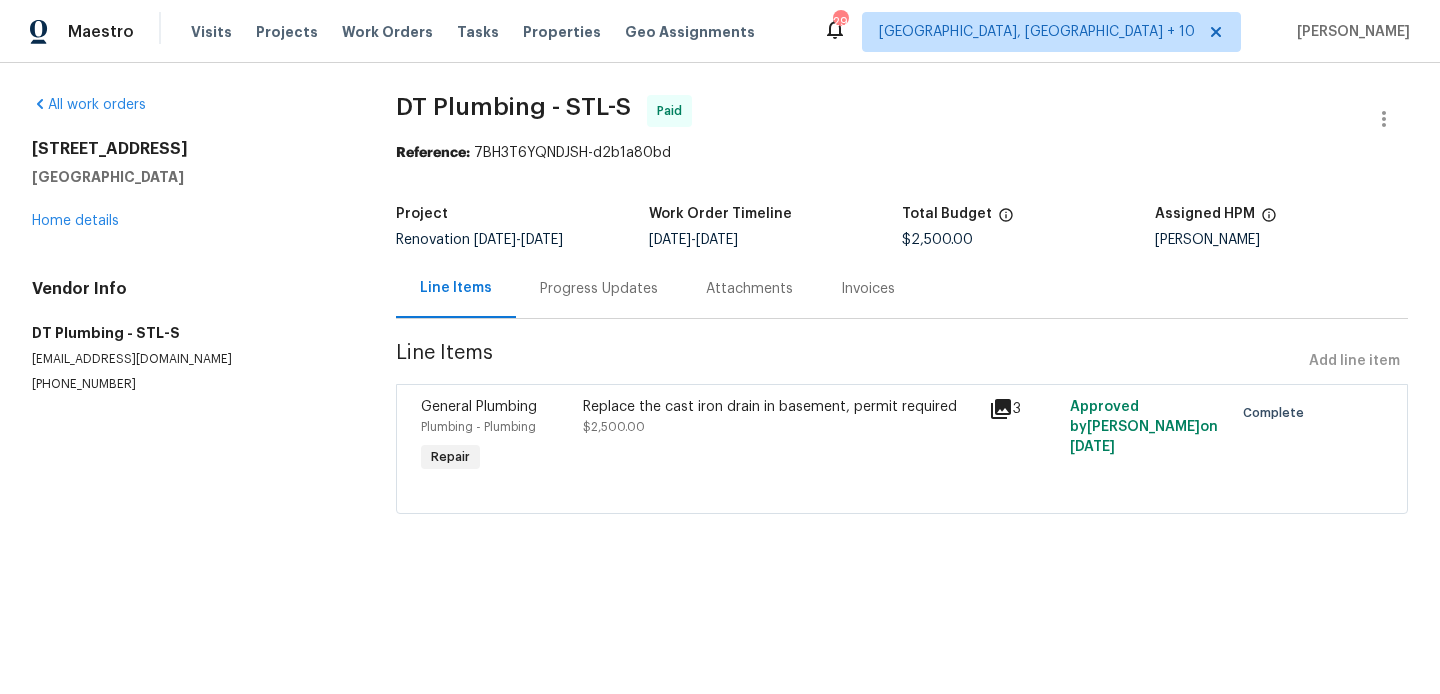click on "manager@dtplumbingservice.com" at bounding box center [190, 359] 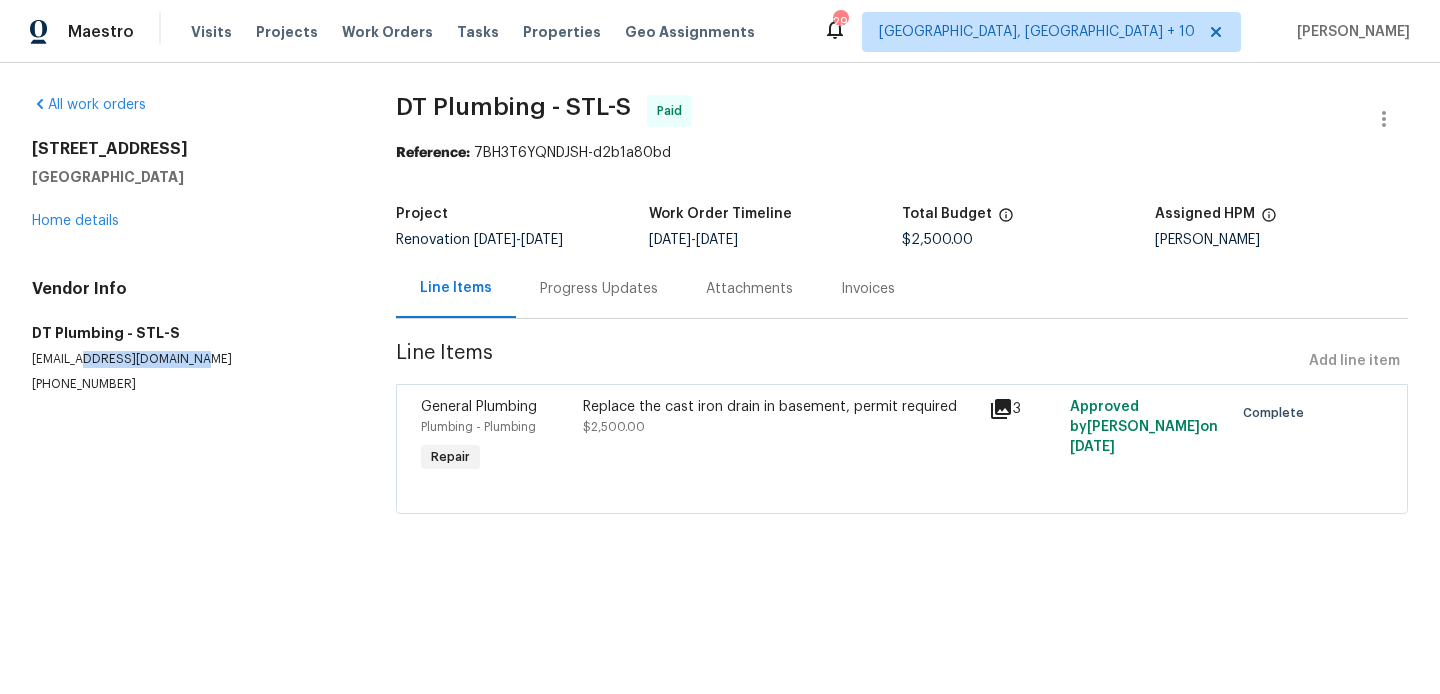 click on "manager@dtplumbingservice.com" at bounding box center [190, 359] 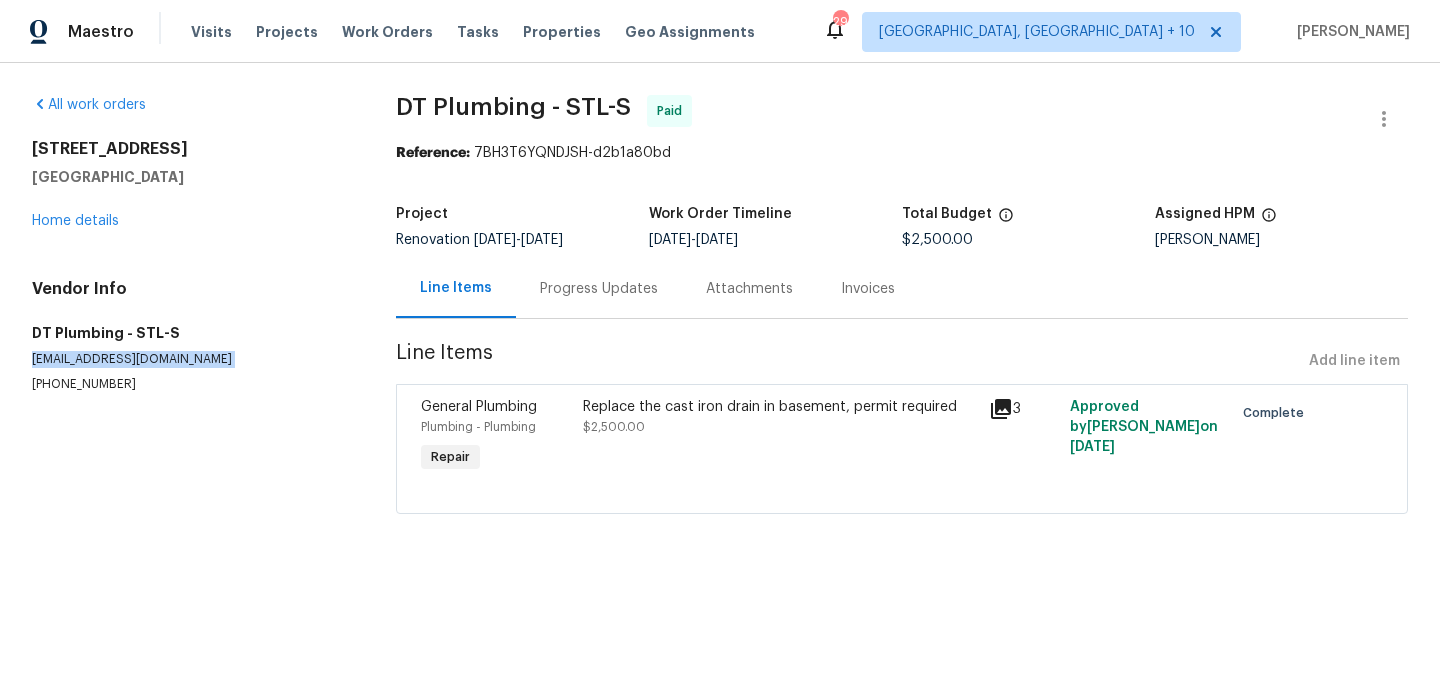 click on "manager@dtplumbingservice.com" at bounding box center [190, 359] 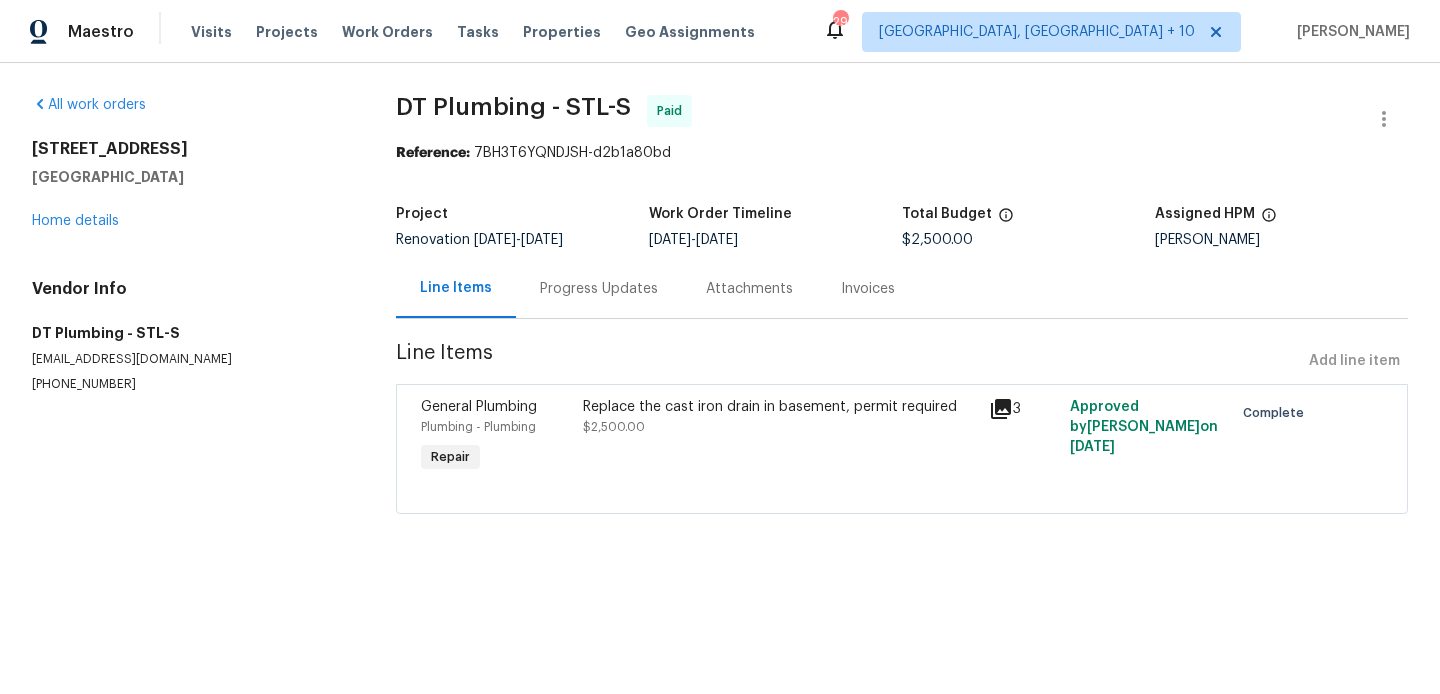 click on "$2,500.00" at bounding box center (937, 240) 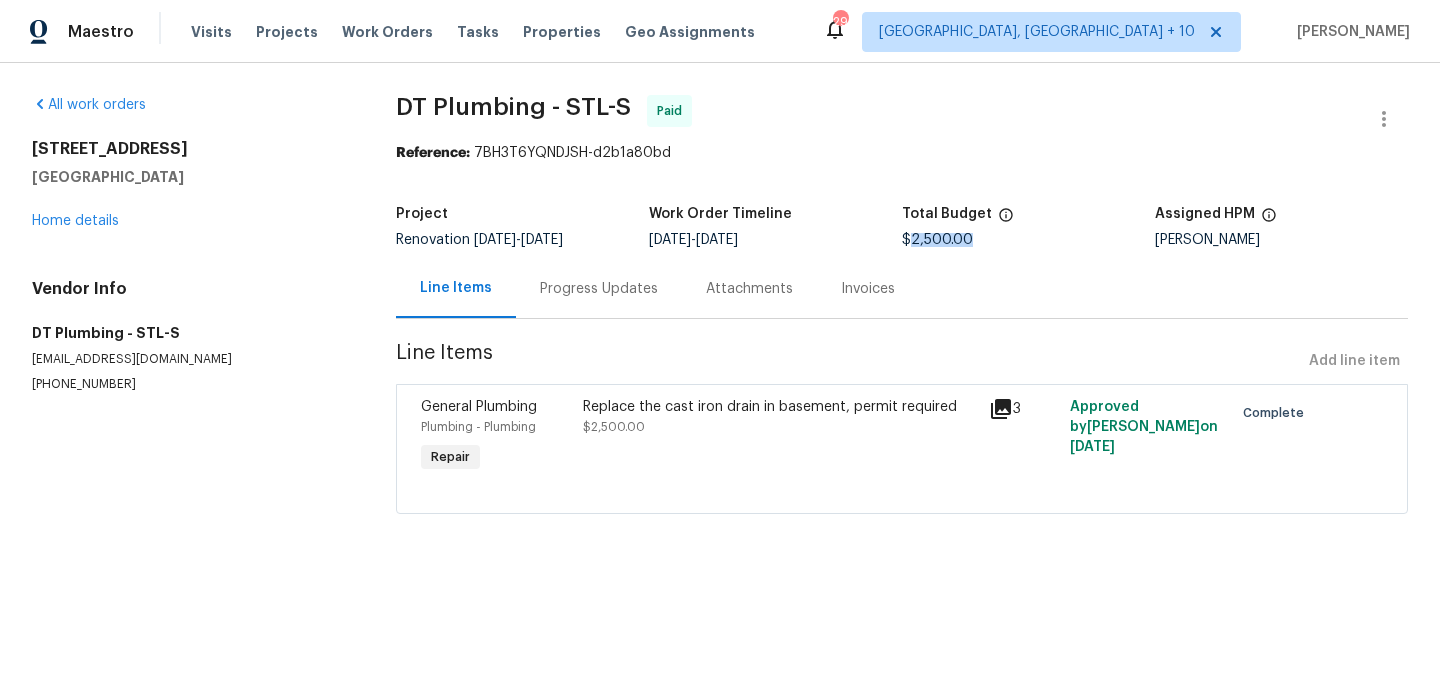 click on "$2,500.00" at bounding box center (937, 240) 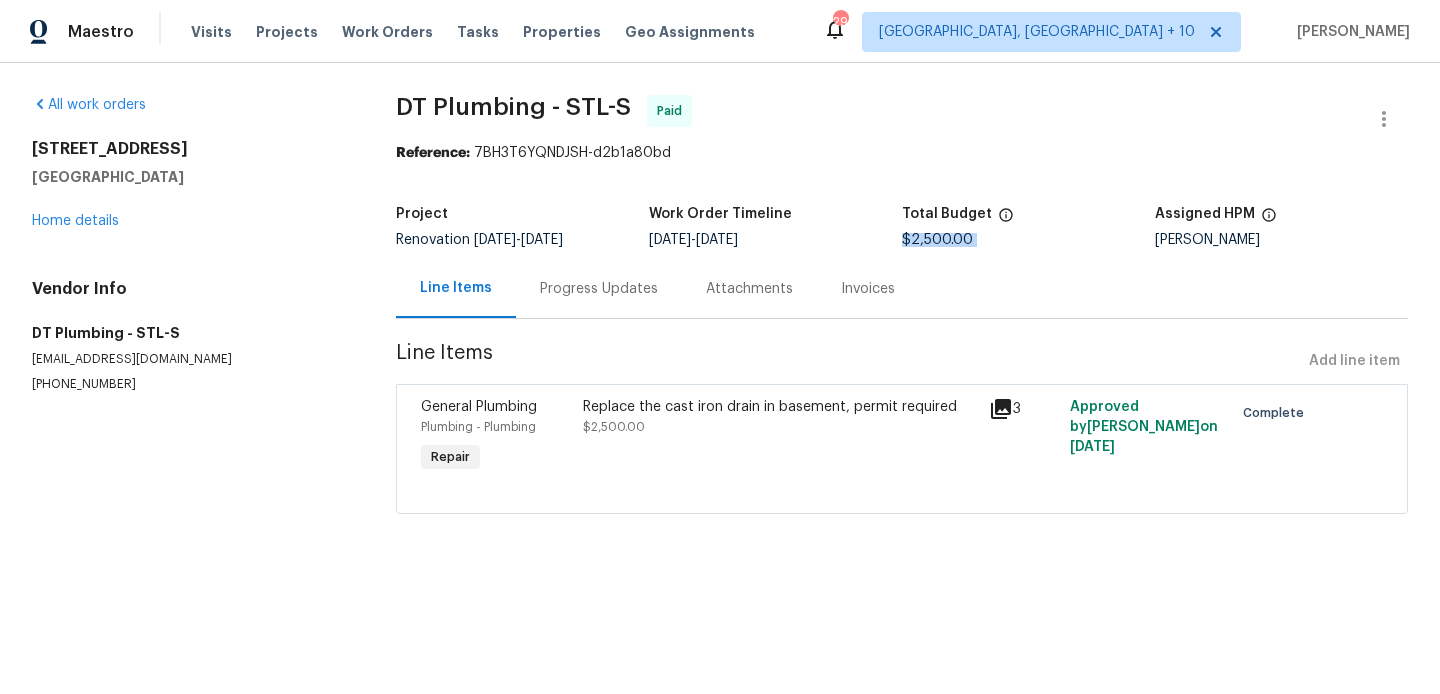 click on "$2,500.00" at bounding box center (937, 240) 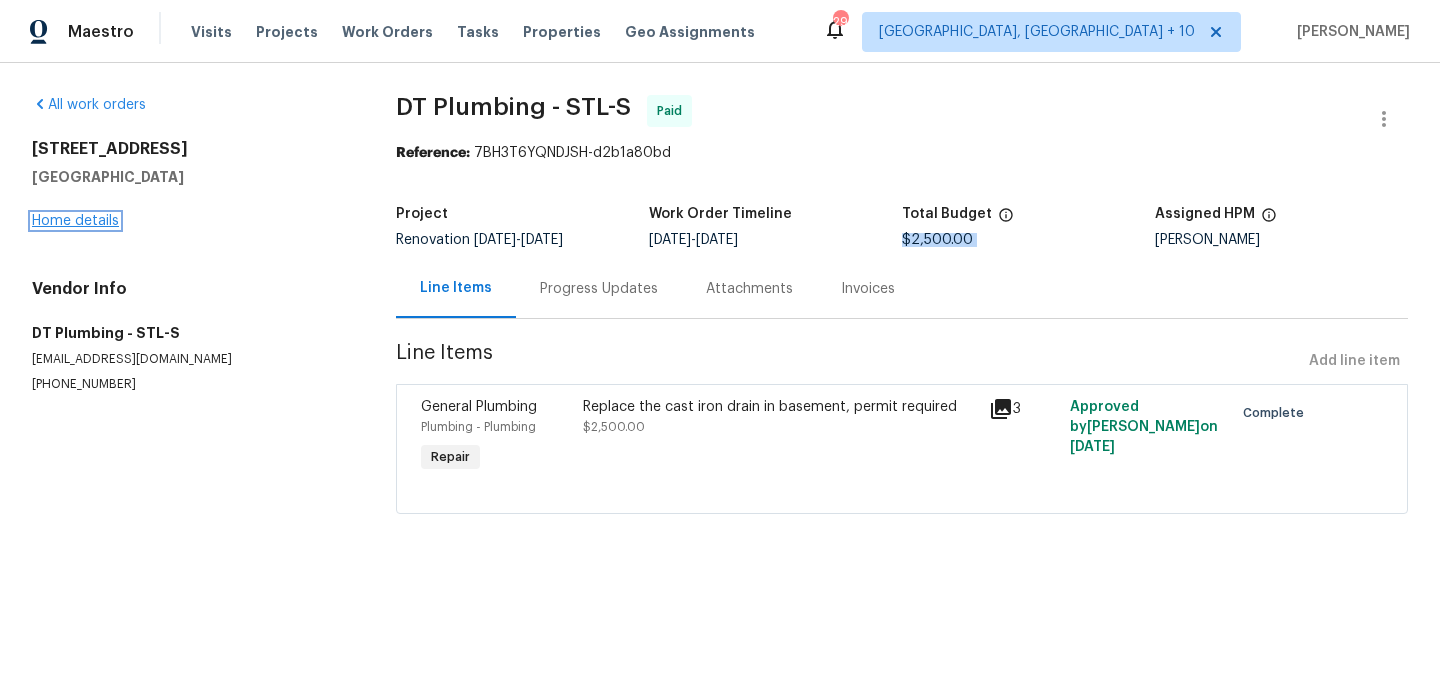 click on "Home details" at bounding box center (75, 221) 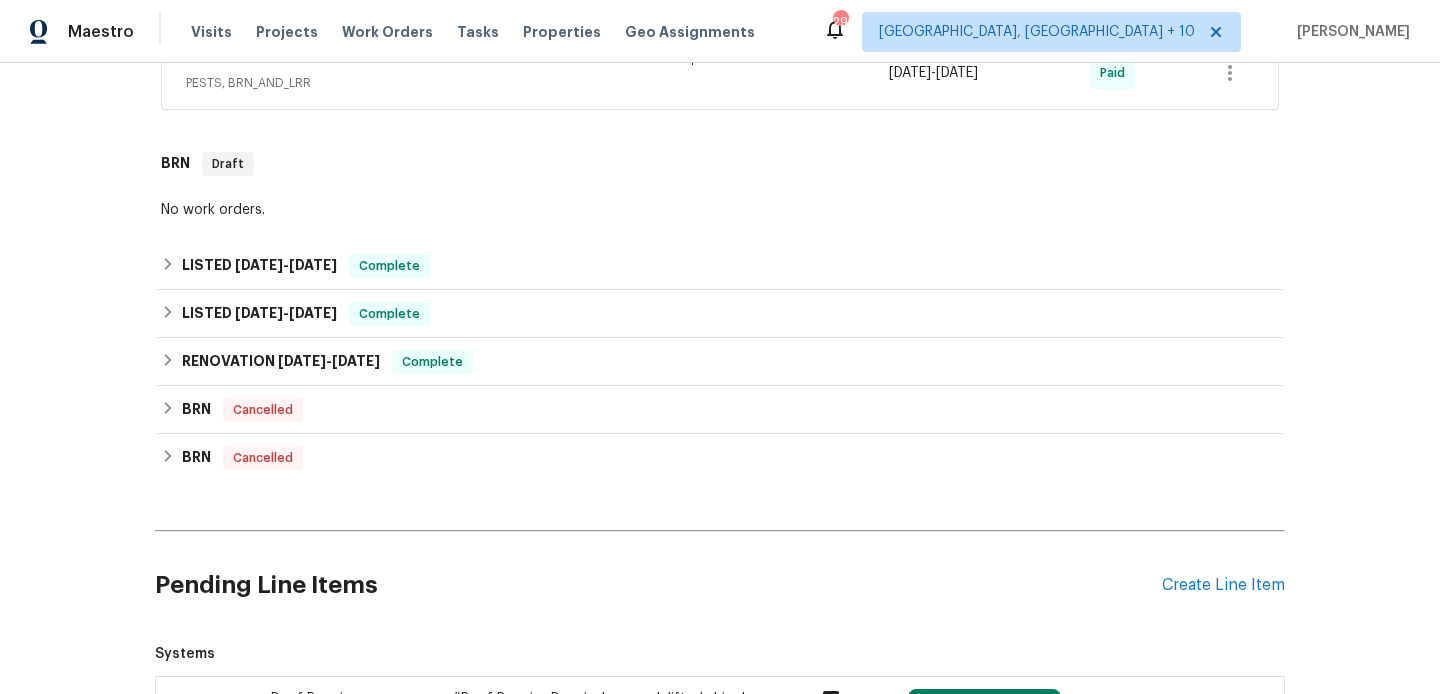 scroll, scrollTop: 789, scrollLeft: 0, axis: vertical 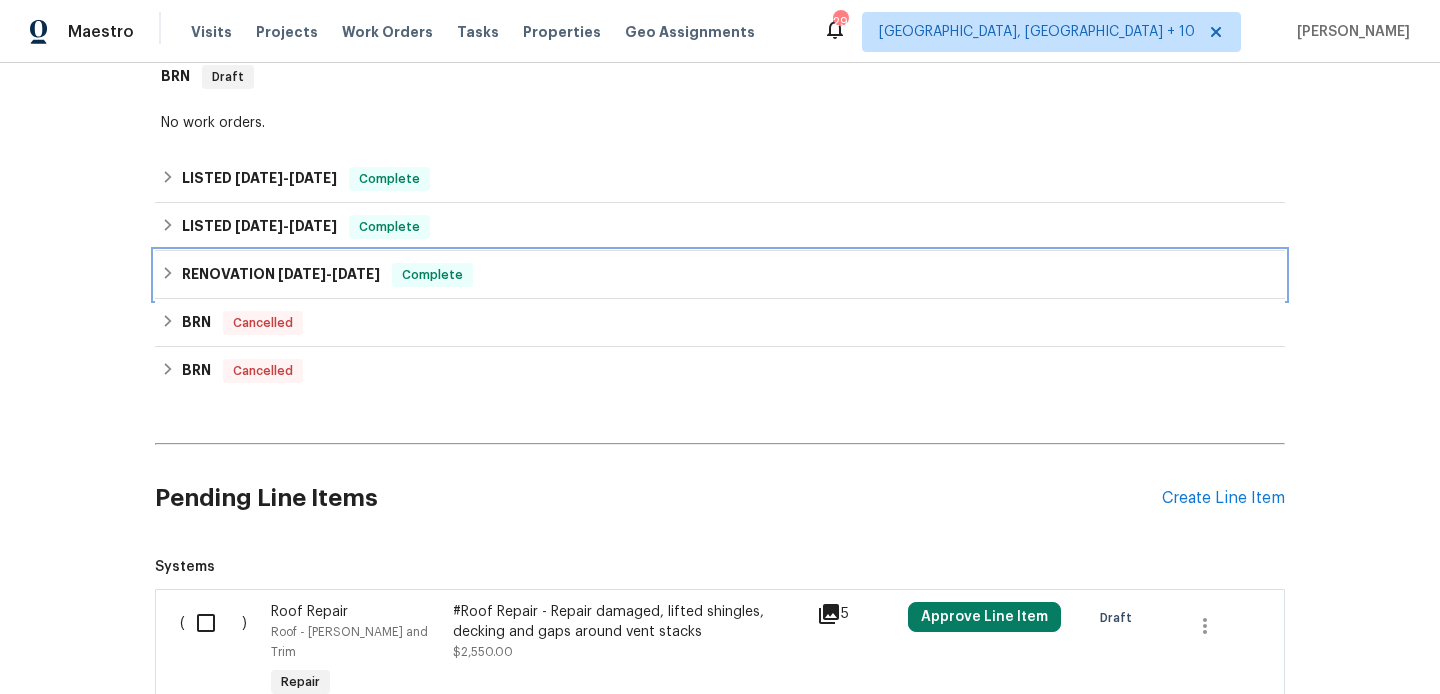 click on "RENOVATION   8/28/24  -  12/17/24" at bounding box center [281, 275] 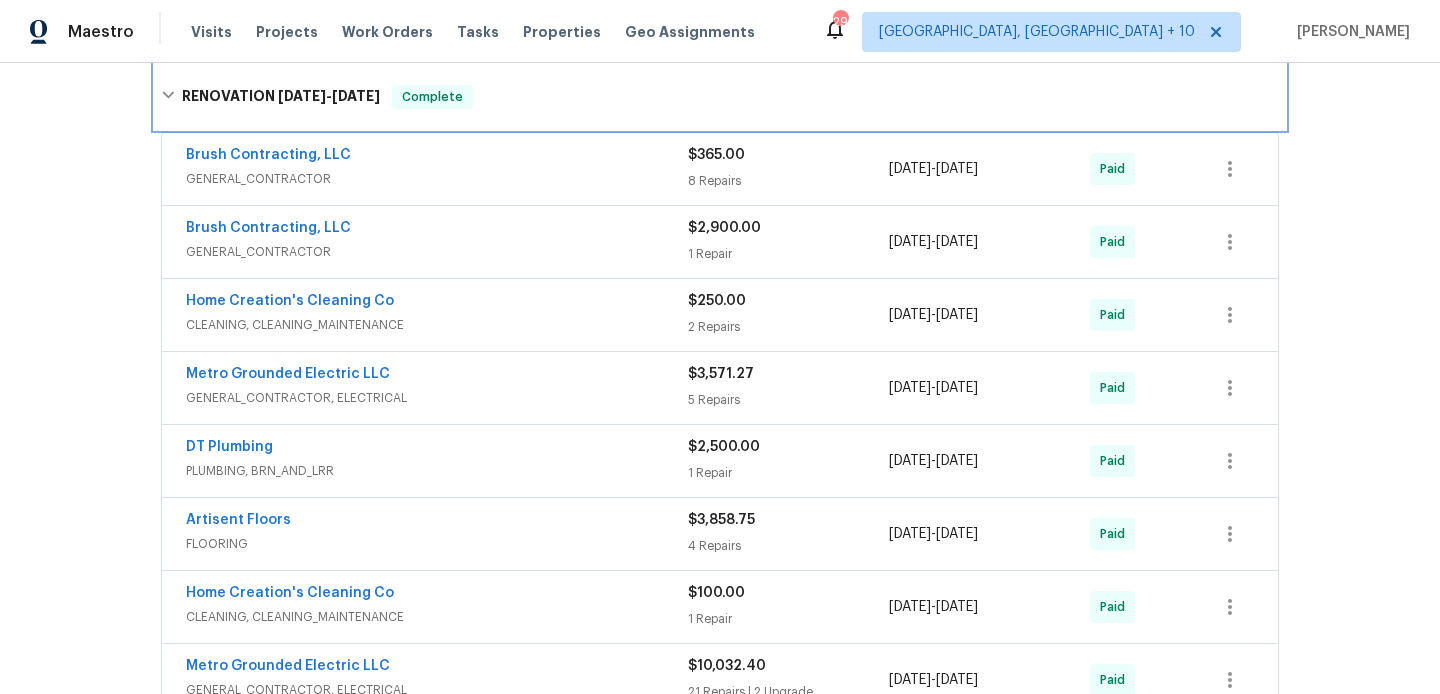 scroll, scrollTop: 789, scrollLeft: 0, axis: vertical 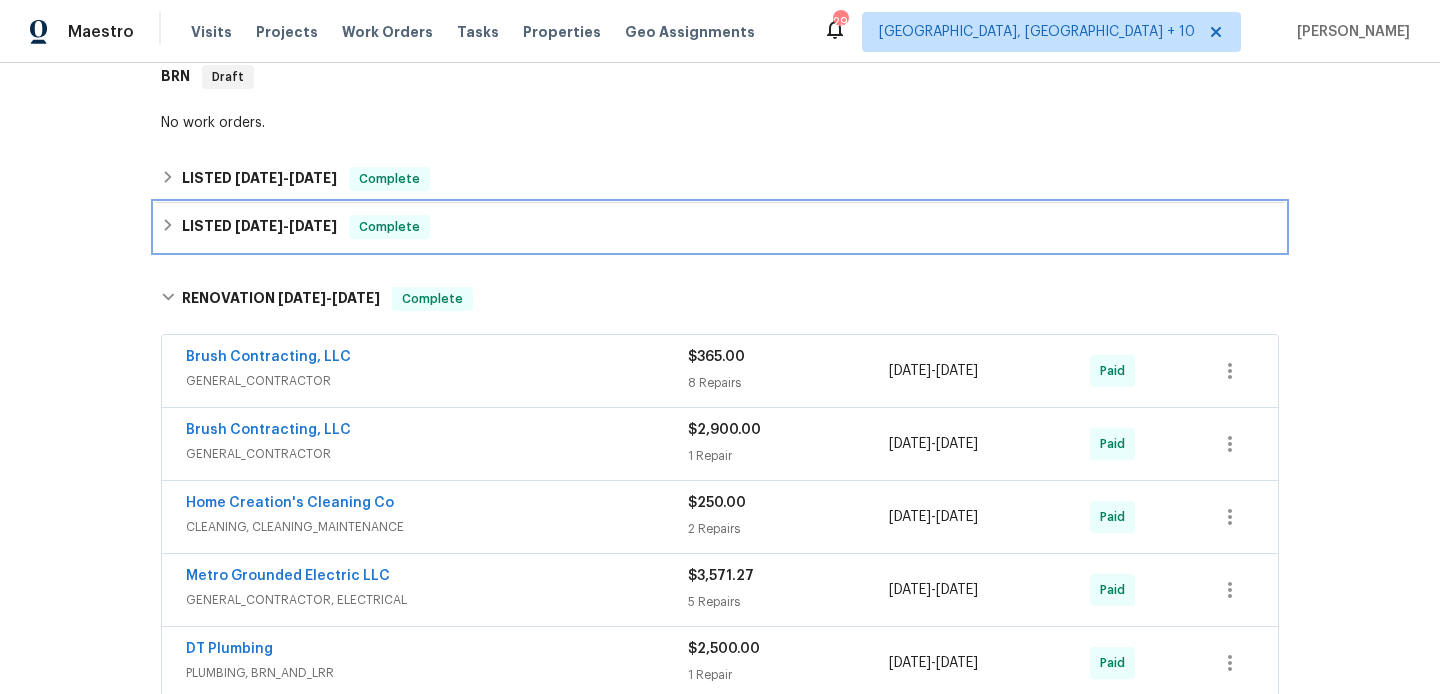 click on "LISTED   12/18/24  -  12/19/24 Complete" at bounding box center [720, 227] 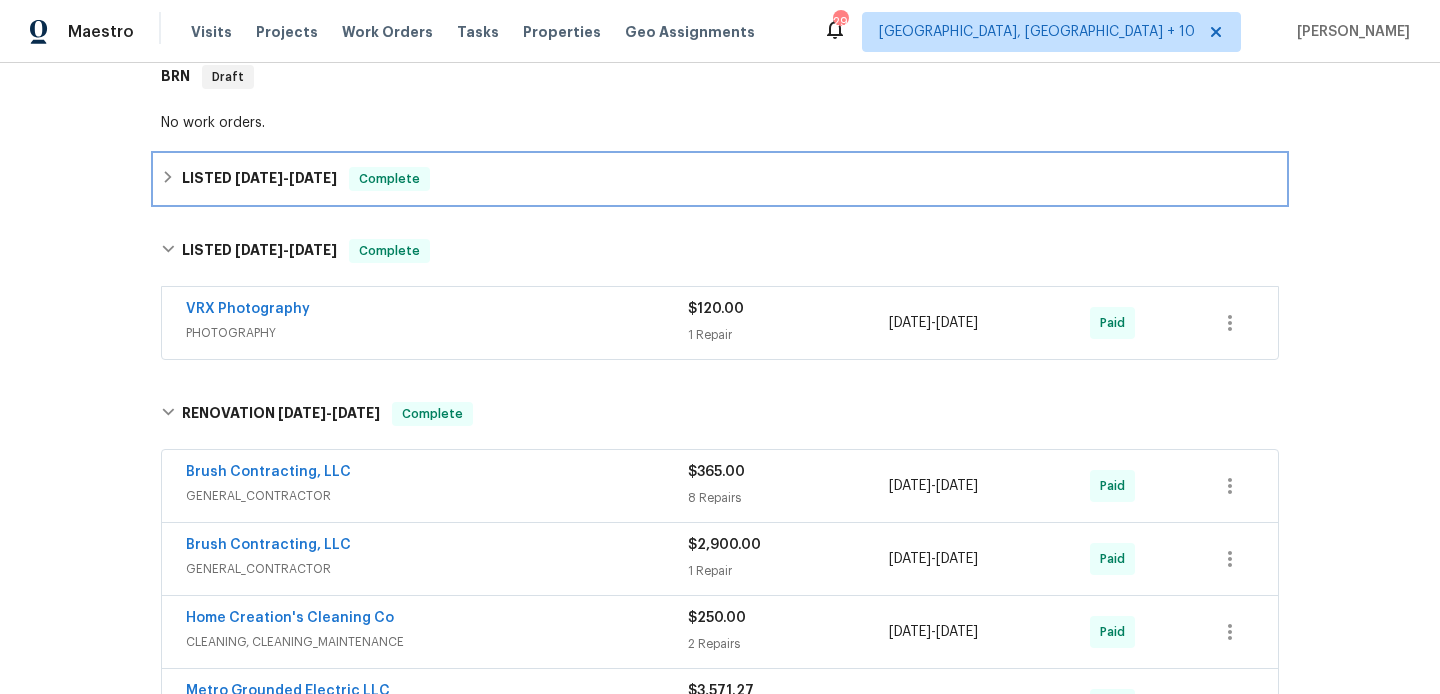 click on "LISTED   1/10/25  -  1/16/25" at bounding box center (259, 179) 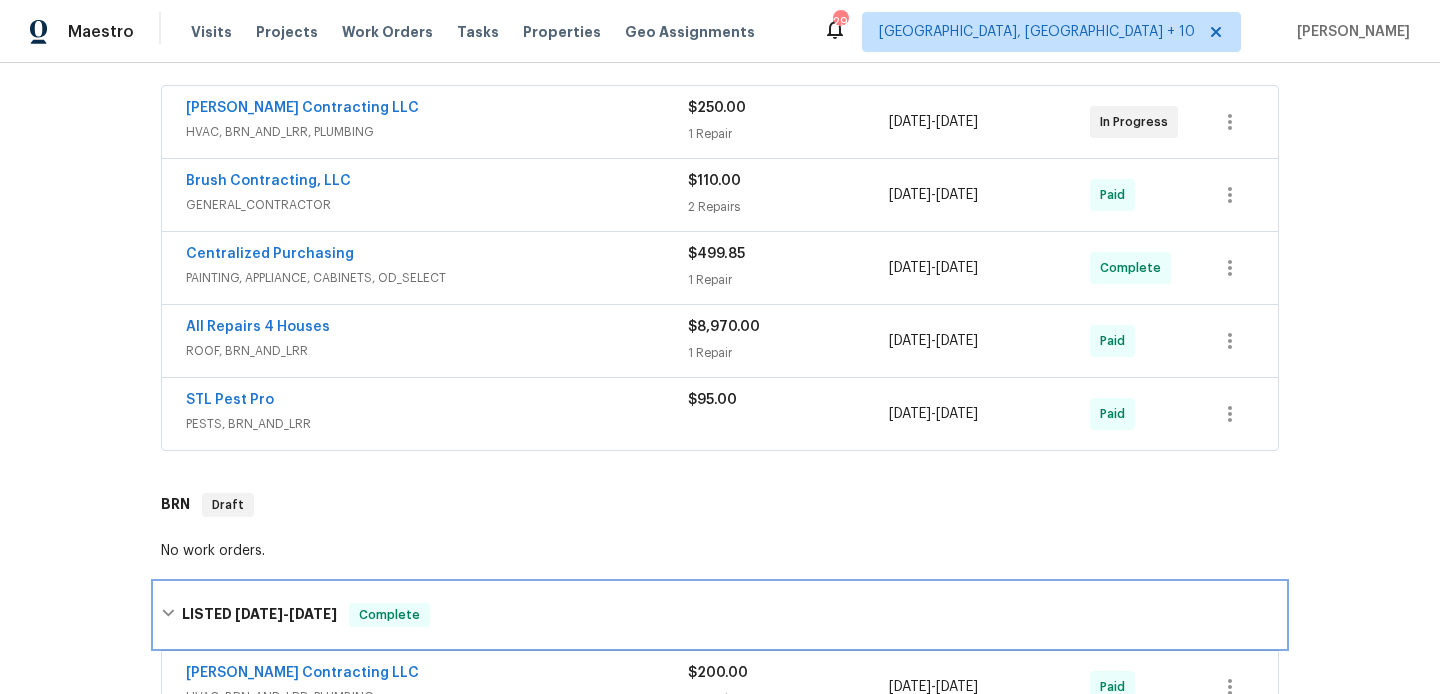 scroll, scrollTop: 358, scrollLeft: 0, axis: vertical 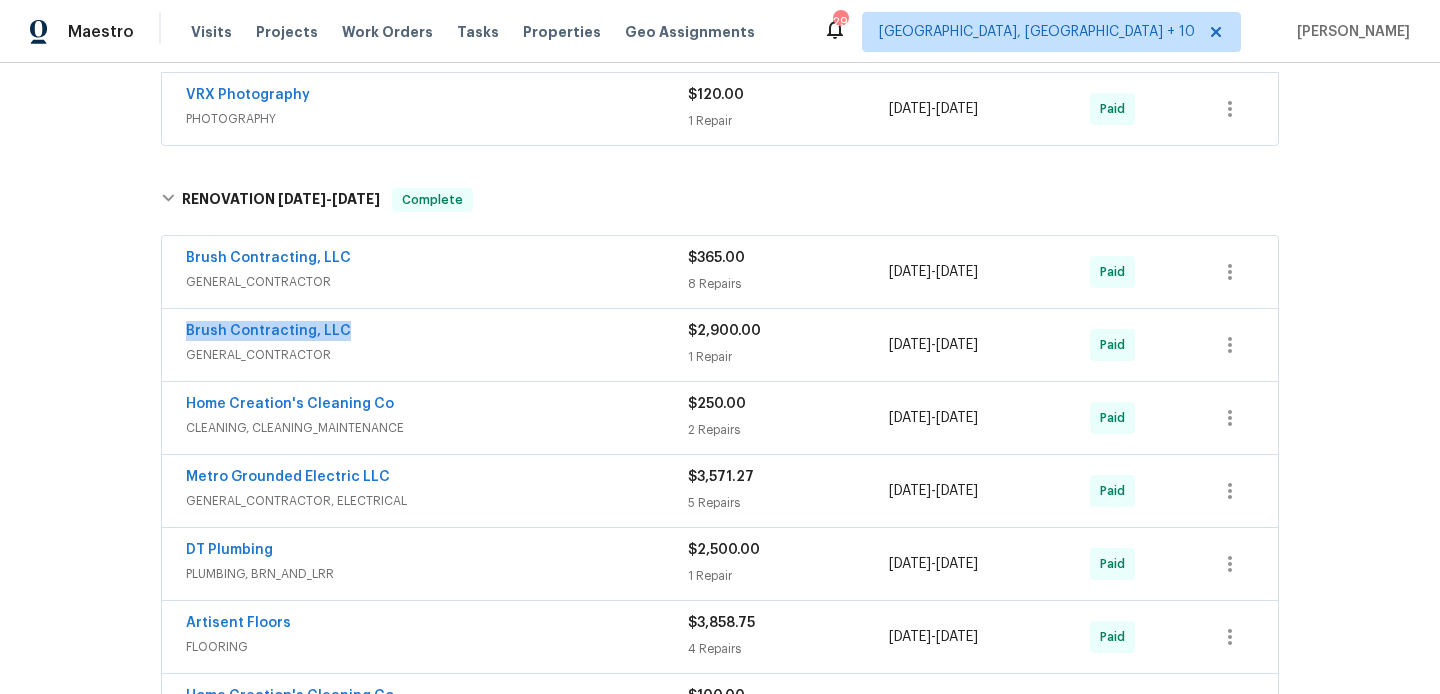 drag, startPoint x: 364, startPoint y: 334, endPoint x: 182, endPoint y: 333, distance: 182.00275 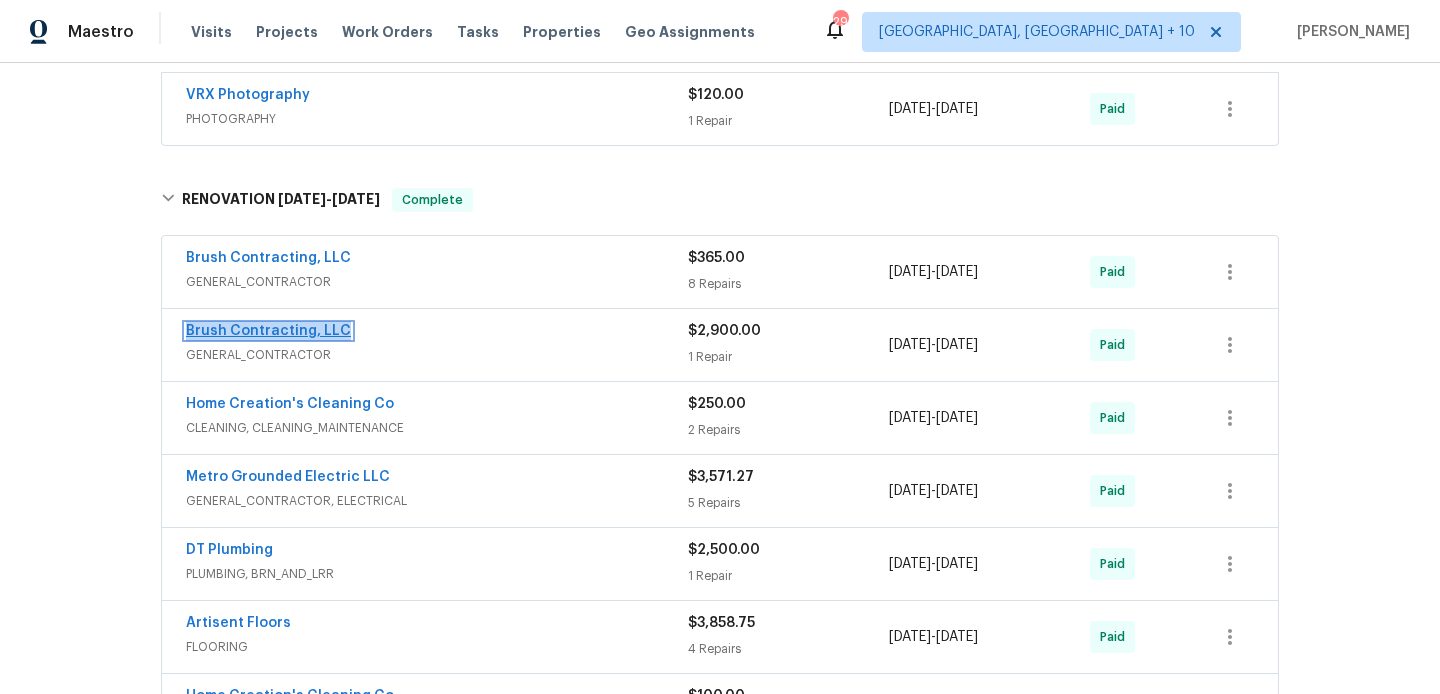 click on "Brush Contracting, LLC" at bounding box center [268, 331] 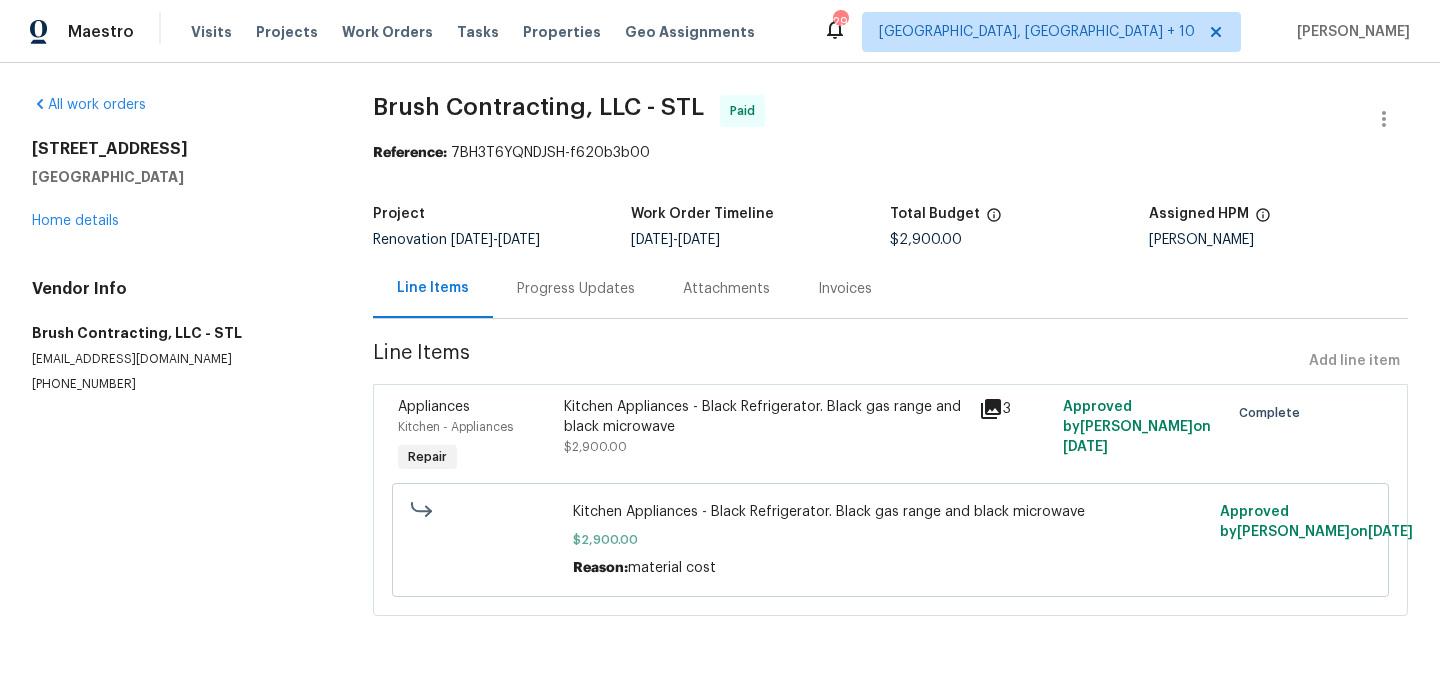 click on "(314) 488-7137" at bounding box center (178, 384) 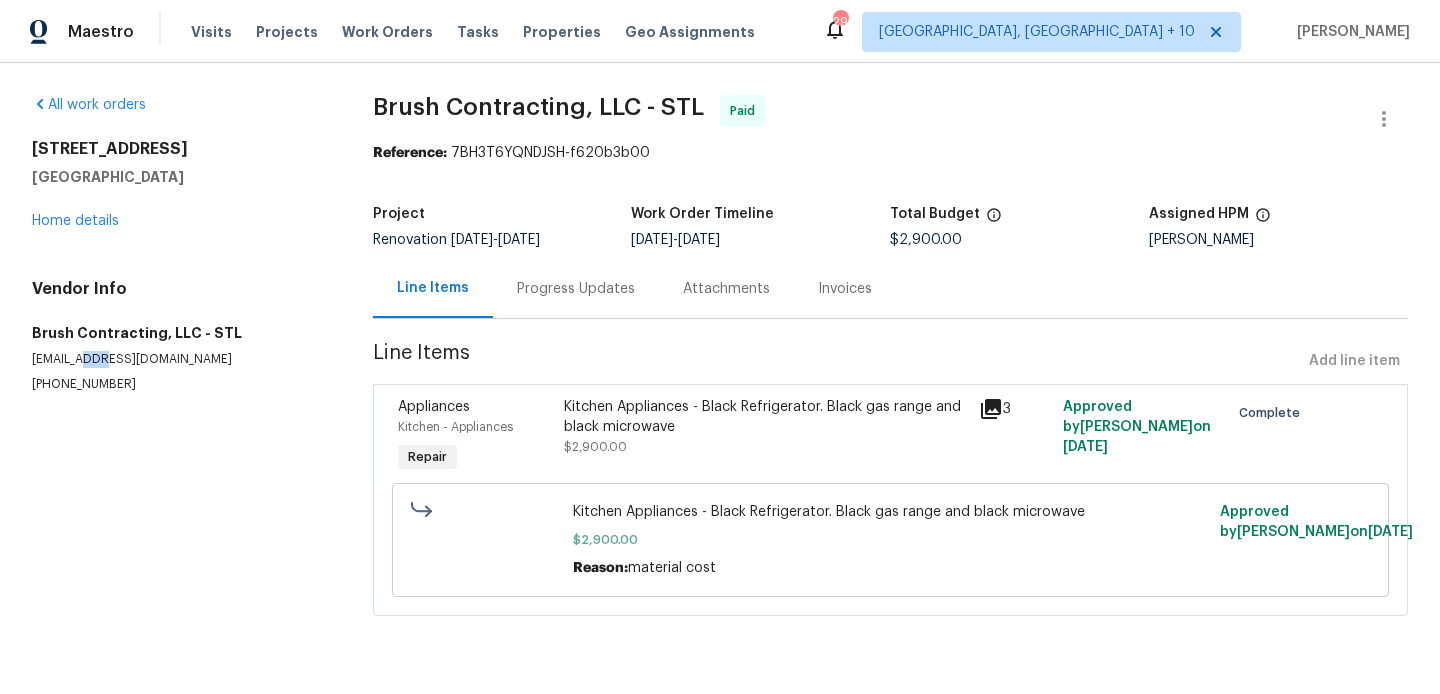 click on "brbrush@att.net" at bounding box center [178, 359] 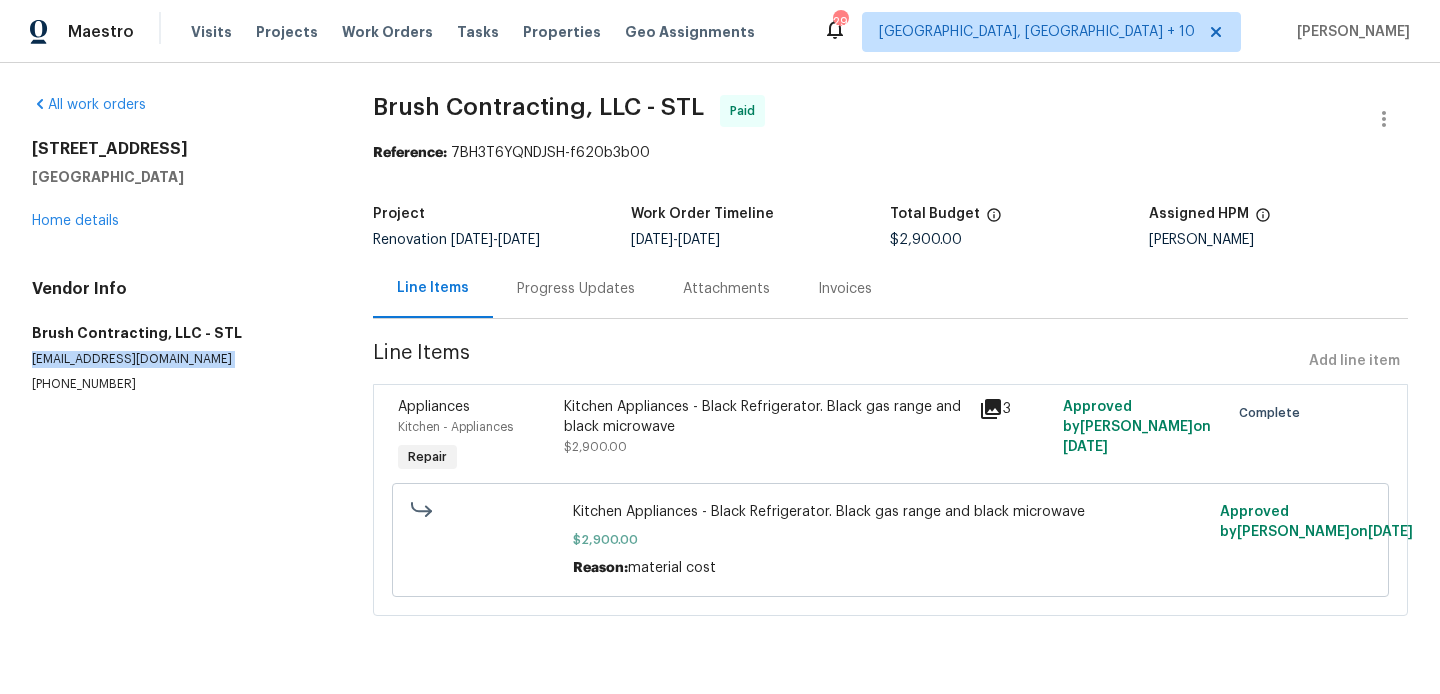 click on "brbrush@att.net" at bounding box center (178, 359) 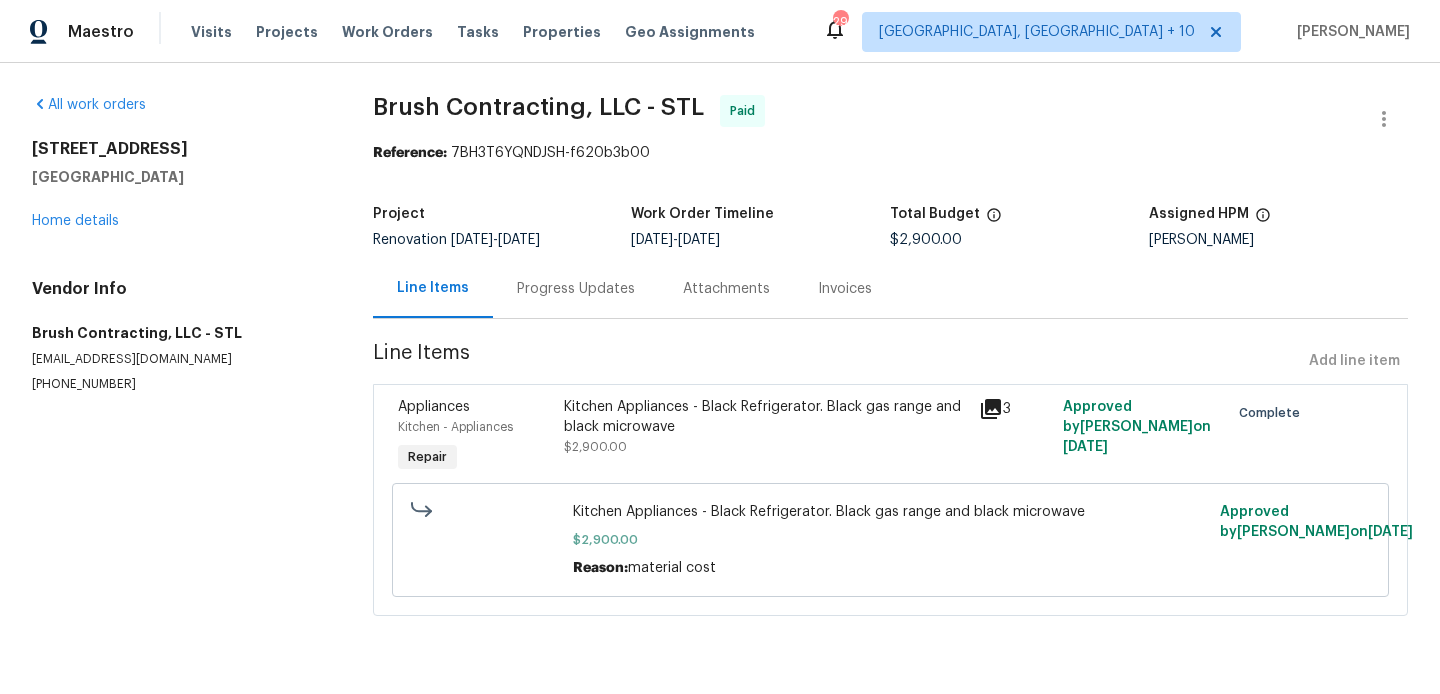 click on "(314) 488-7137" at bounding box center (178, 384) 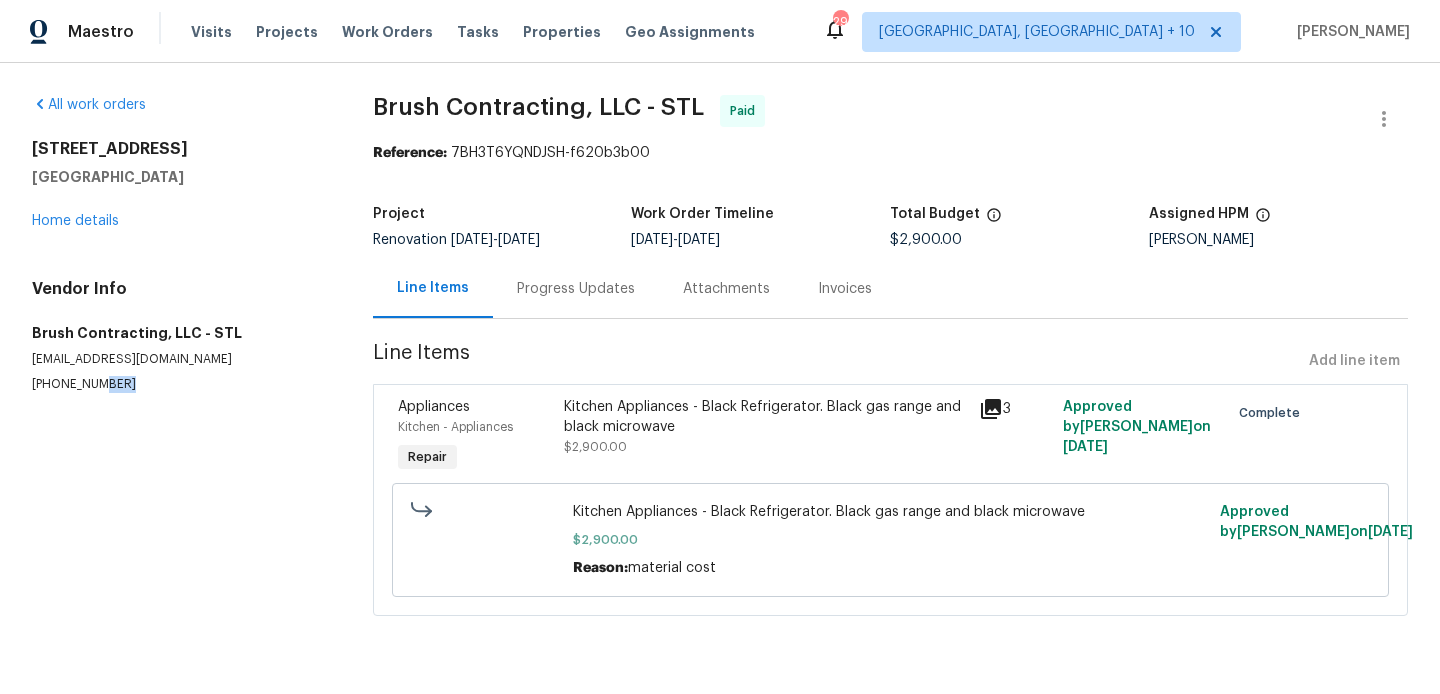 click on "(314) 488-7137" at bounding box center [178, 384] 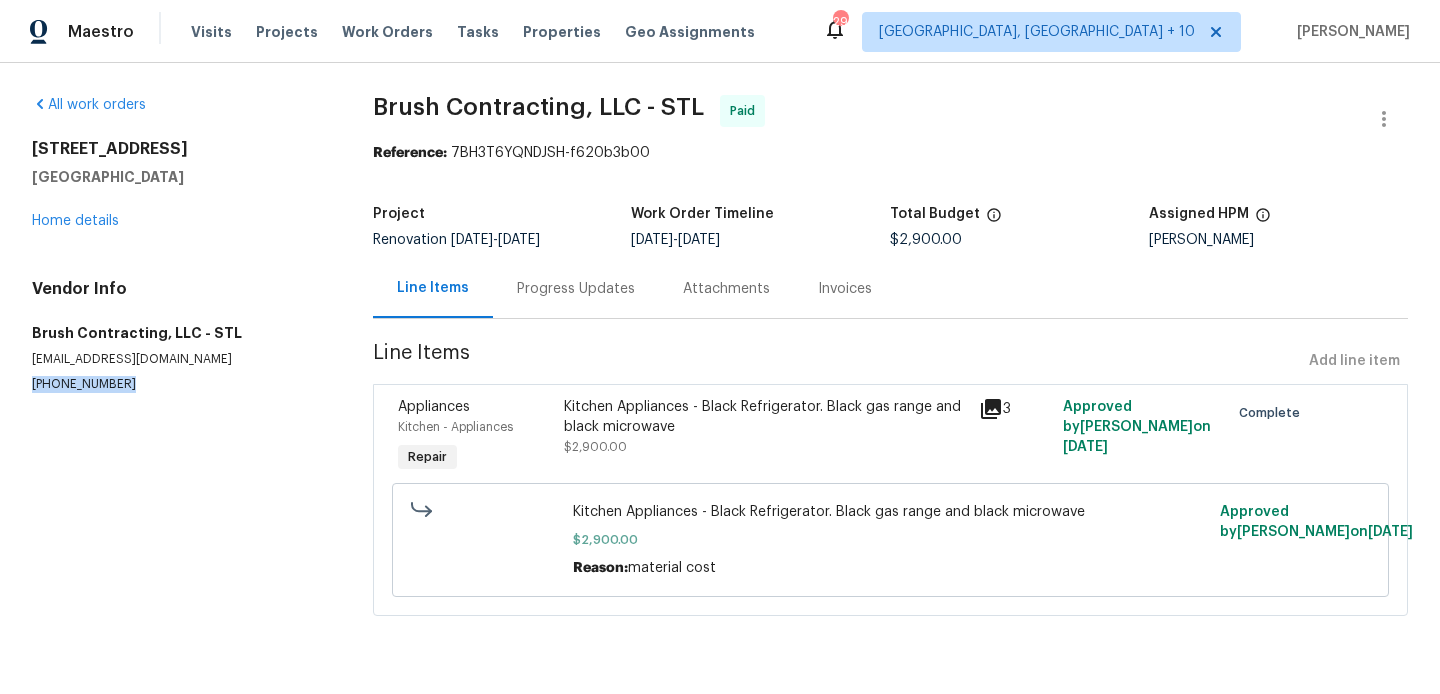 click on "(314) 488-7137" at bounding box center [178, 384] 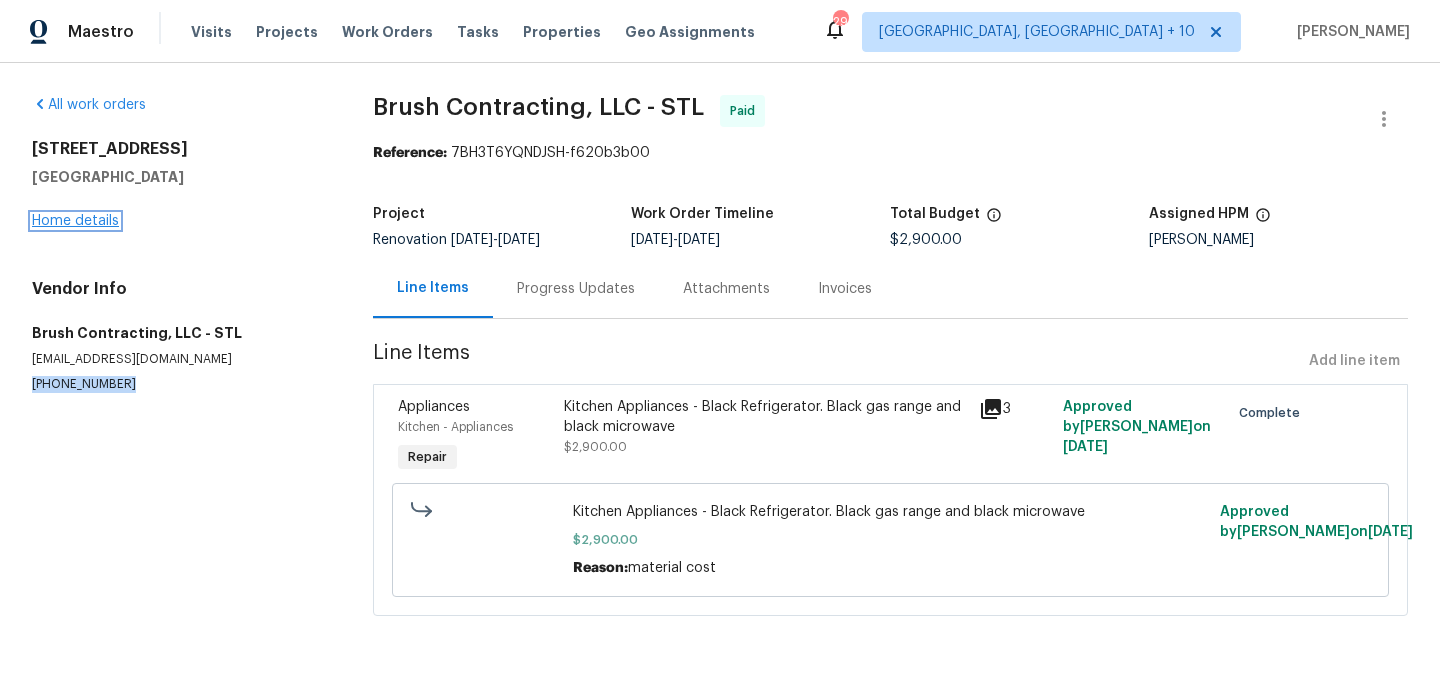 click on "Home details" at bounding box center (75, 221) 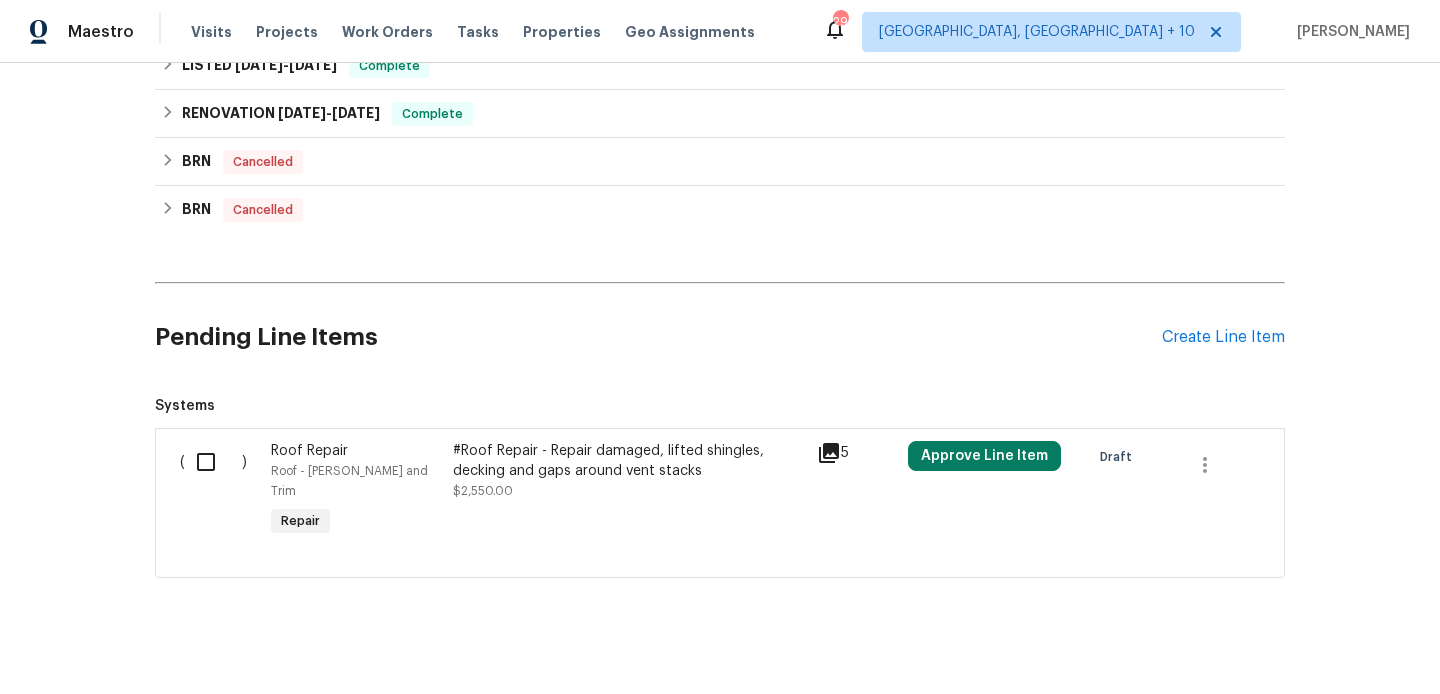 scroll, scrollTop: 796, scrollLeft: 0, axis: vertical 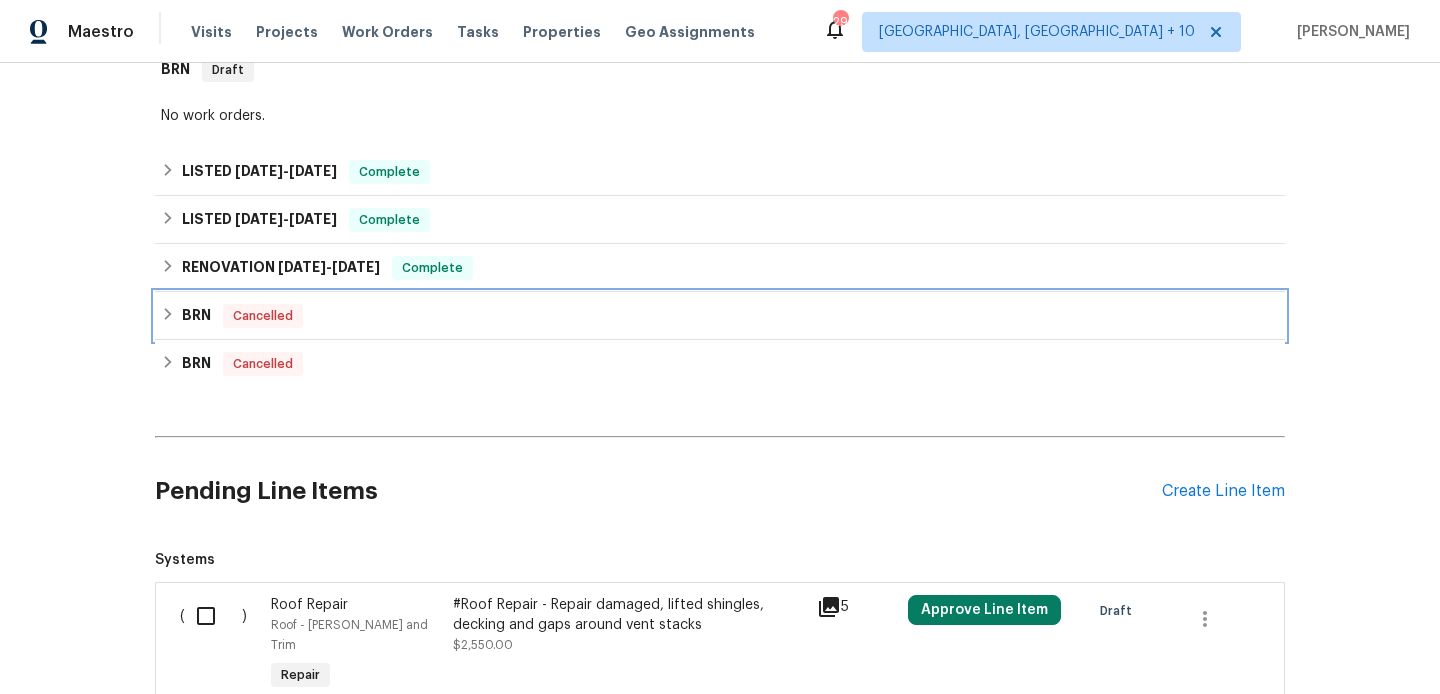 click on "BRN   Cancelled" at bounding box center [720, 316] 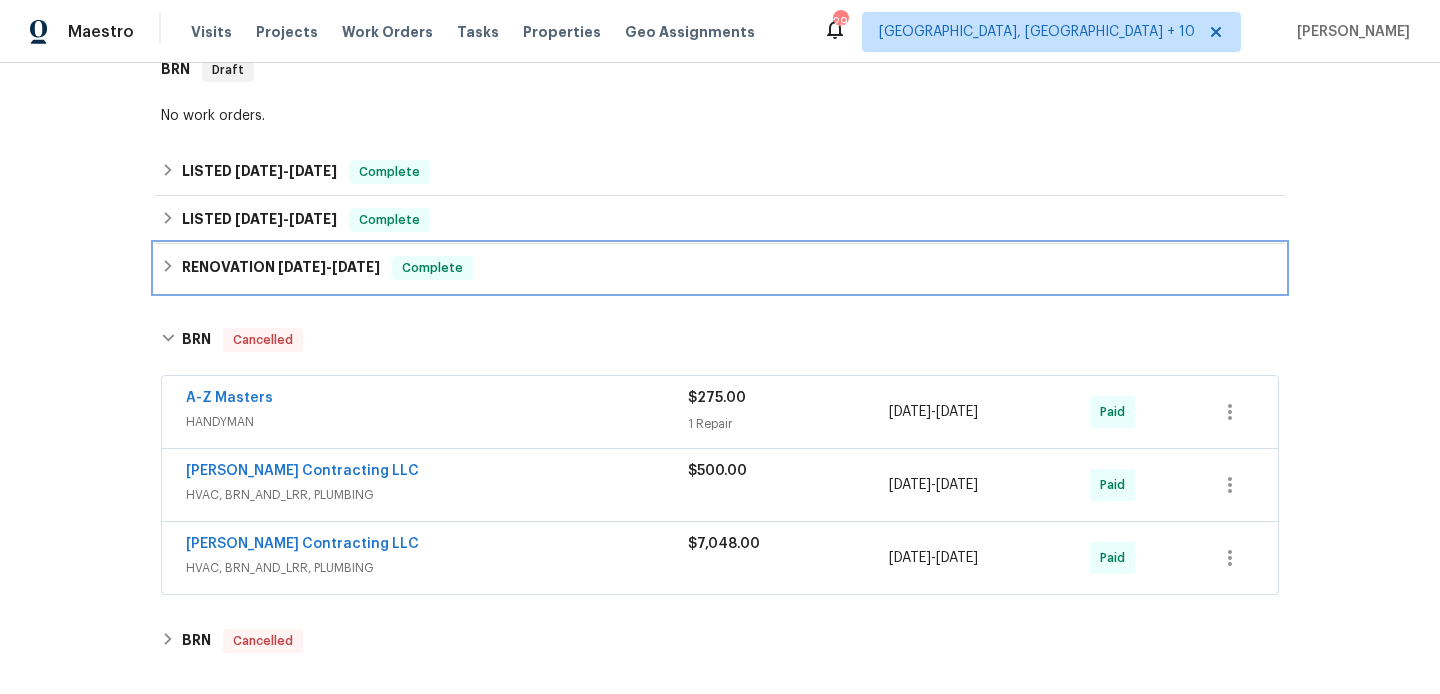 click on "RENOVATION   8/28/24  -  12/17/24" at bounding box center [281, 268] 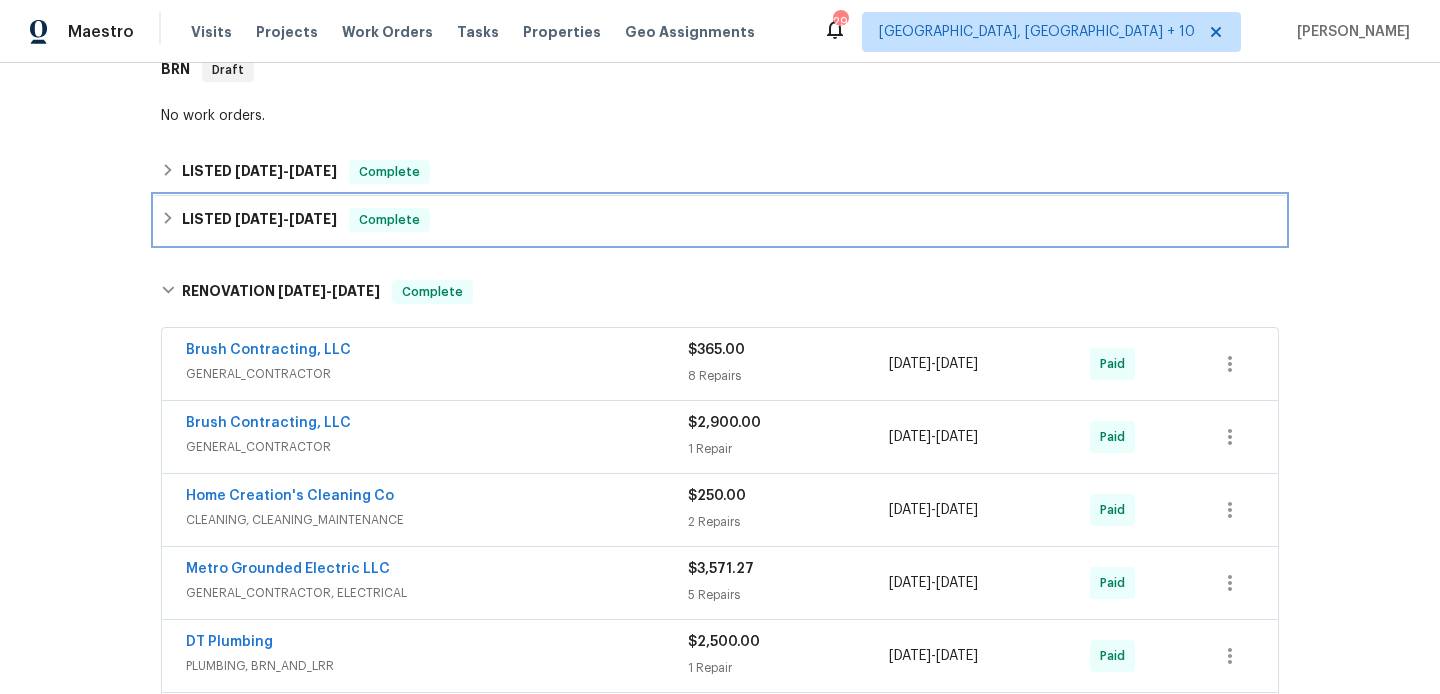 click on "LISTED   12/18/24  -  12/19/24 Complete" at bounding box center (720, 220) 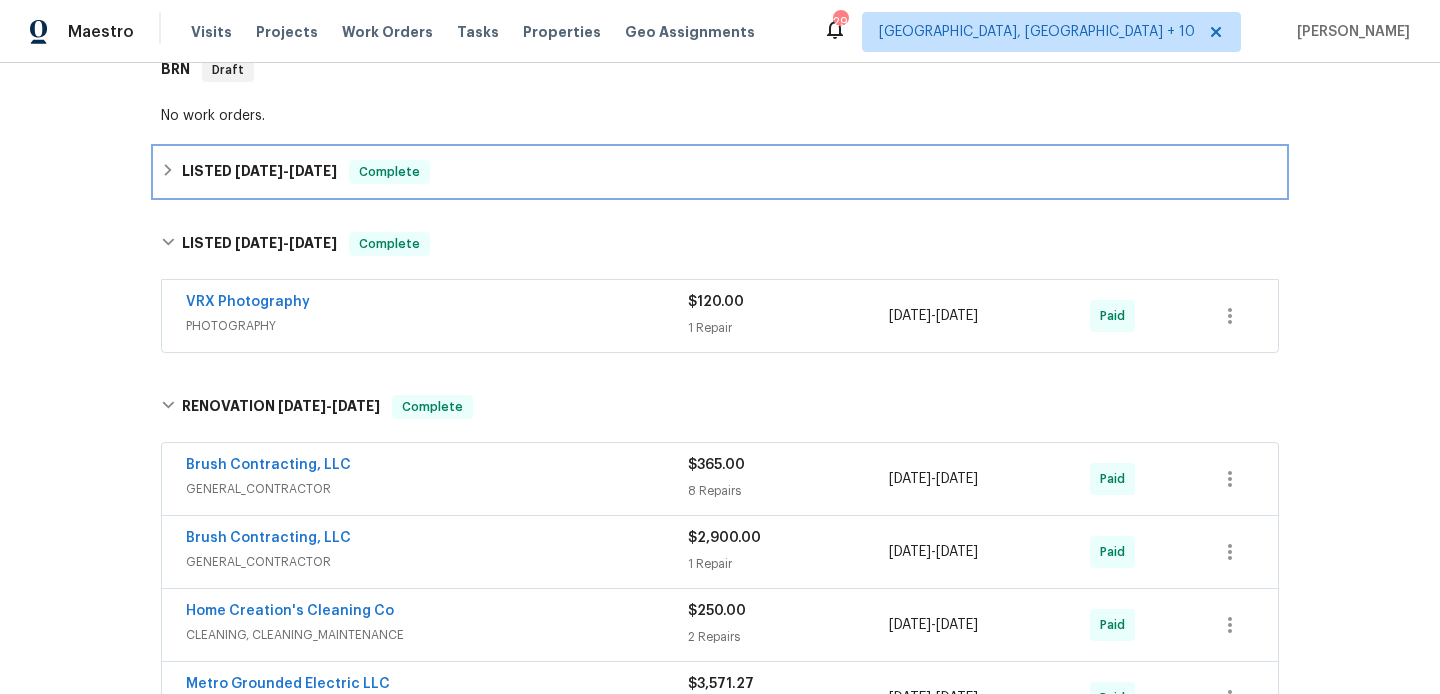 click on "LISTED   1/10/25  -  1/16/25 Complete" at bounding box center [720, 172] 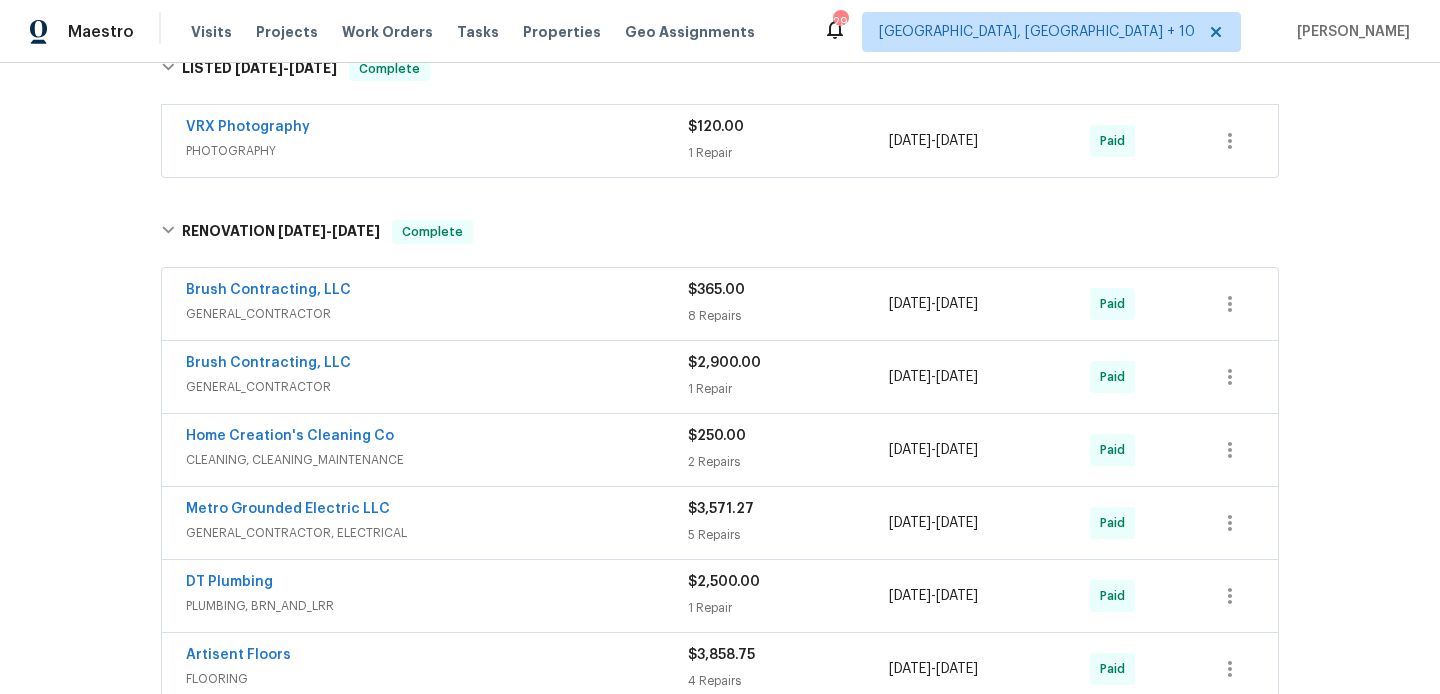 scroll, scrollTop: 1064, scrollLeft: 0, axis: vertical 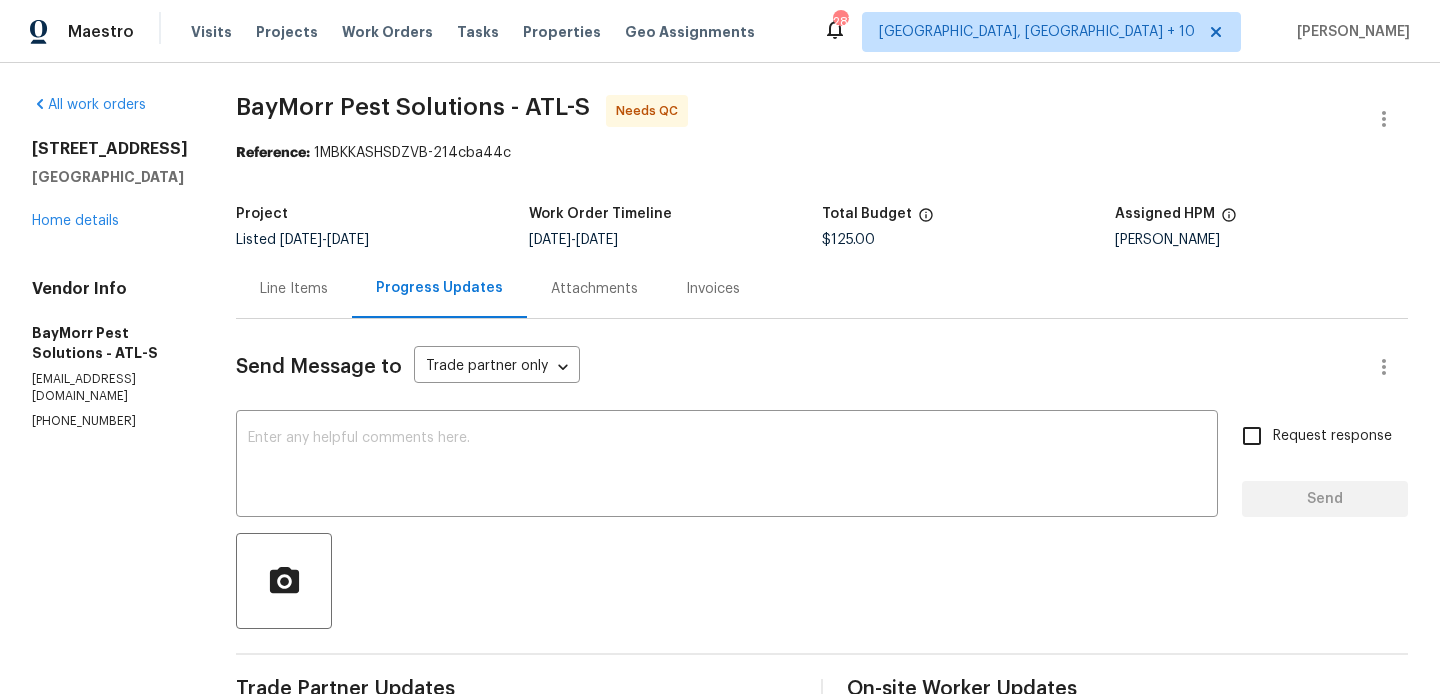 click on "Line Items" at bounding box center [294, 288] 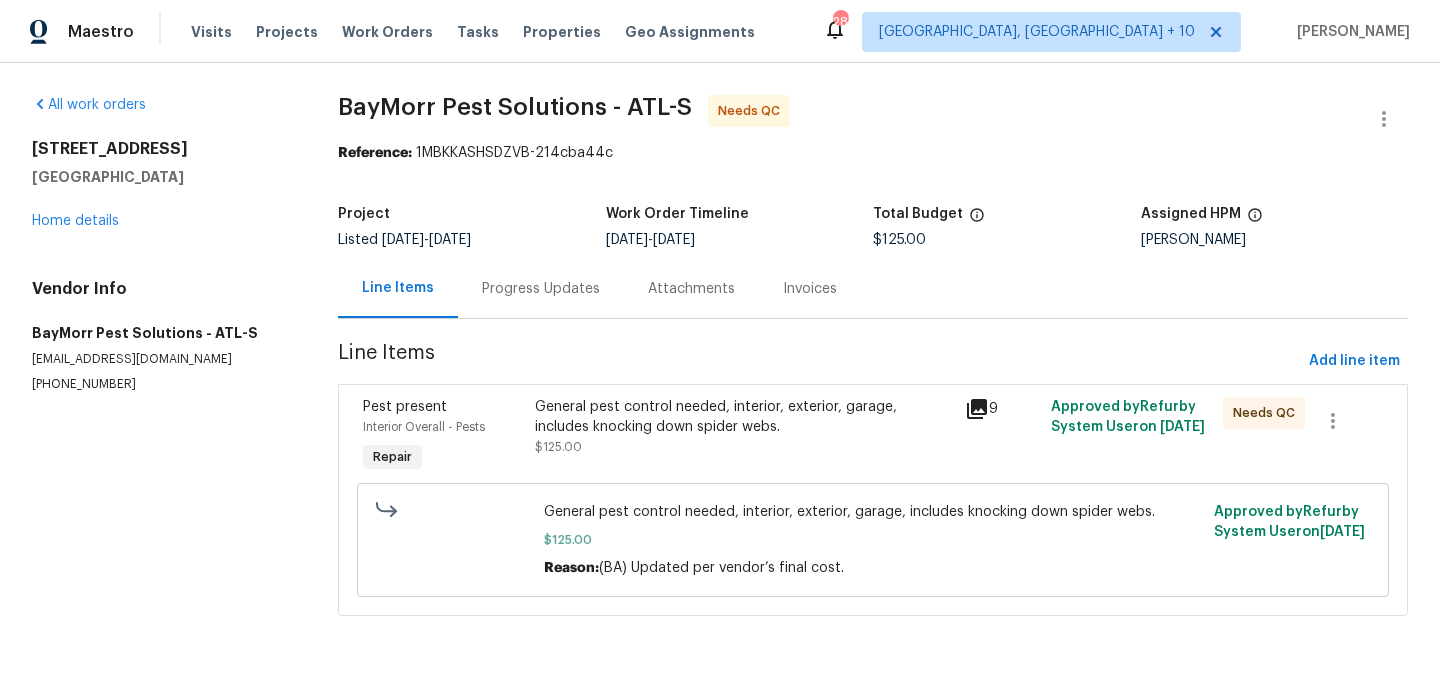 click on "General pest control needed, interior, exterior, garage, includes knocking down spider webs." at bounding box center [744, 417] 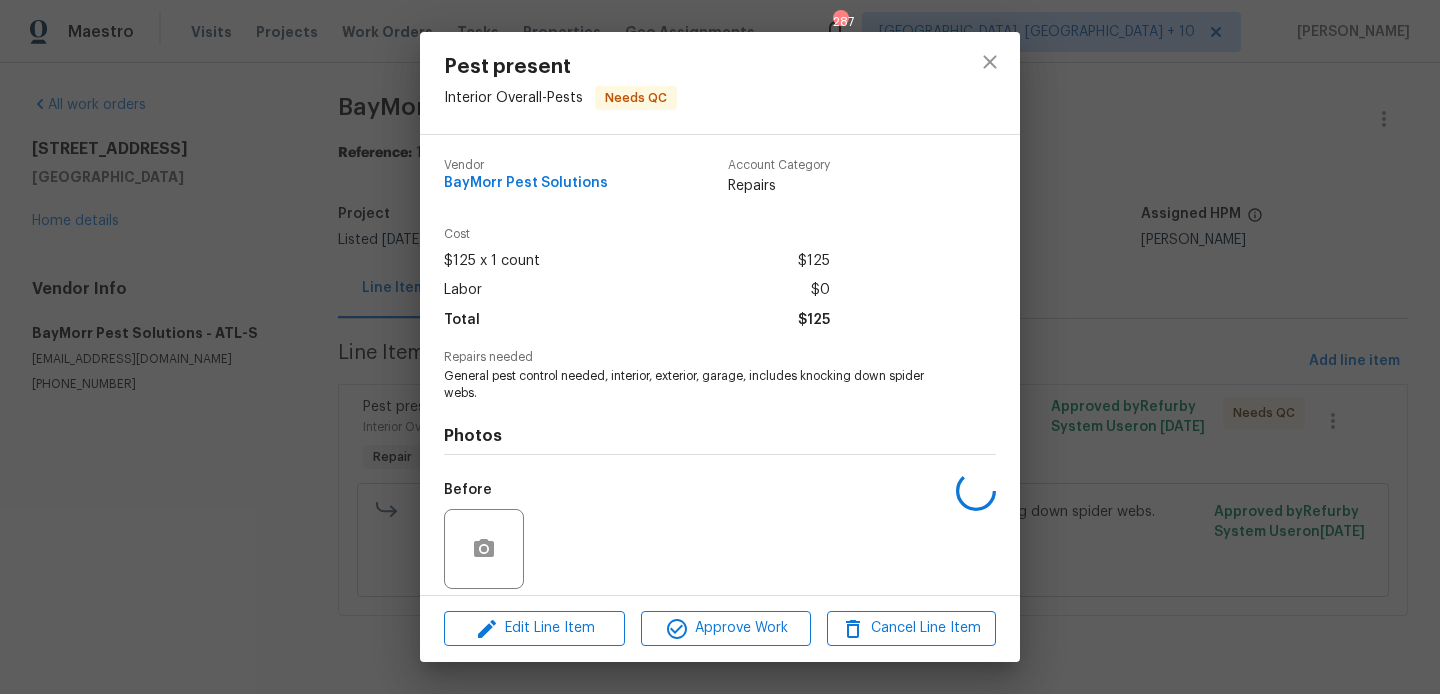 scroll, scrollTop: 143, scrollLeft: 0, axis: vertical 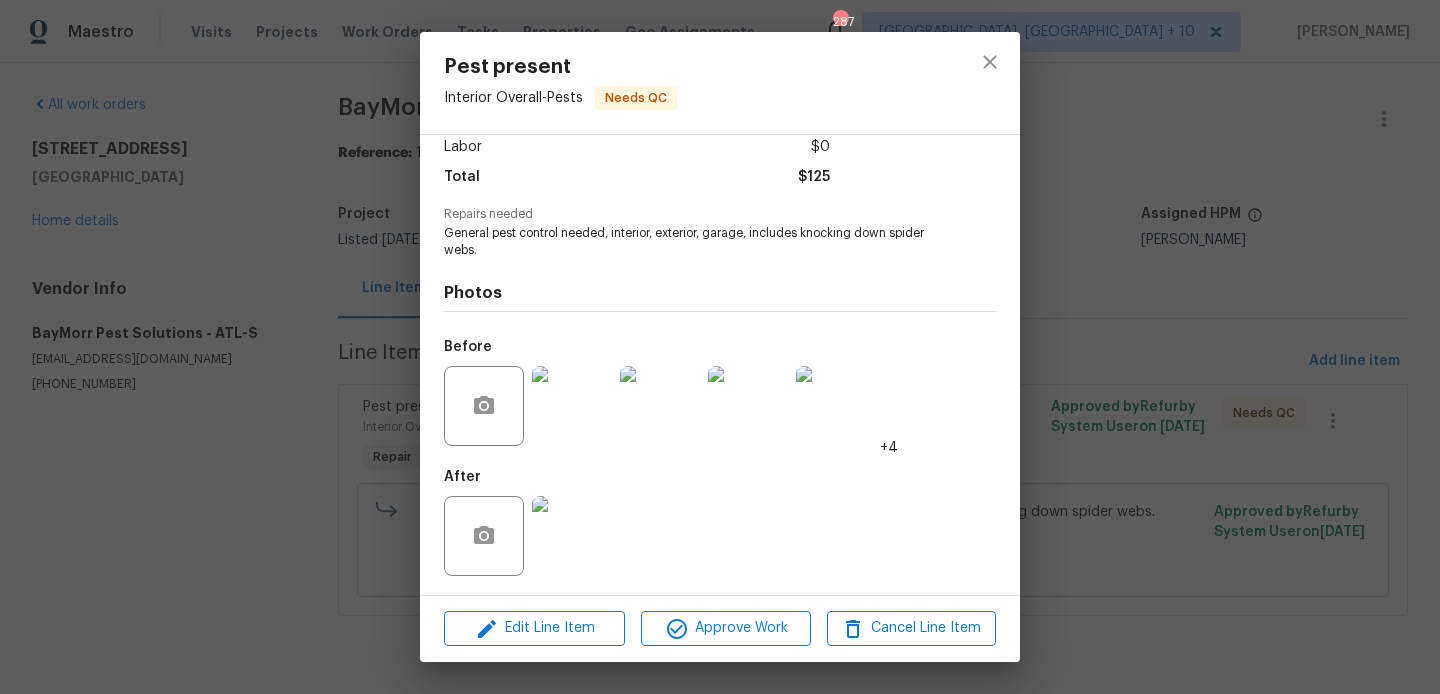 click on "Pest present Interior Overall  -  Pests Needs QC Vendor BayMorr Pest Solutions Account Category Repairs Cost $125 x 1 count $125 Labor $0 Total $125 Repairs needed General pest control needed, interior, exterior, garage, includes knocking down spider webs. Photos Before  +4 After  Edit Line Item  Approve Work  Cancel Line Item" at bounding box center [720, 347] 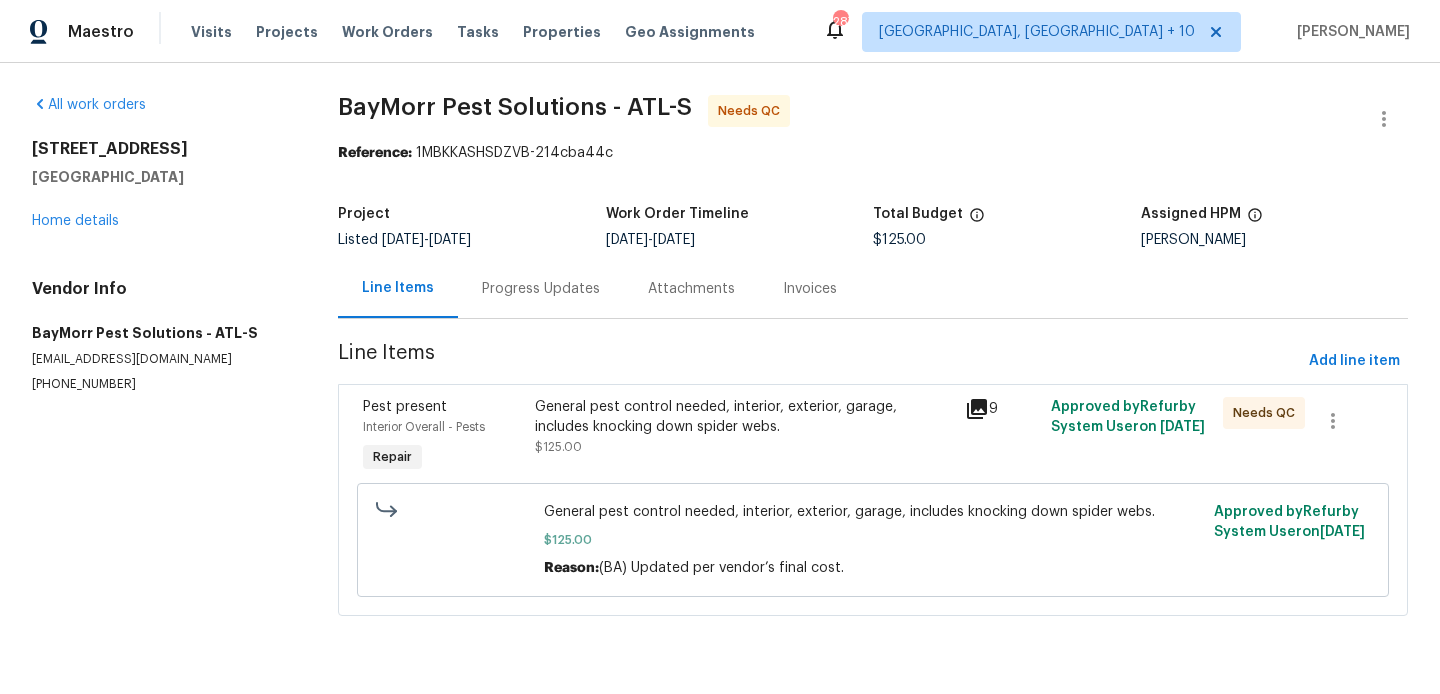 click on "Progress Updates" at bounding box center [541, 289] 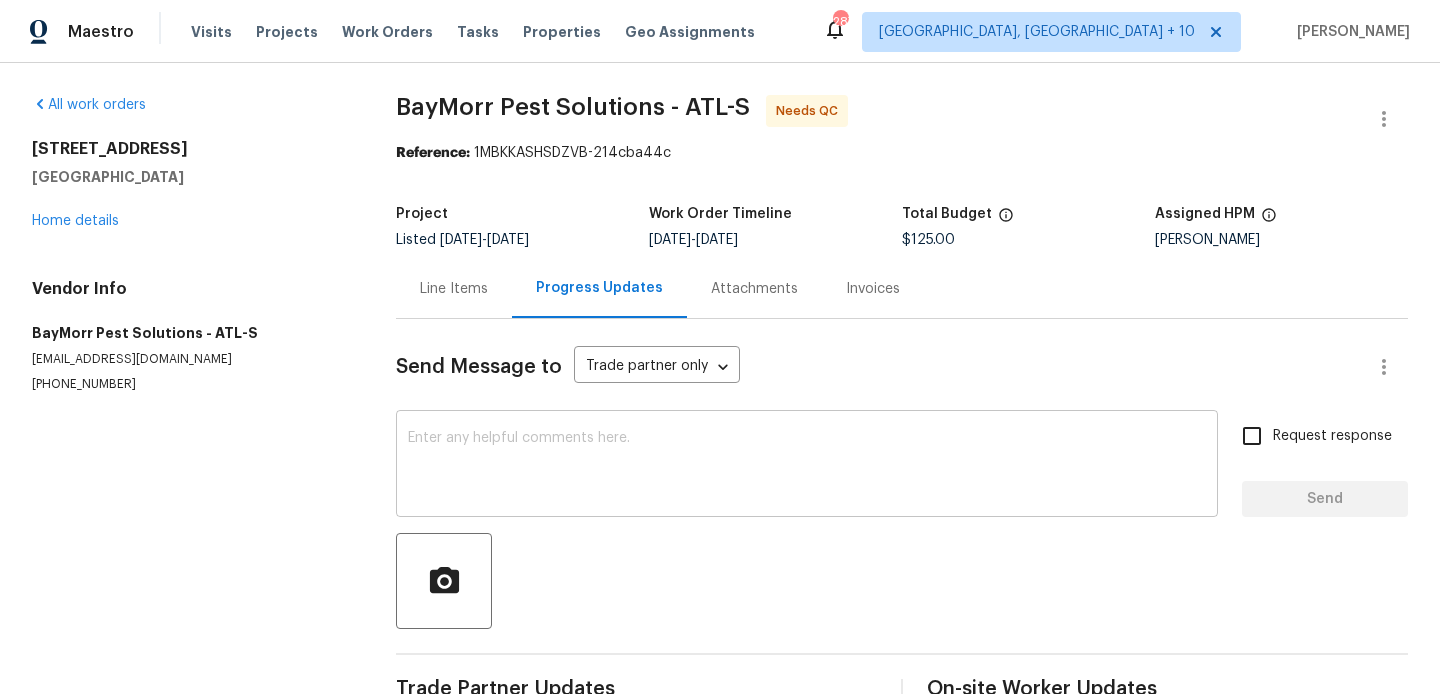 scroll, scrollTop: 53, scrollLeft: 0, axis: vertical 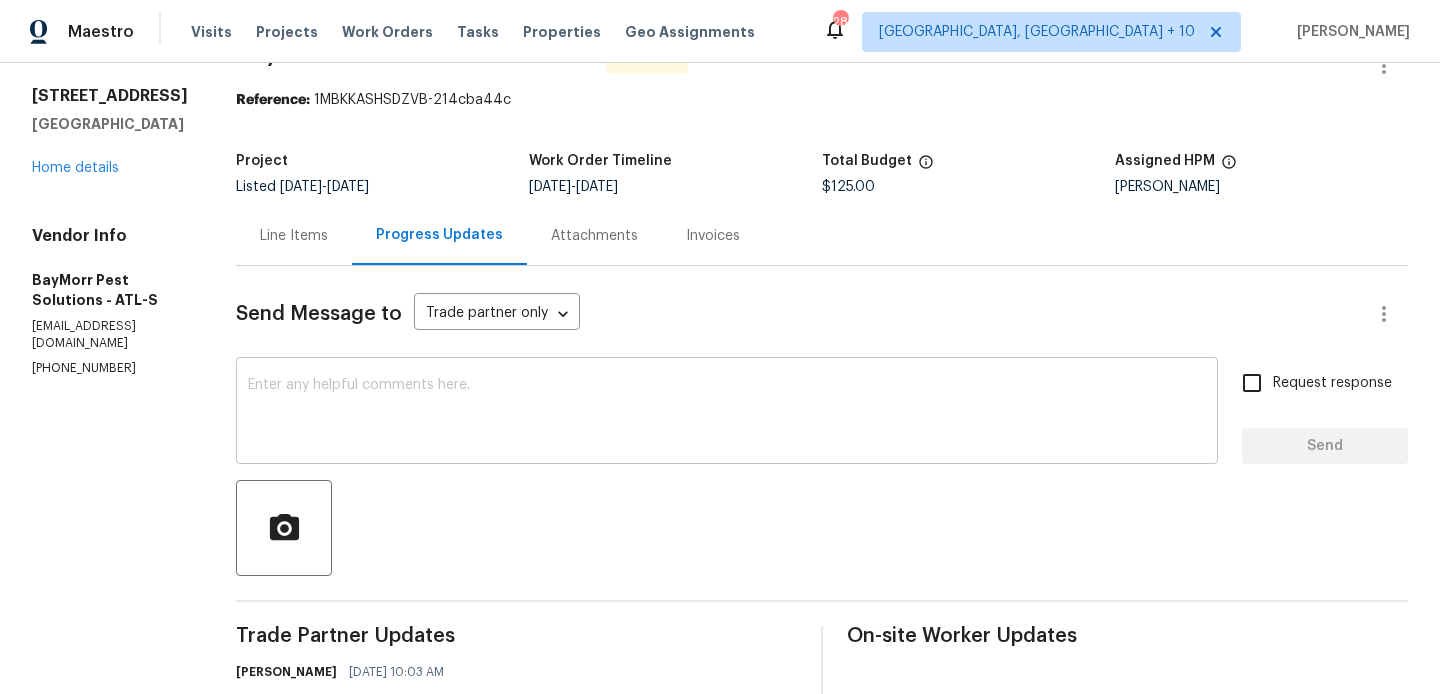 click at bounding box center (727, 413) 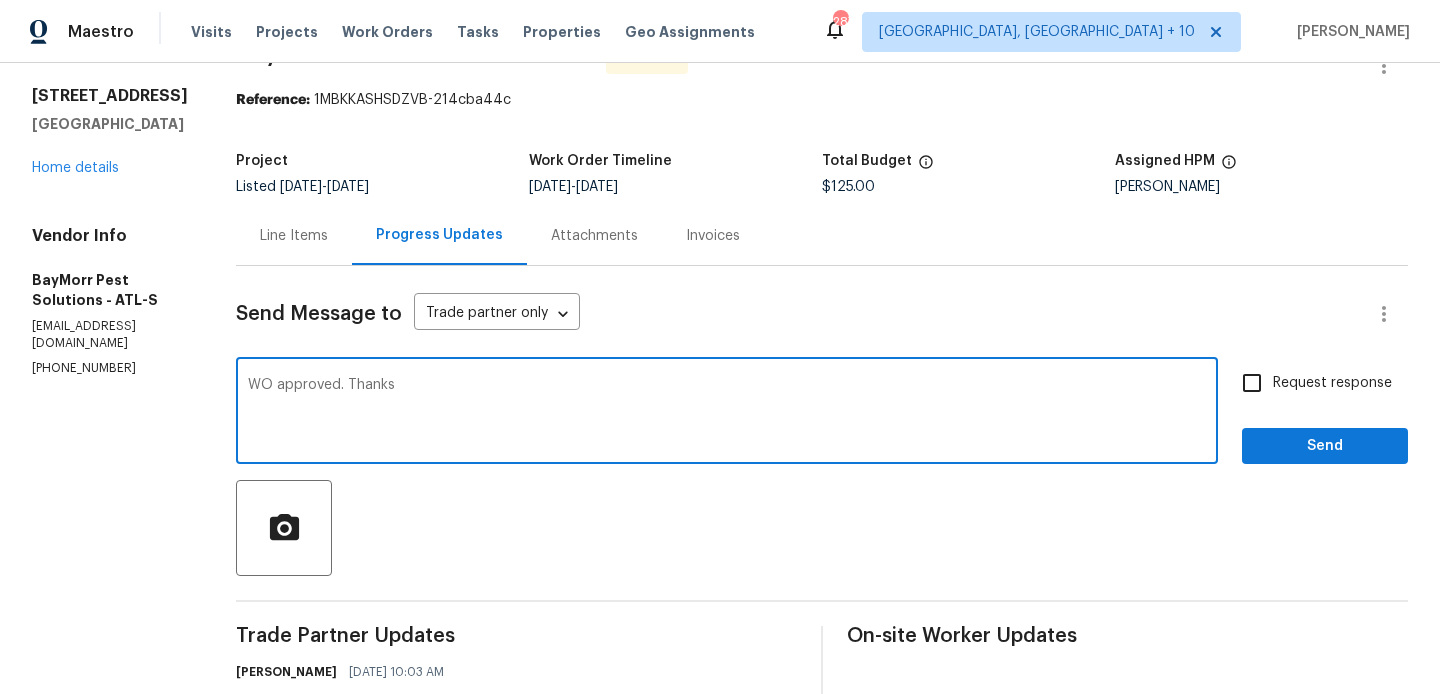 type on "WO approved. Thanks" 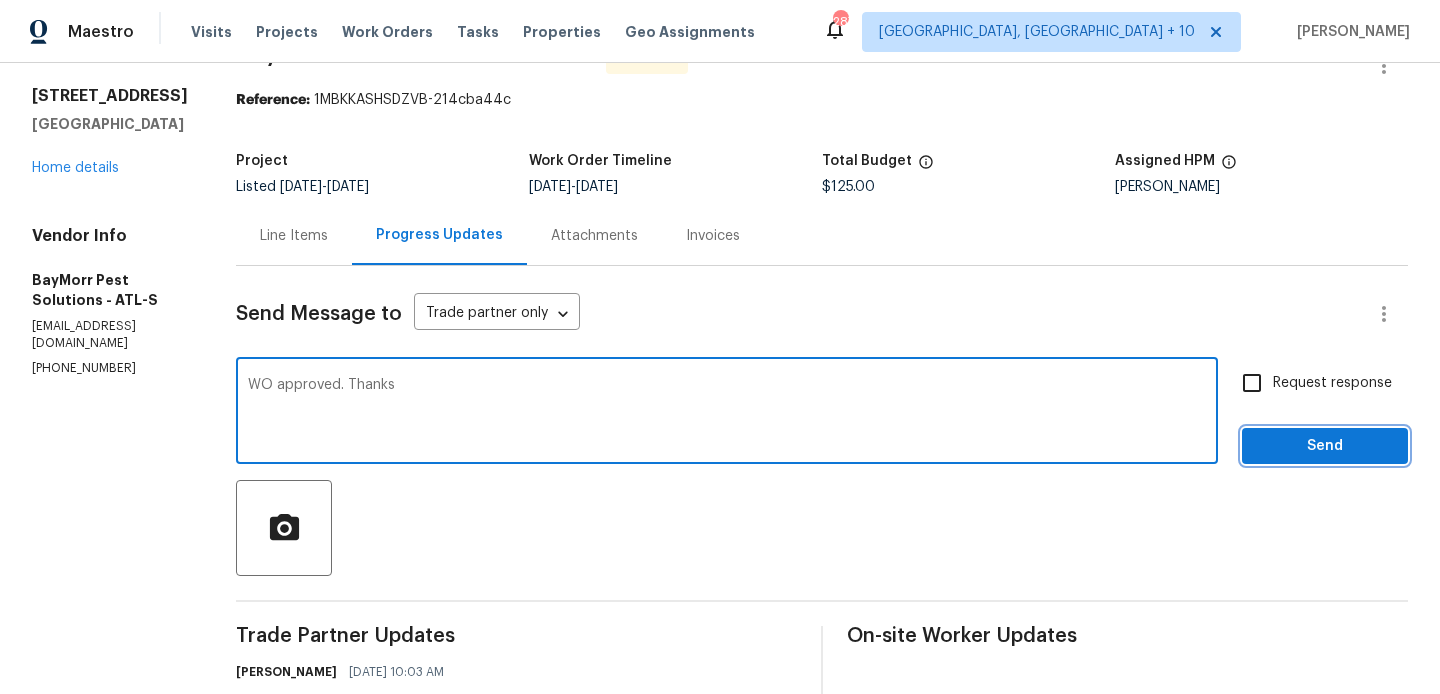 click on "Send" at bounding box center [1325, 446] 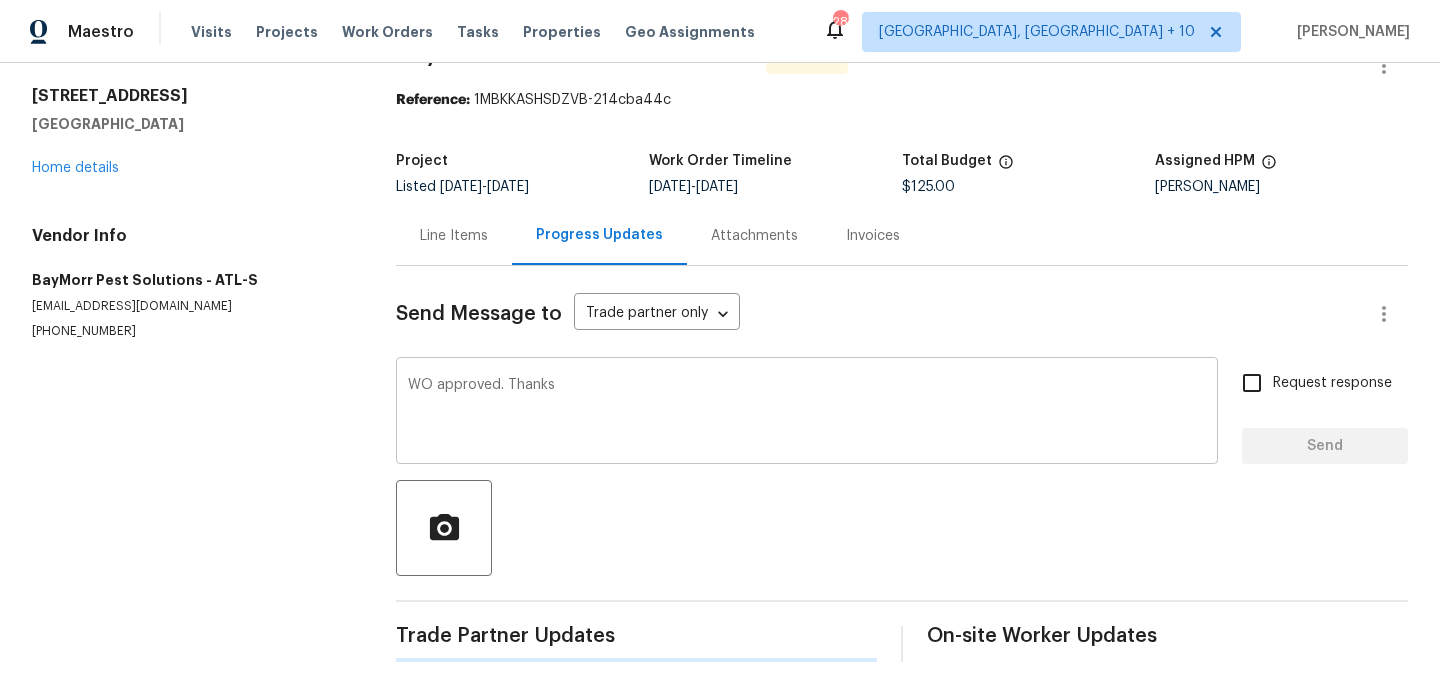 type 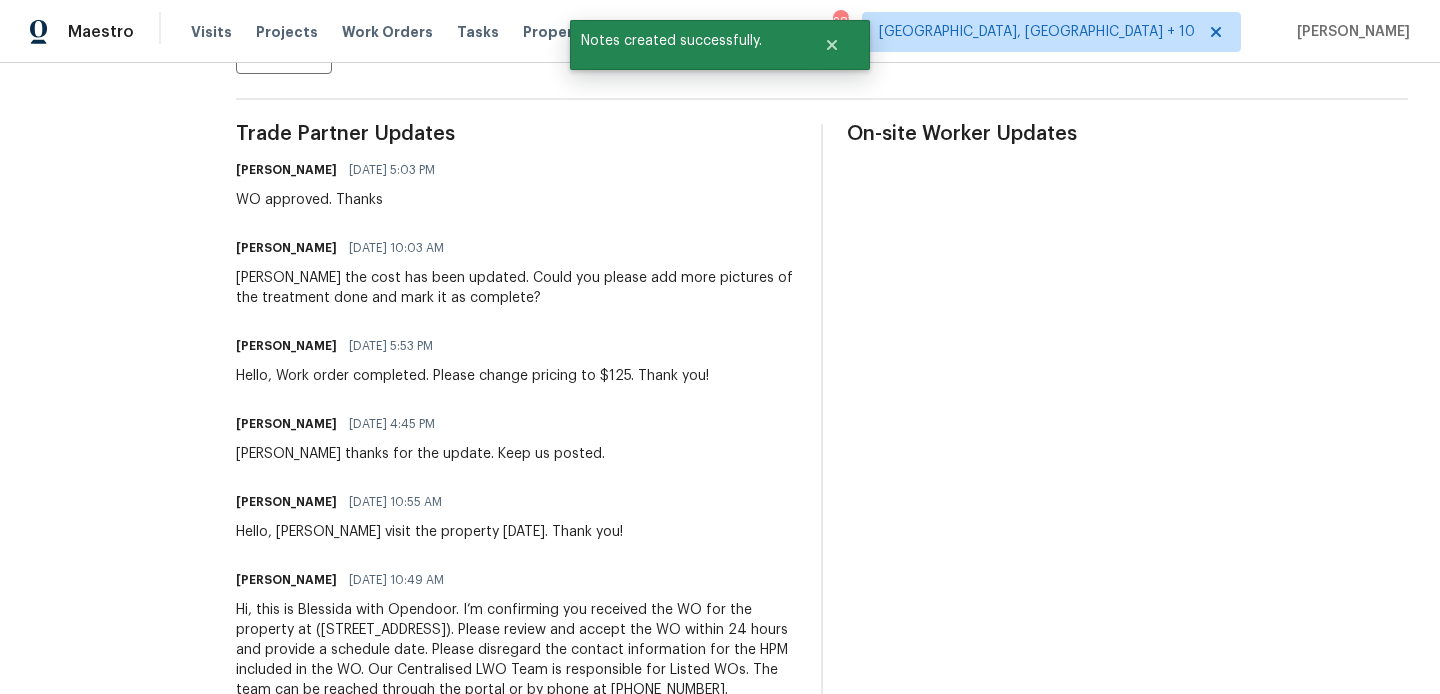 scroll, scrollTop: 0, scrollLeft: 0, axis: both 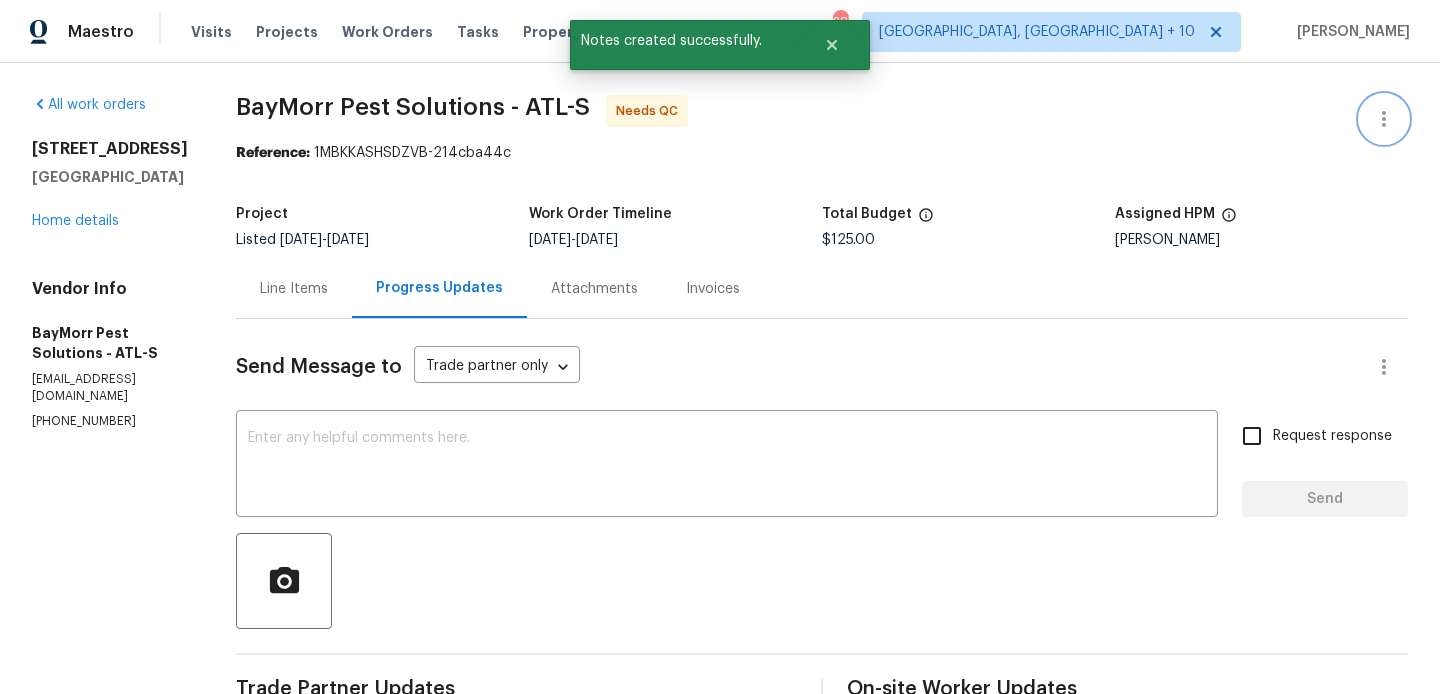 click 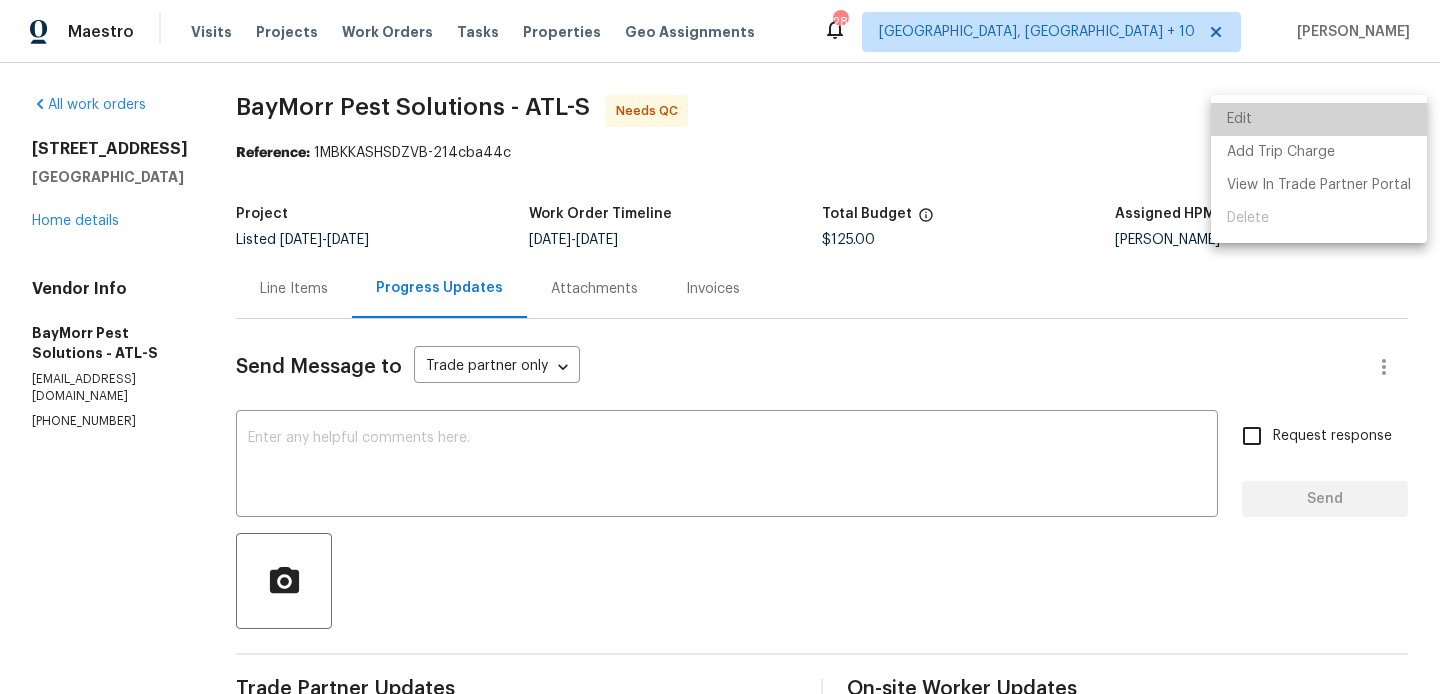 click on "Edit" at bounding box center [1319, 119] 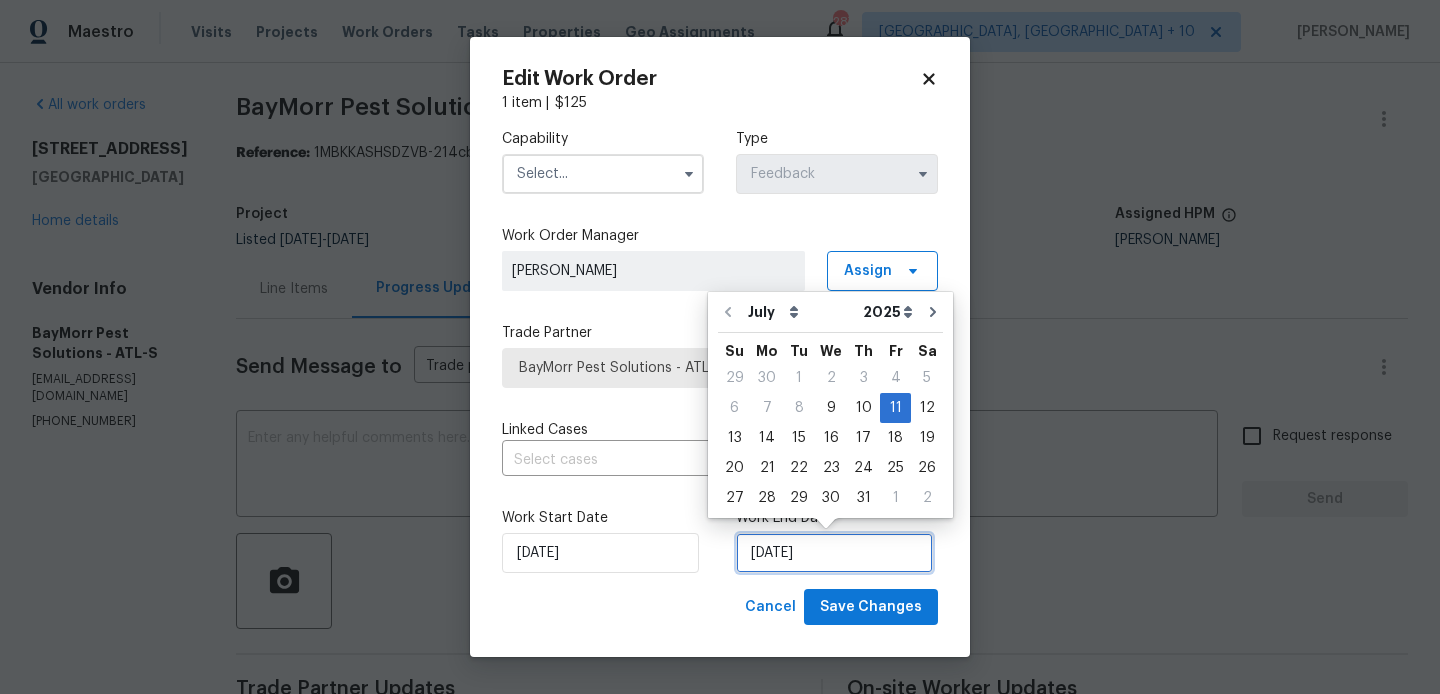 click on "11/07/2025" at bounding box center [834, 553] 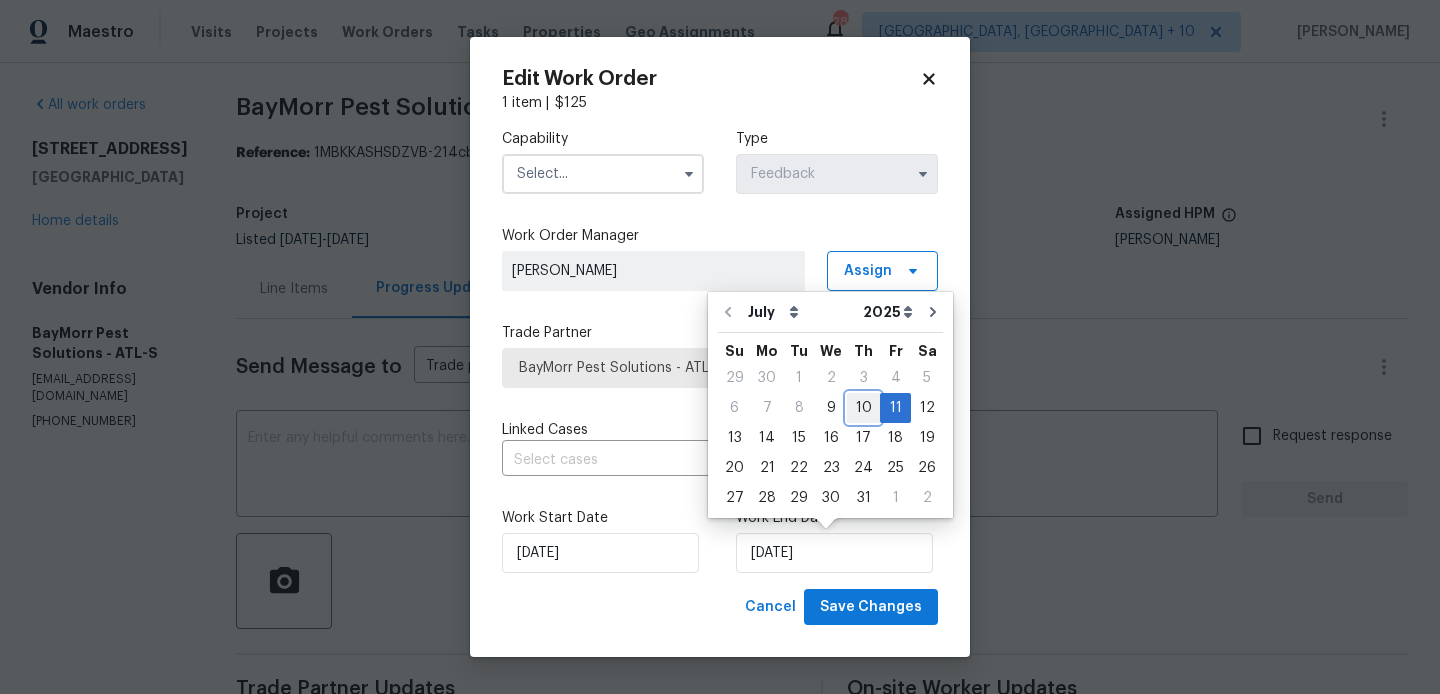 click on "10" at bounding box center [863, 408] 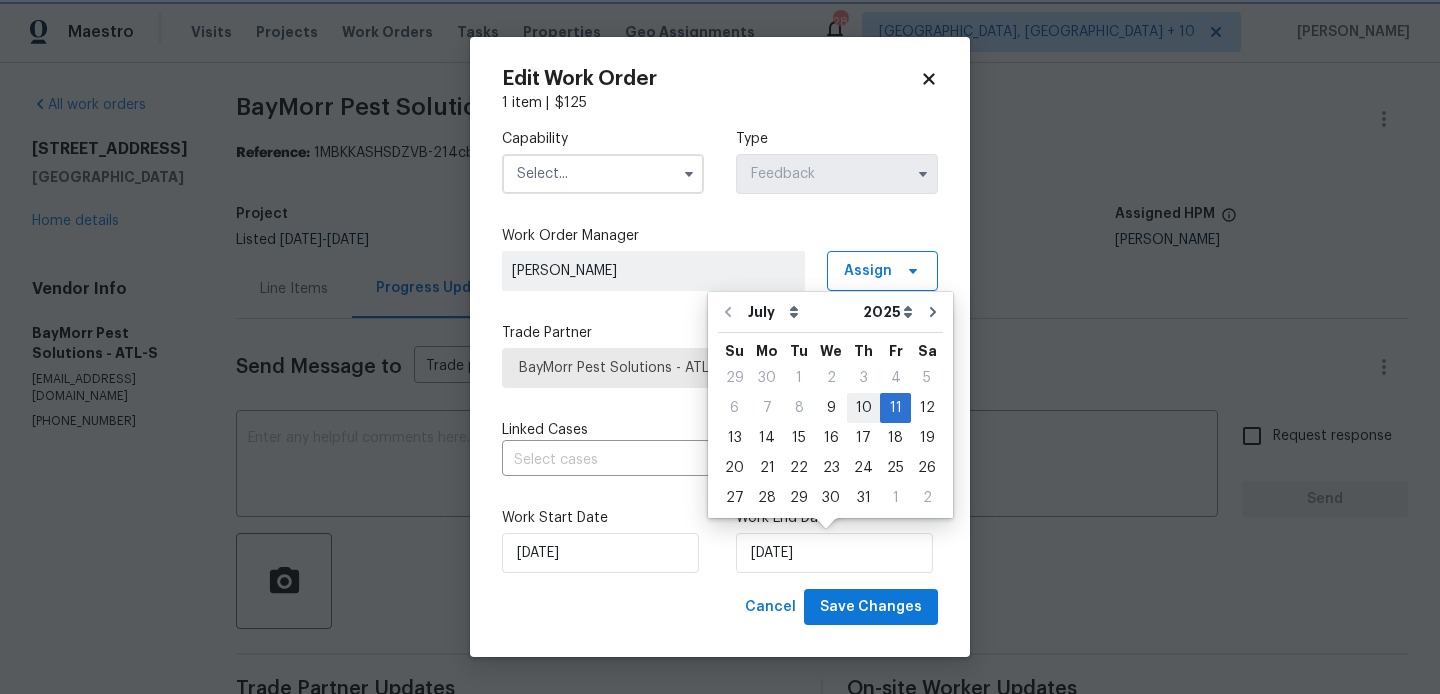 type on "10/07/2025" 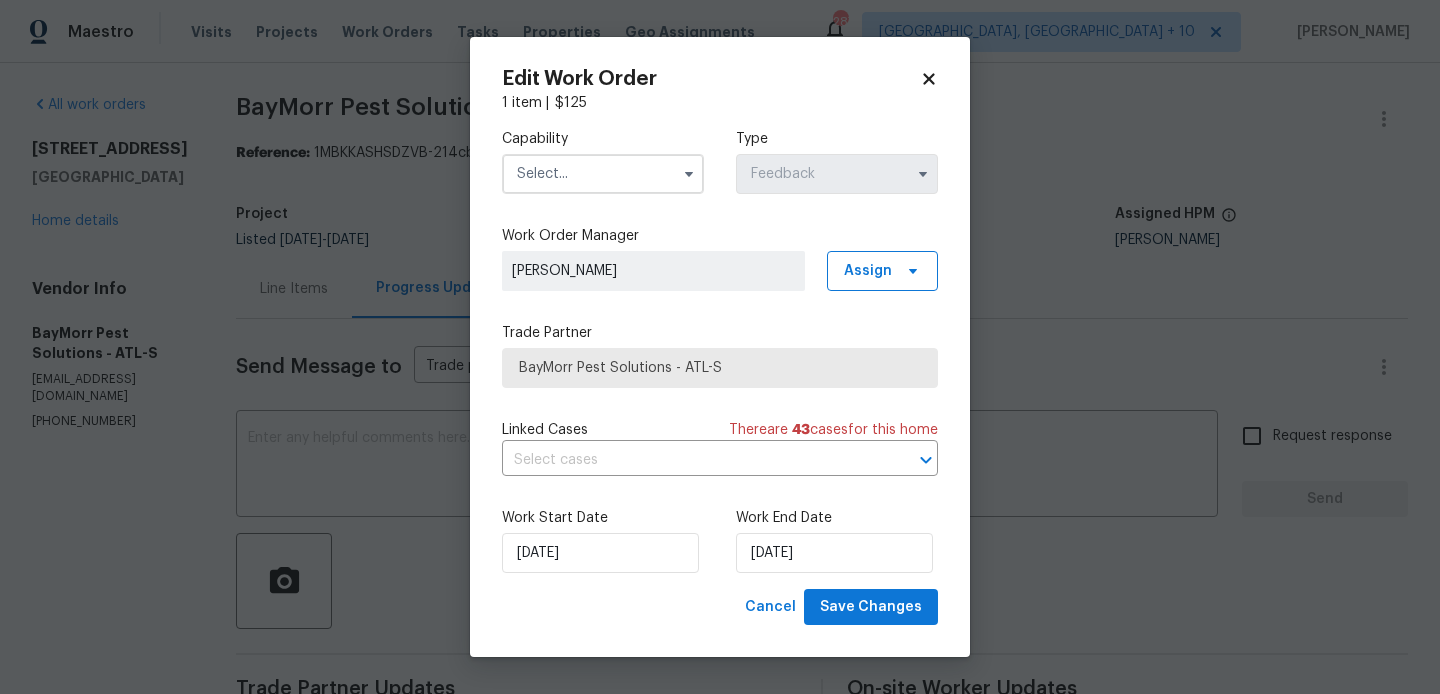 click at bounding box center (603, 174) 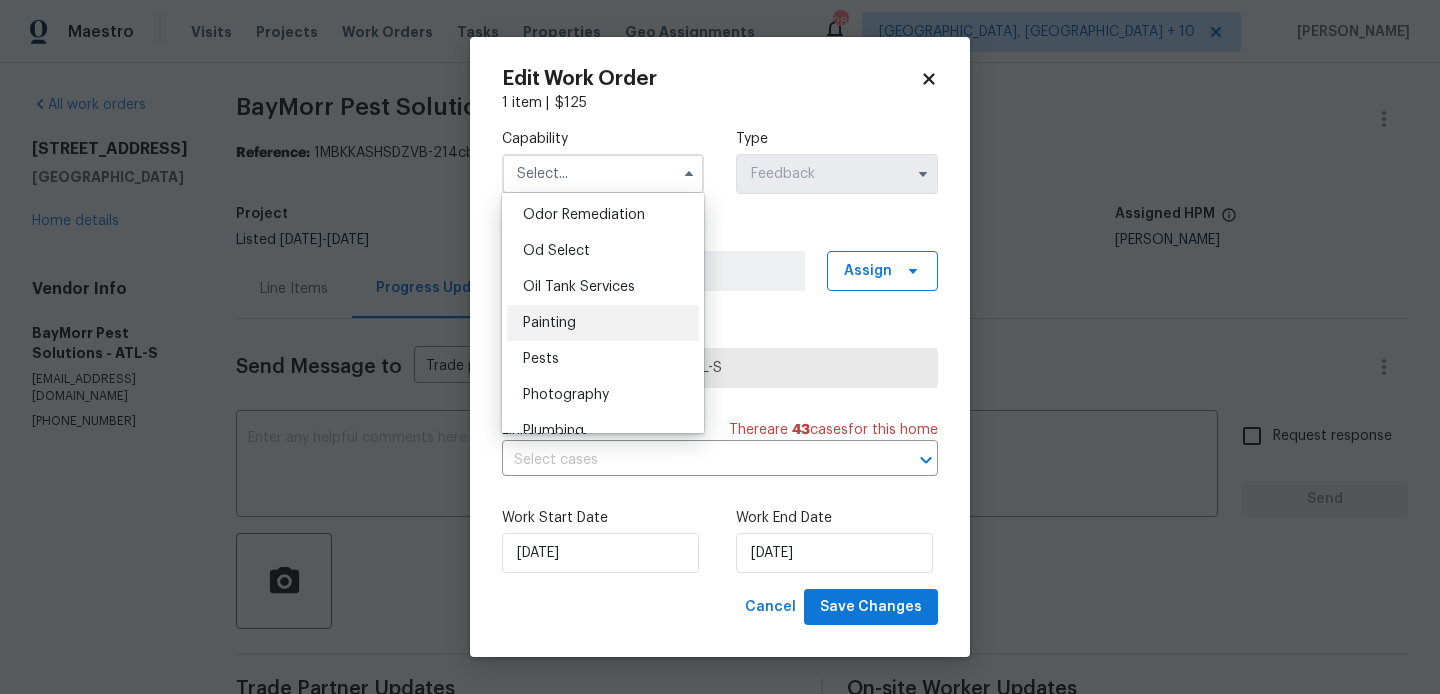 scroll, scrollTop: 1574, scrollLeft: 0, axis: vertical 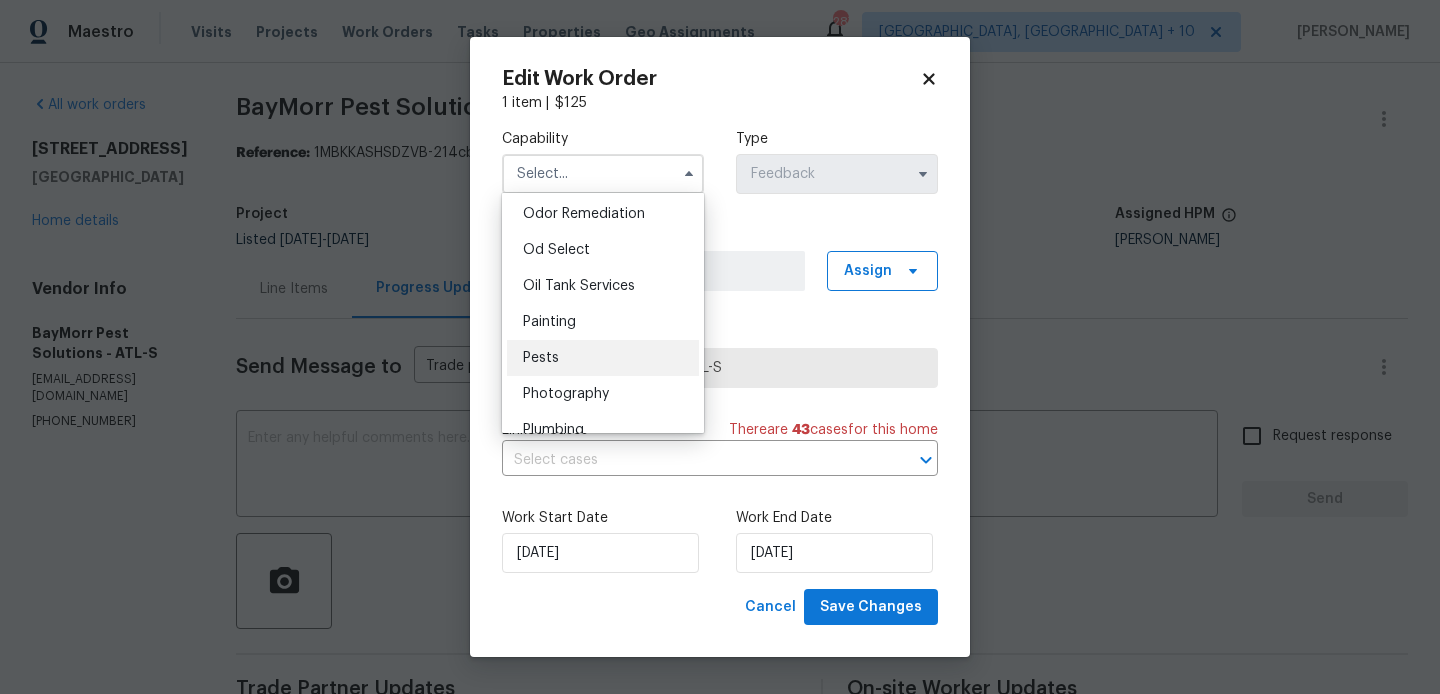 click on "Pests" at bounding box center (603, 358) 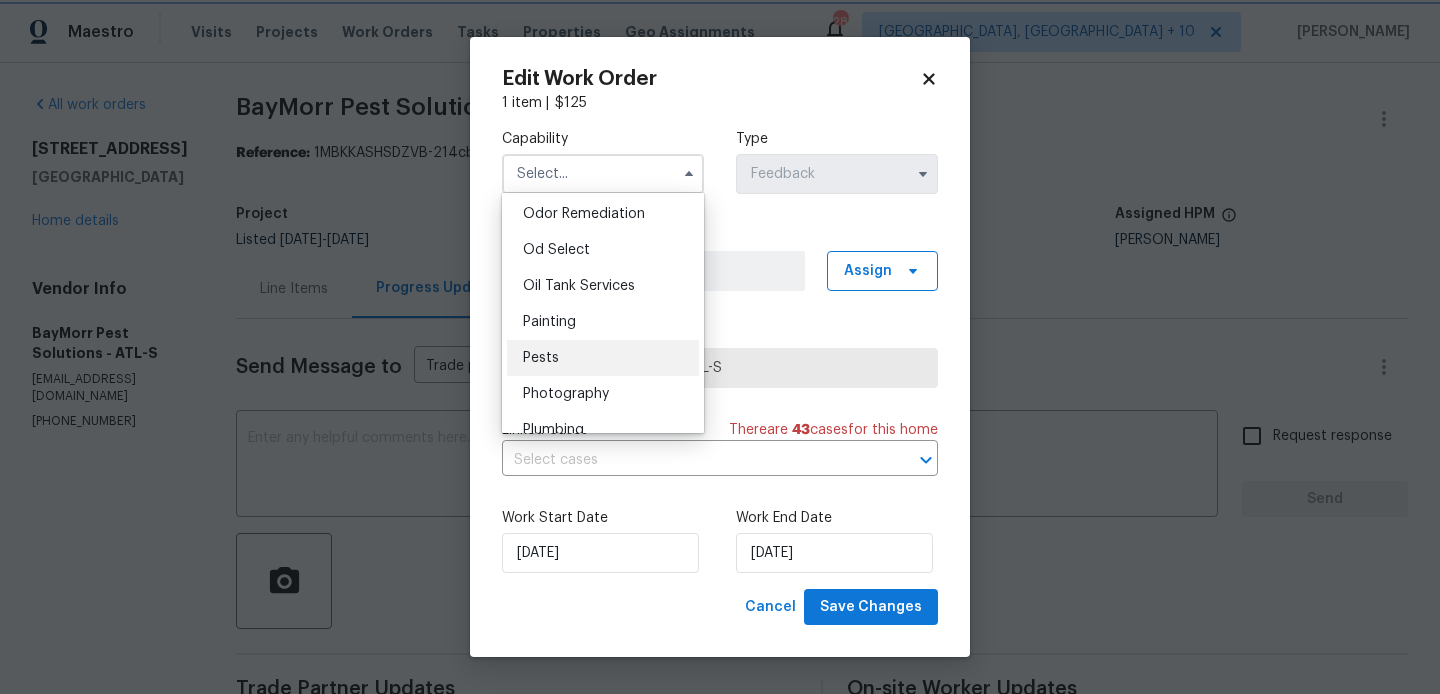type on "Pests" 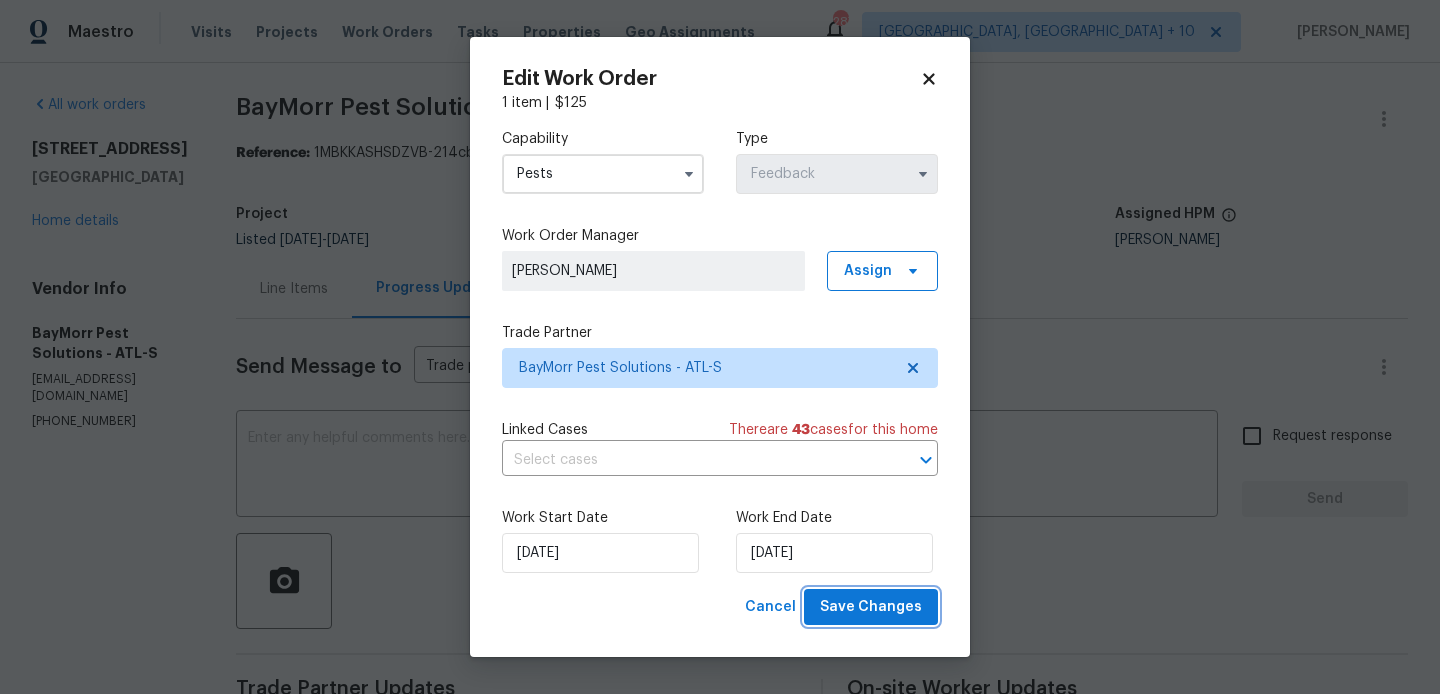 click on "Save Changes" at bounding box center [871, 607] 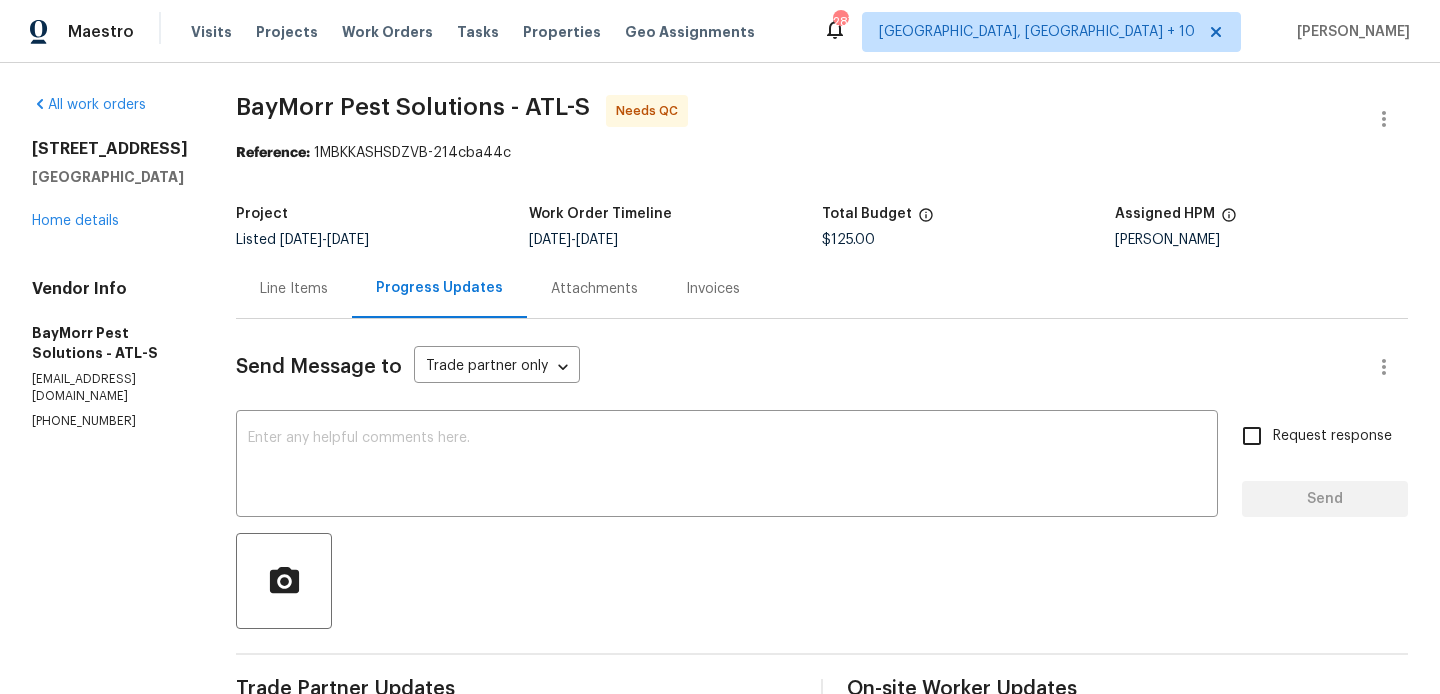 scroll, scrollTop: 0, scrollLeft: 0, axis: both 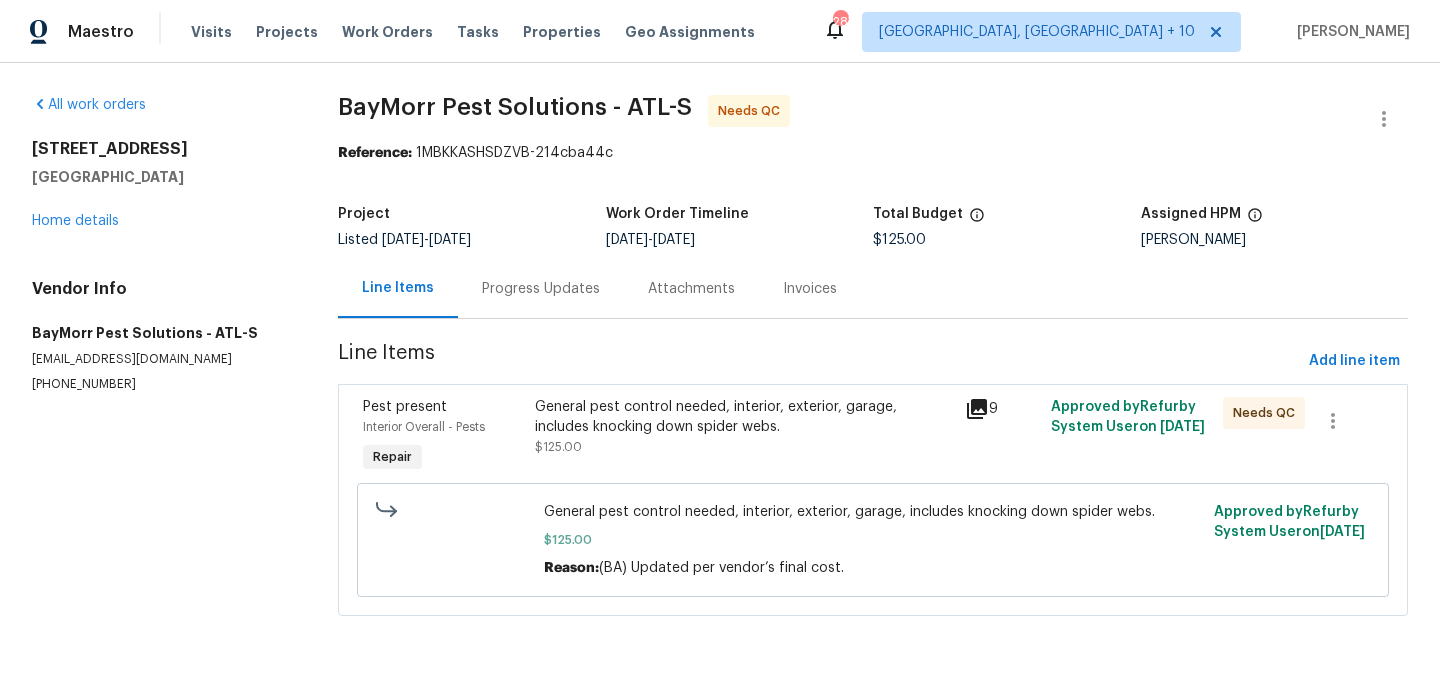 click on "General pest control needed, interior, exterior, garage, includes knocking down spider webs." at bounding box center [744, 417] 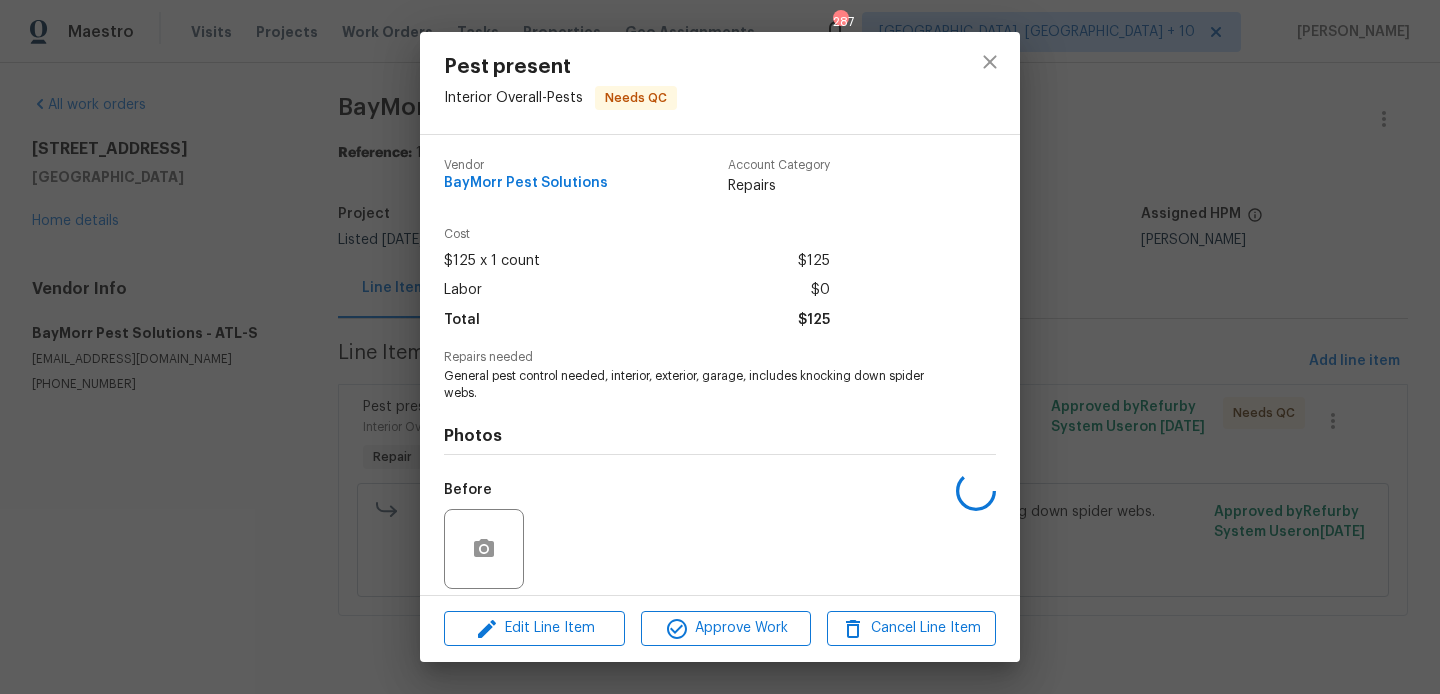 scroll, scrollTop: 143, scrollLeft: 0, axis: vertical 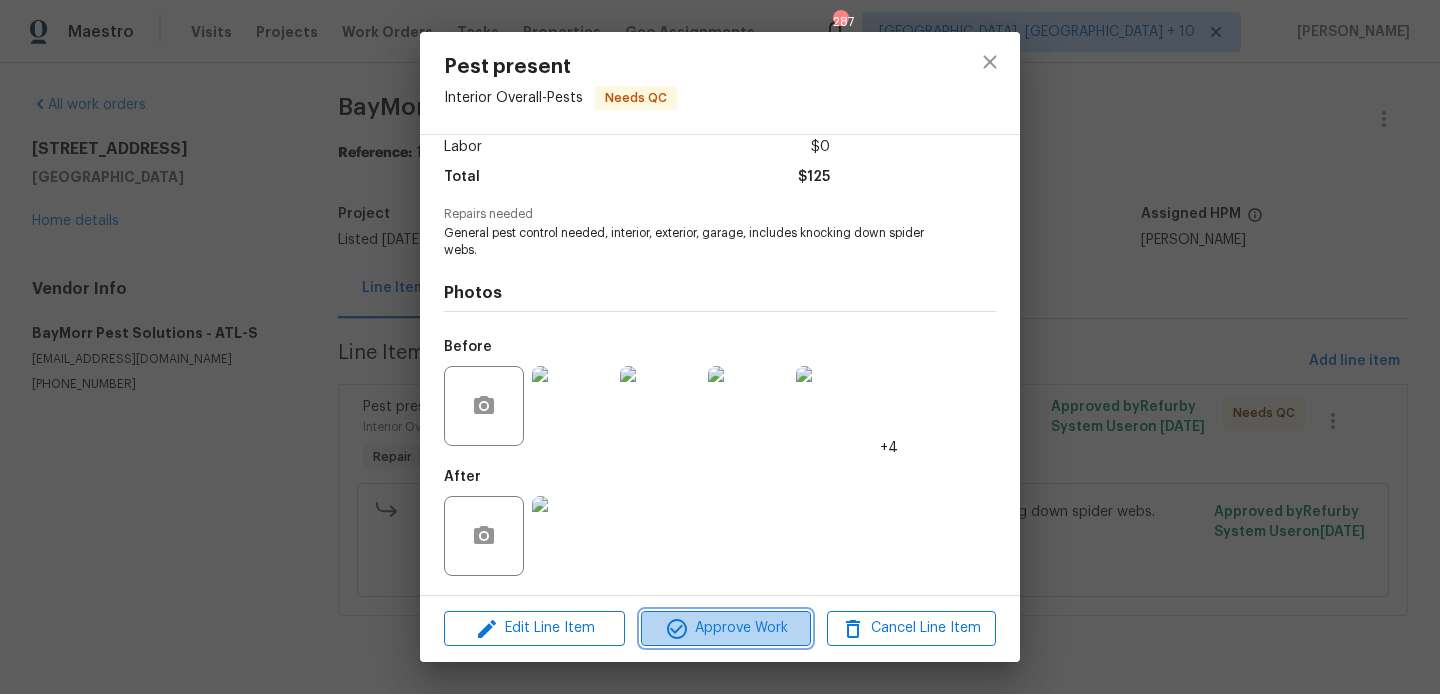 click on "Approve Work" at bounding box center (725, 628) 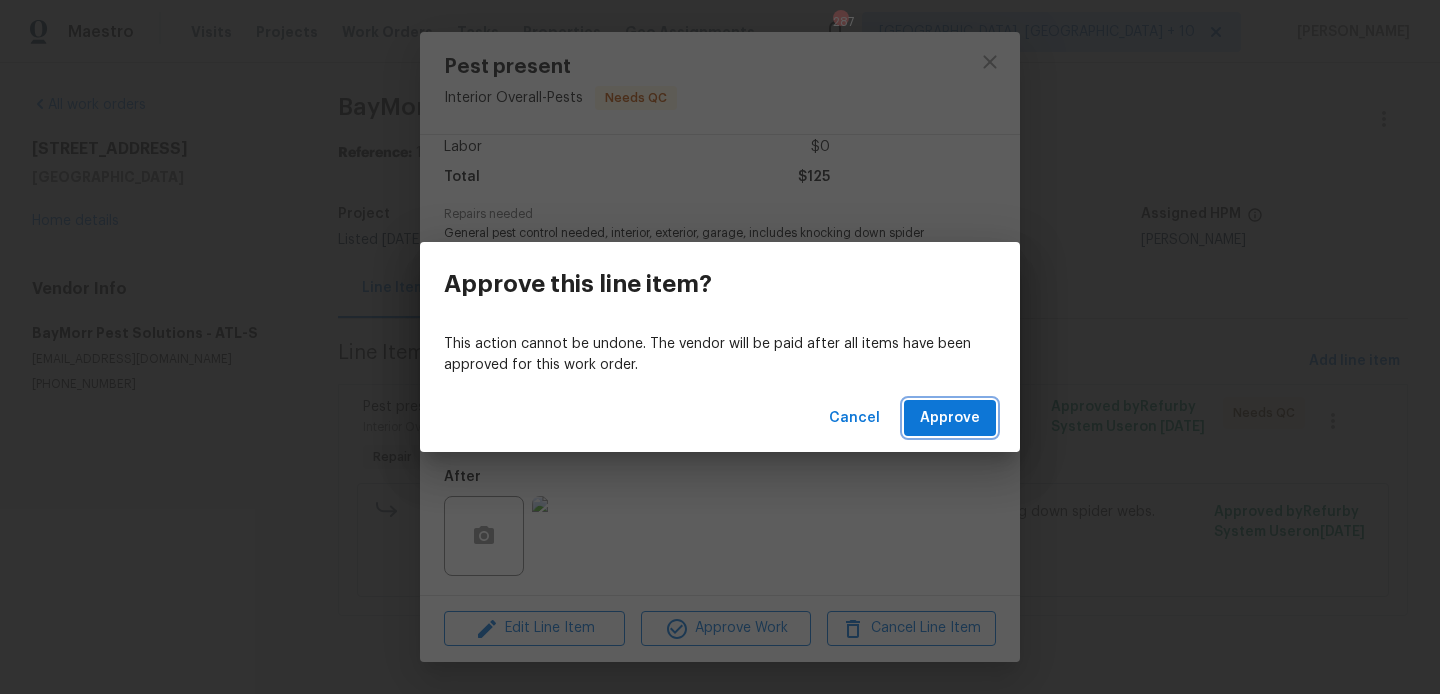 click on "Approve" at bounding box center [950, 418] 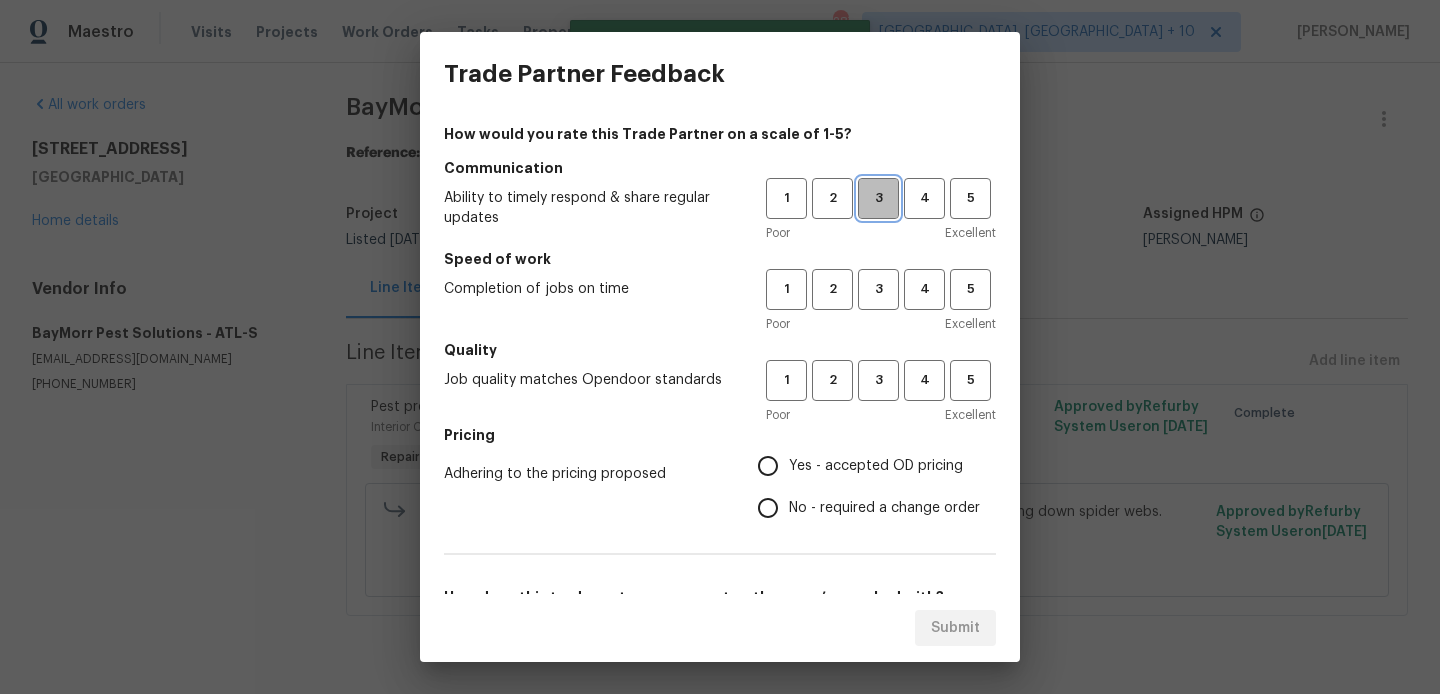 drag, startPoint x: 887, startPoint y: 193, endPoint x: 887, endPoint y: 281, distance: 88 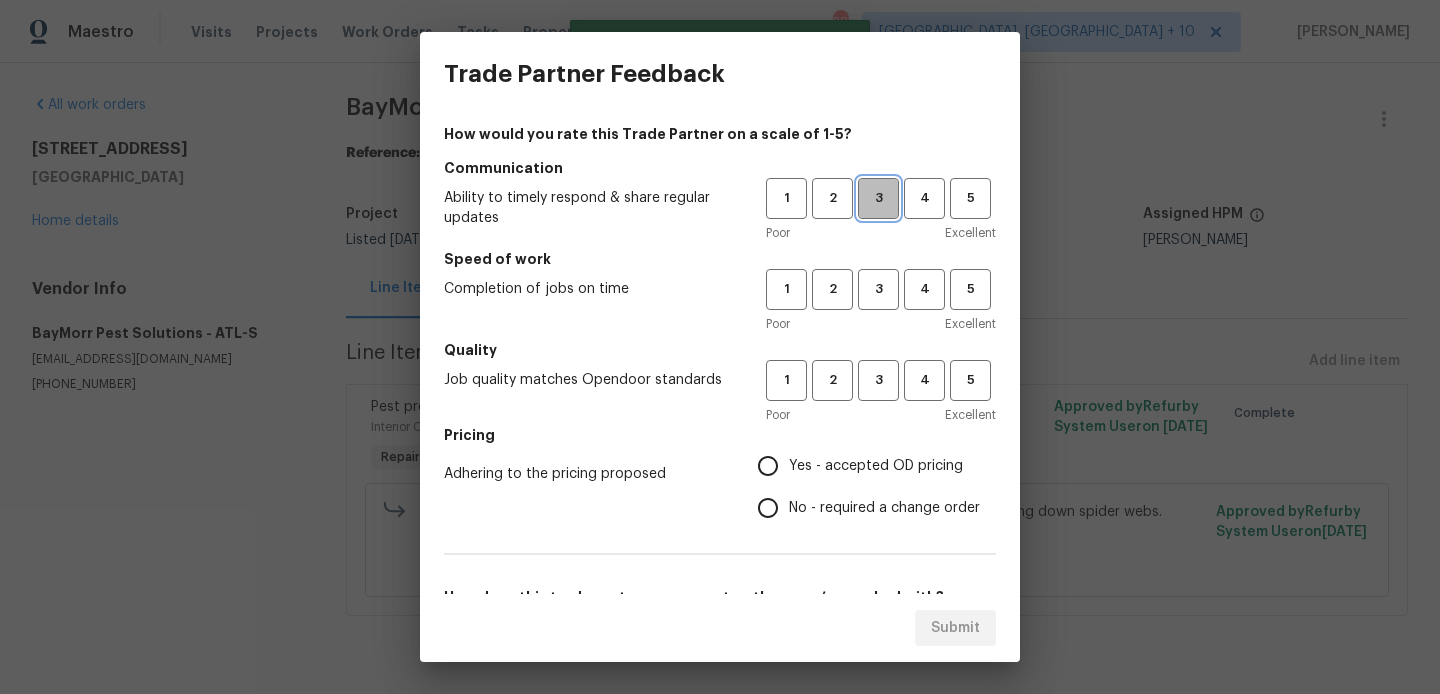 click on "3" at bounding box center [878, 198] 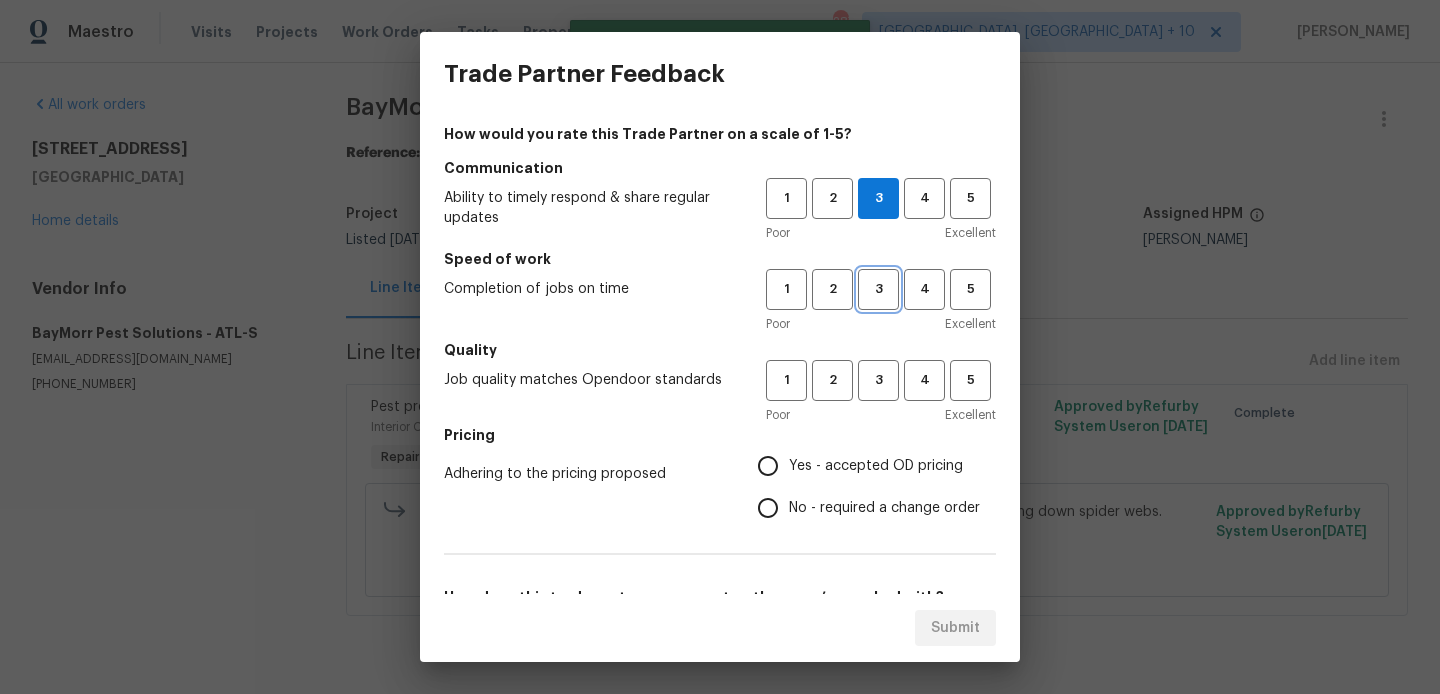 click on "3" at bounding box center [878, 289] 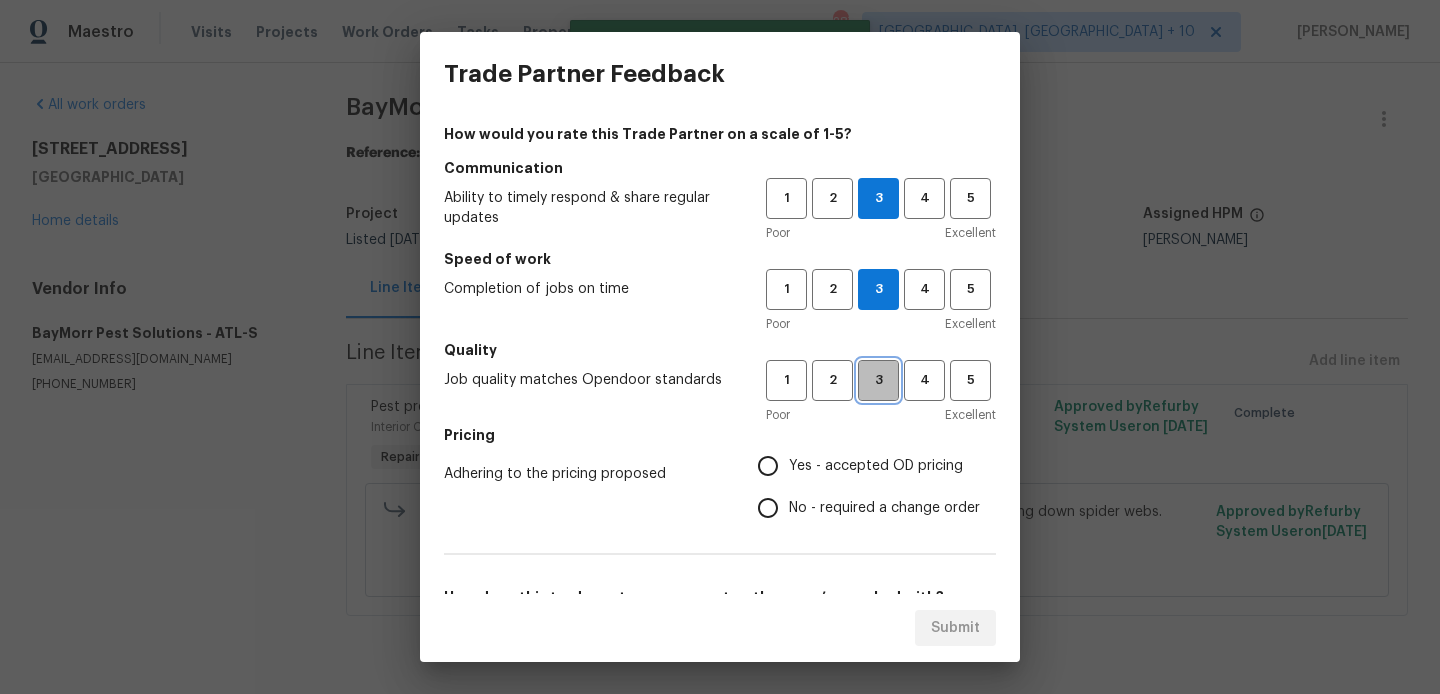 click on "3" at bounding box center [878, 380] 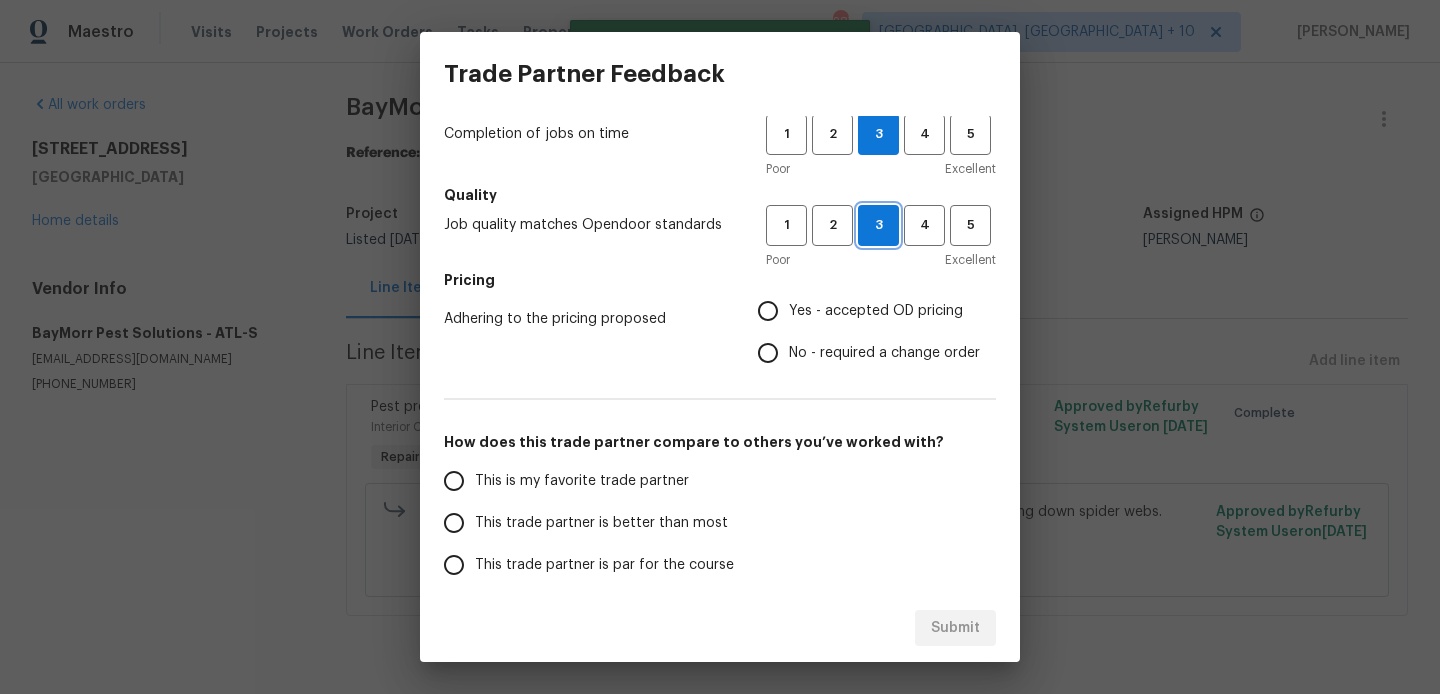 scroll, scrollTop: 158, scrollLeft: 0, axis: vertical 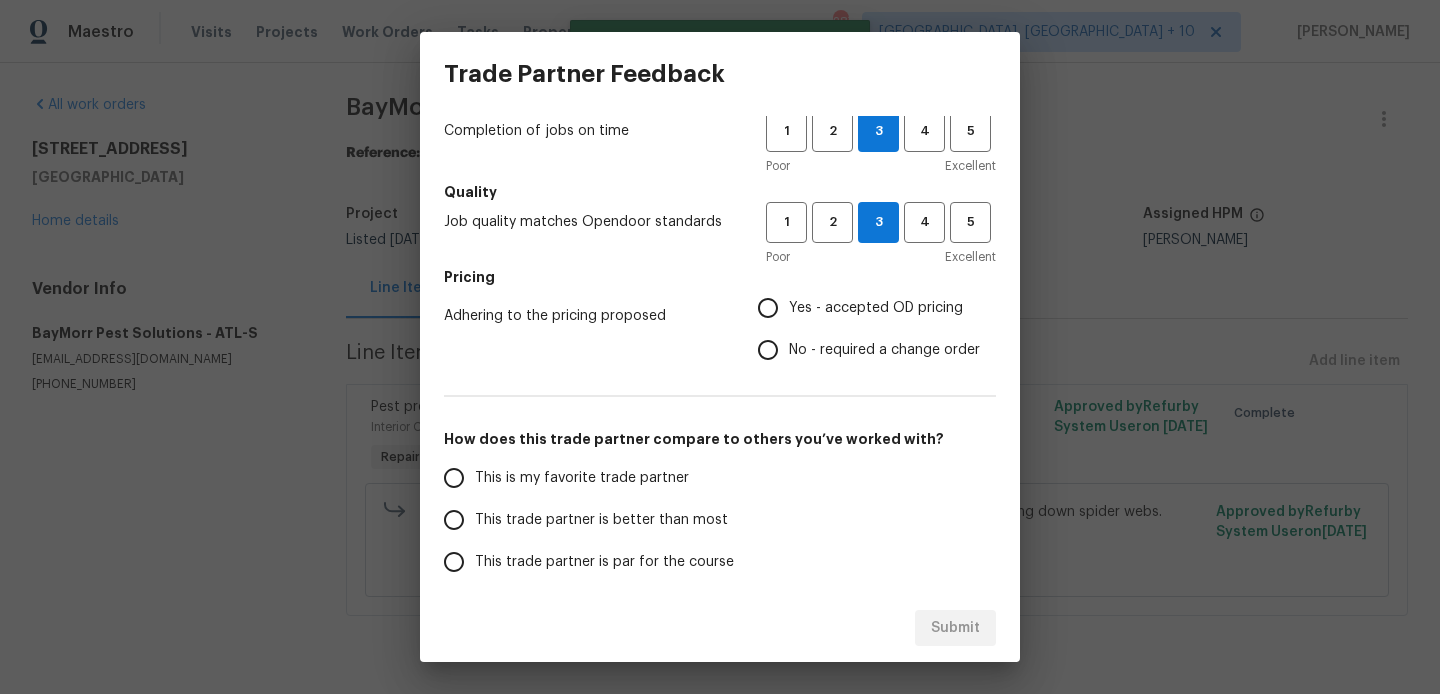 click on "No - required a change order" at bounding box center (884, 350) 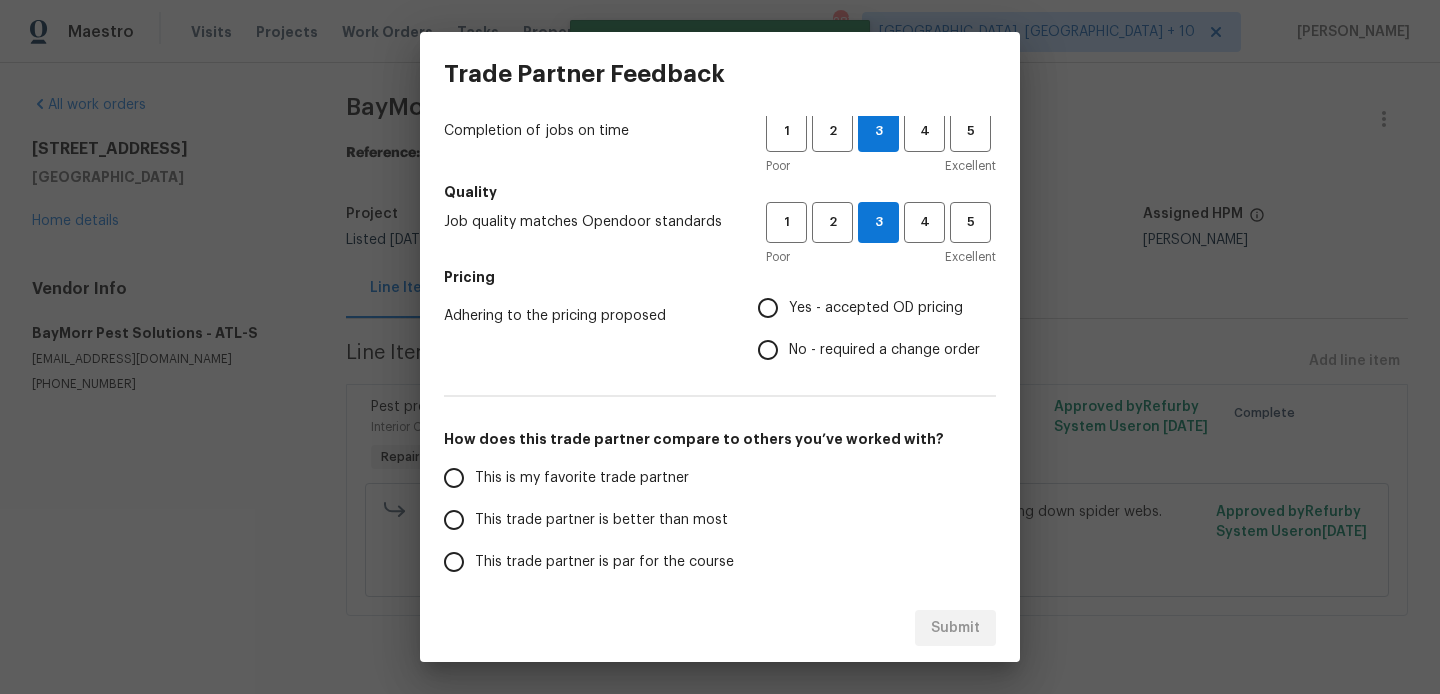 click on "No - required a change order" at bounding box center [768, 350] 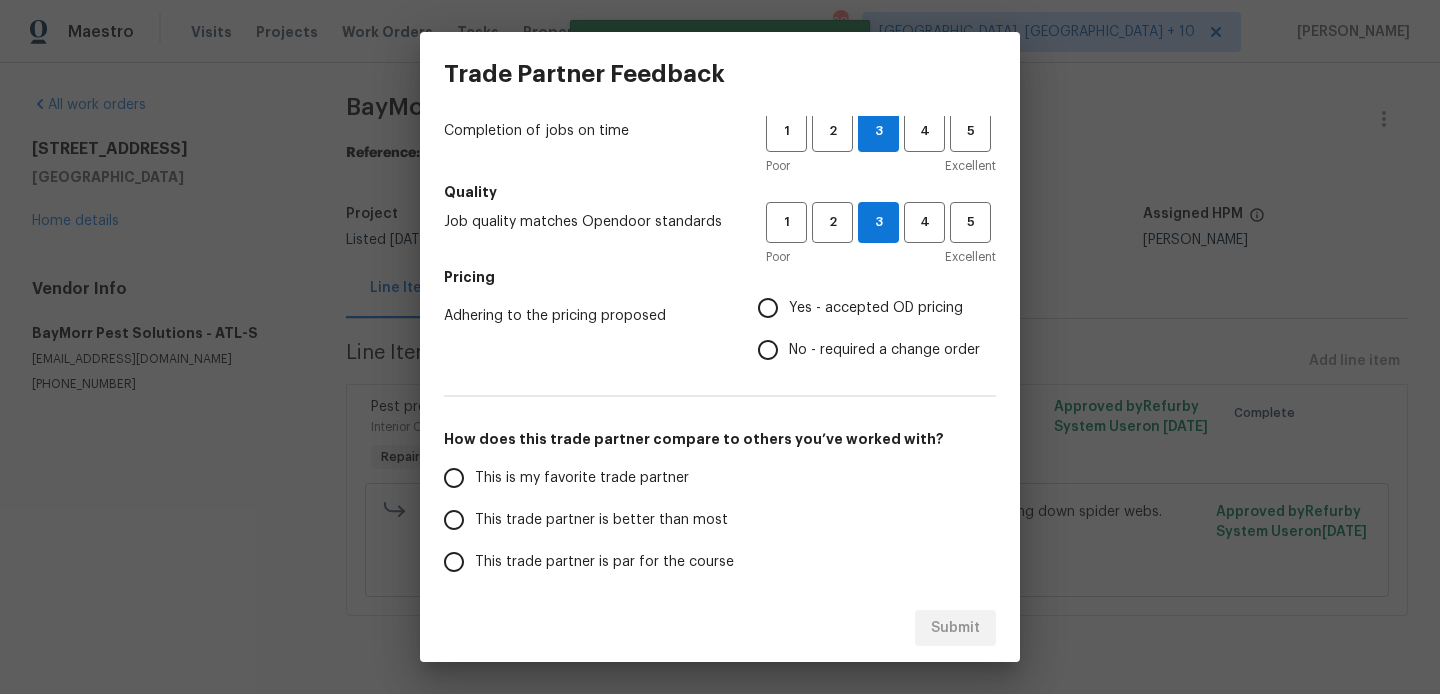 radio on "true" 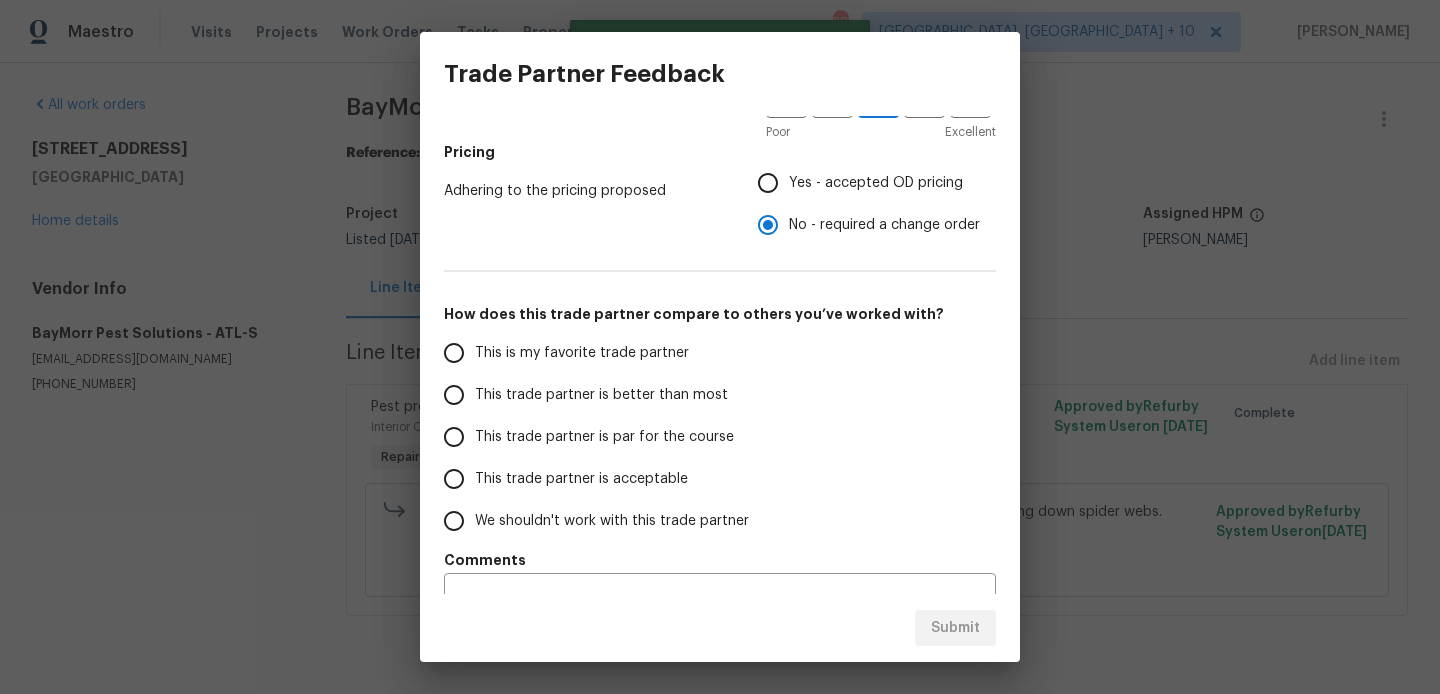 scroll, scrollTop: 284, scrollLeft: 0, axis: vertical 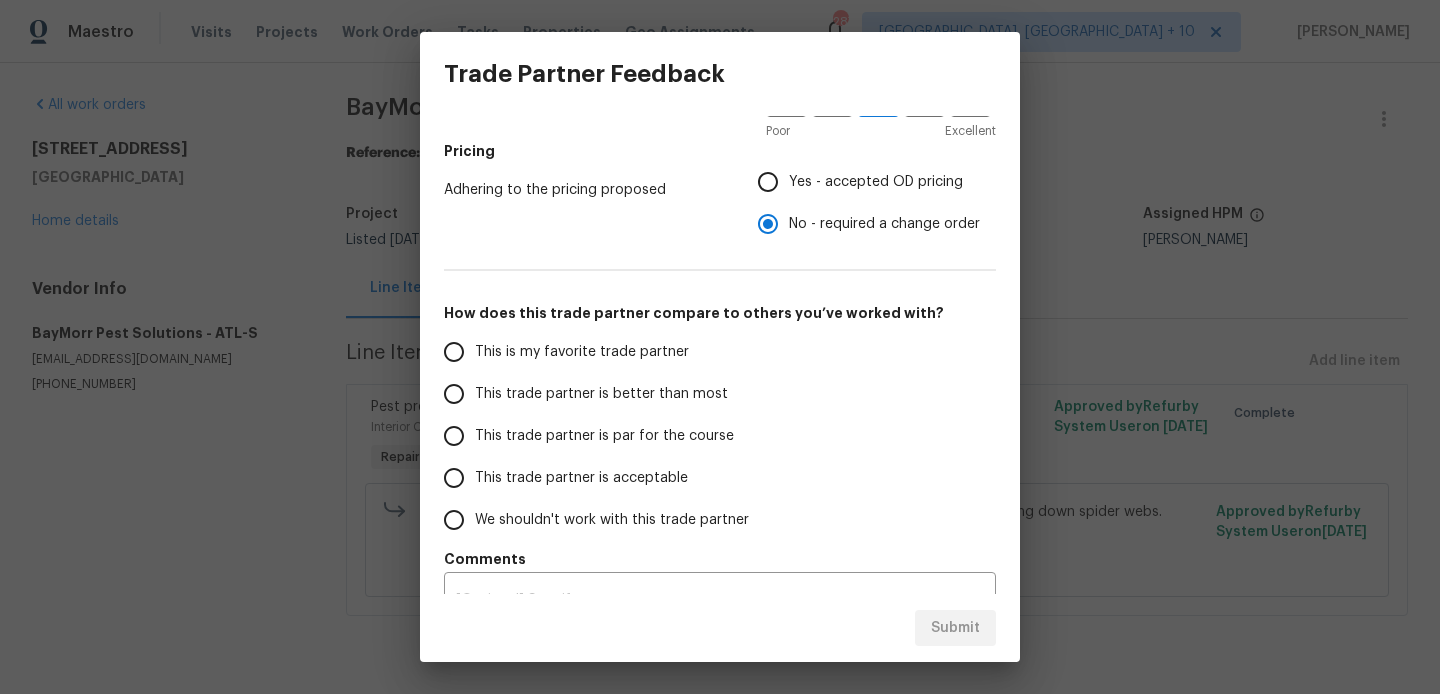 click on "This is my favorite trade partner" at bounding box center [582, 352] 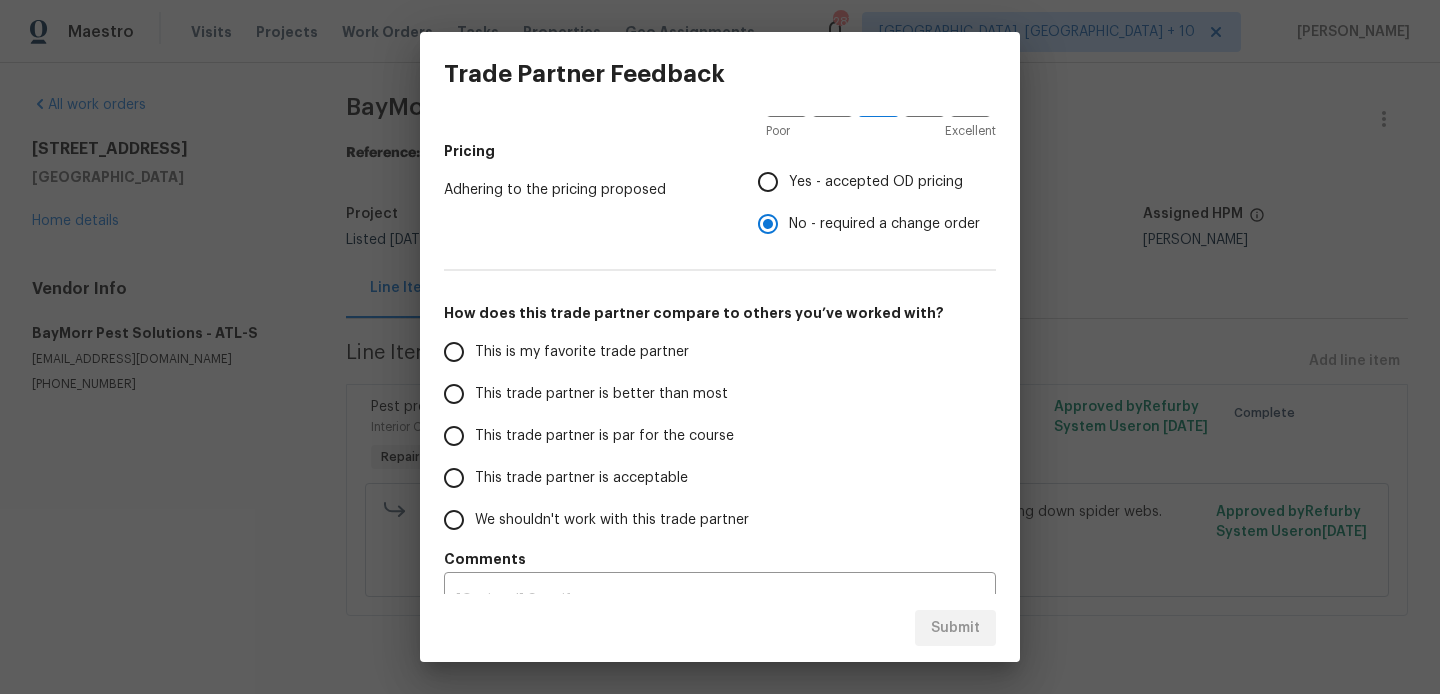 click on "This is my favorite trade partner" at bounding box center [454, 352] 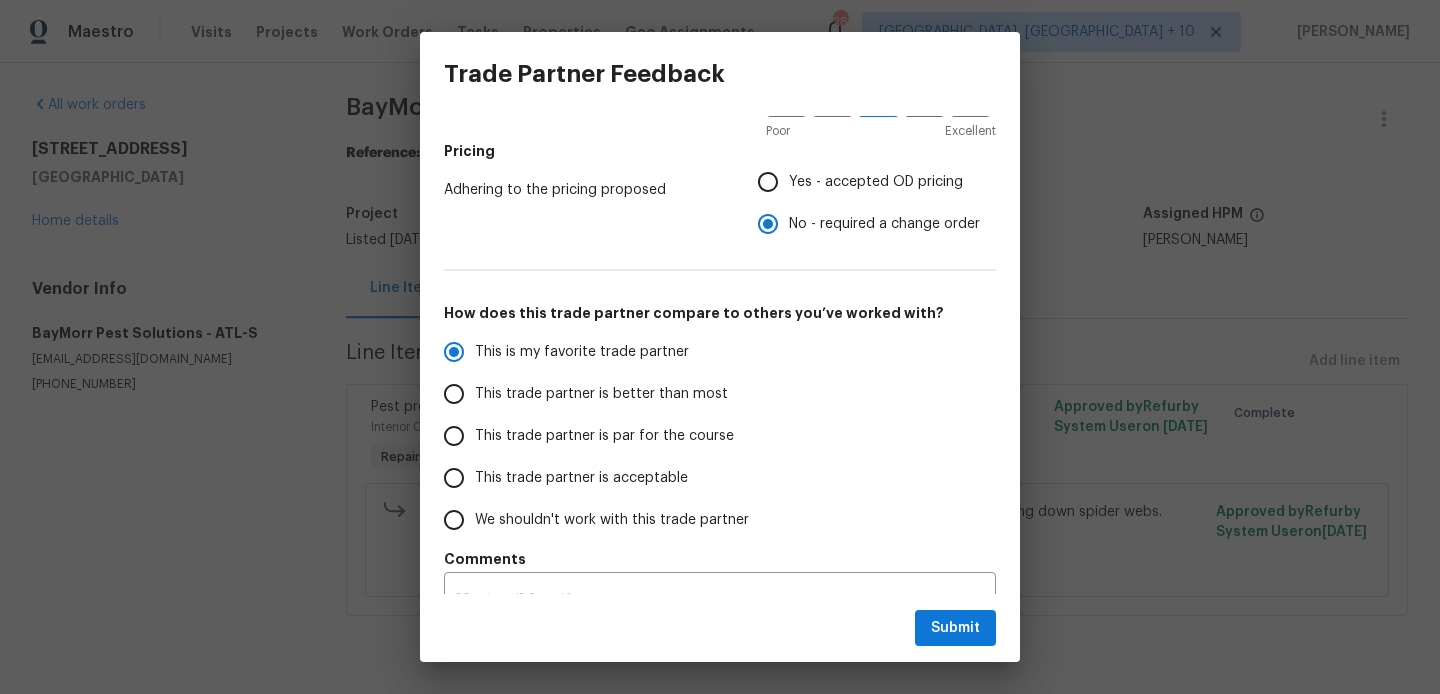 click on "Submit" at bounding box center [720, 628] 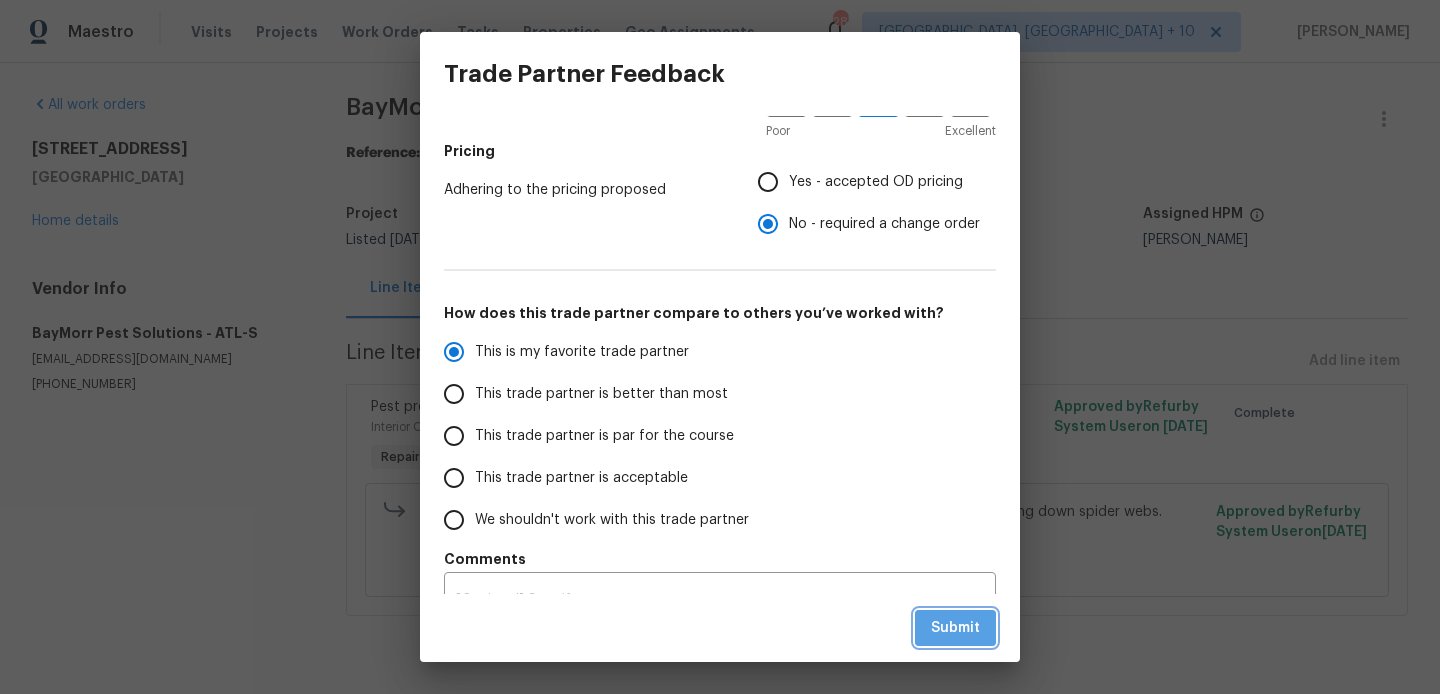 click on "Submit" at bounding box center (955, 628) 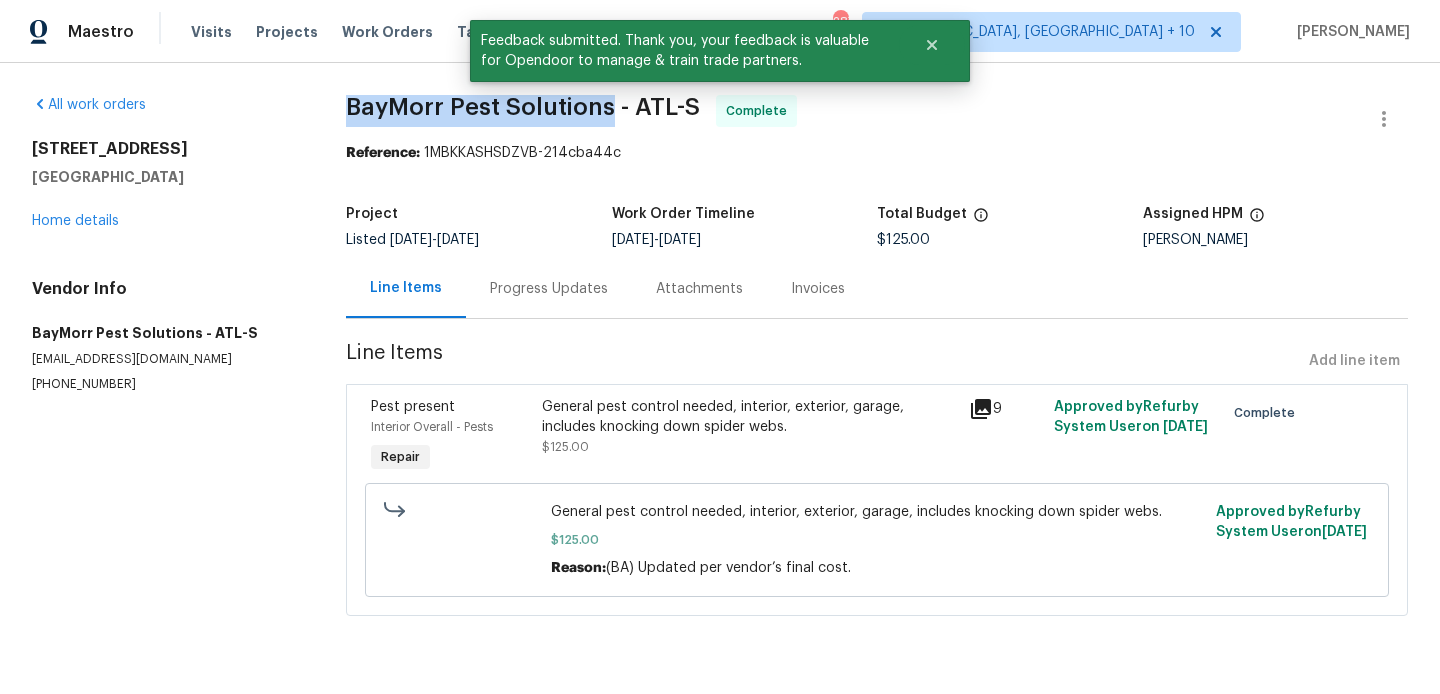 drag, startPoint x: 337, startPoint y: 118, endPoint x: 604, endPoint y: 118, distance: 267 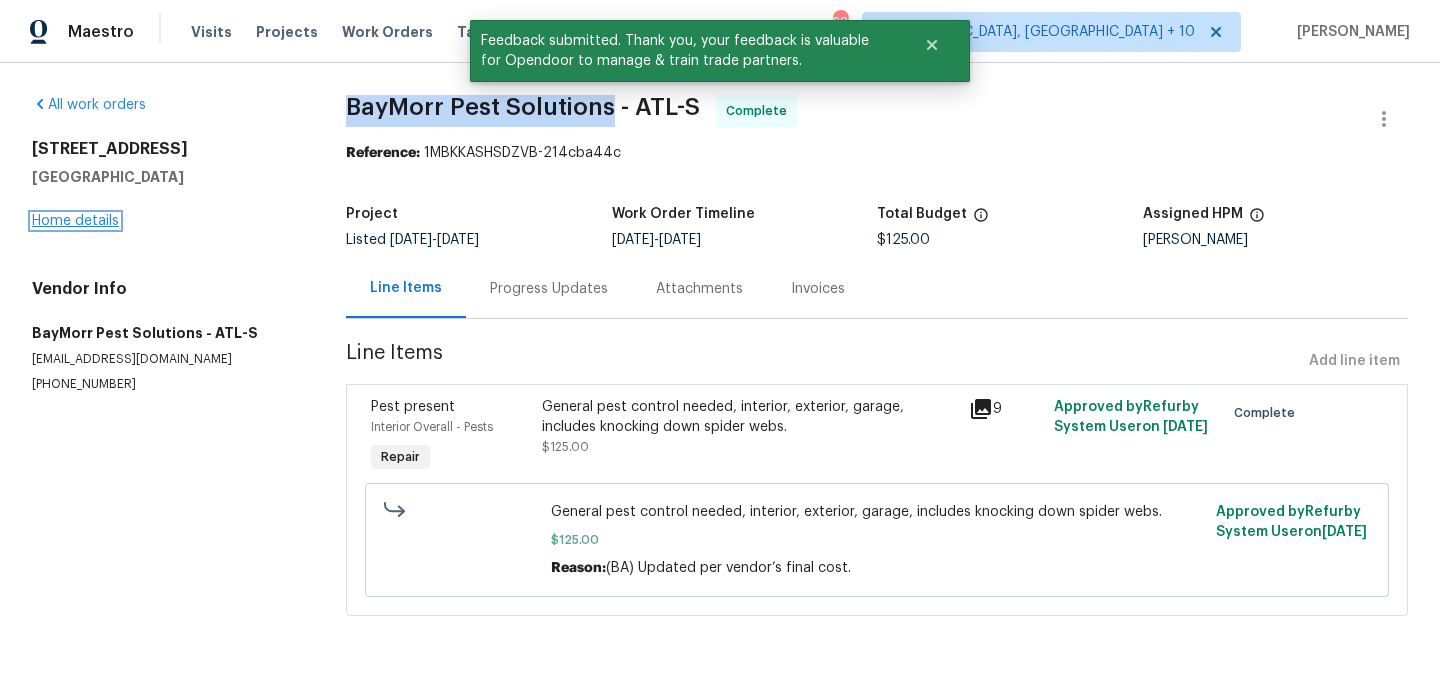 click on "Home details" at bounding box center (75, 221) 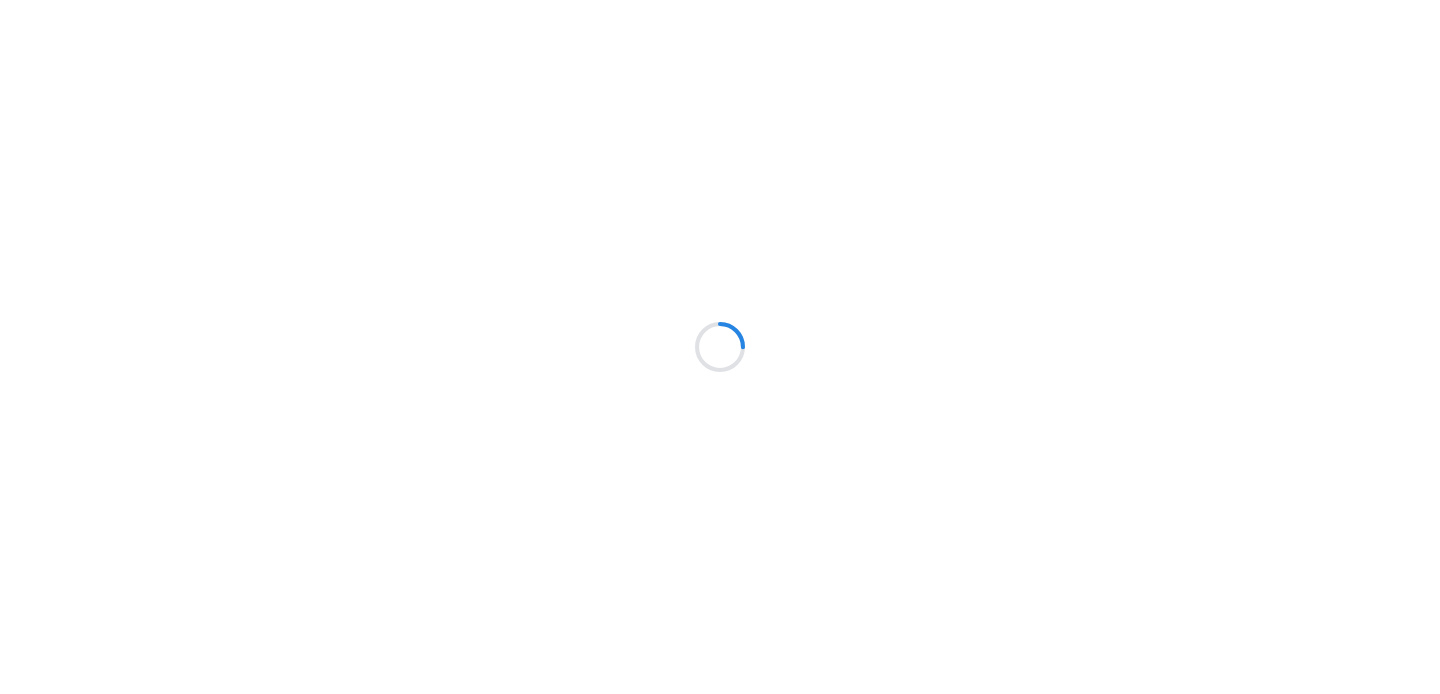 scroll, scrollTop: 0, scrollLeft: 0, axis: both 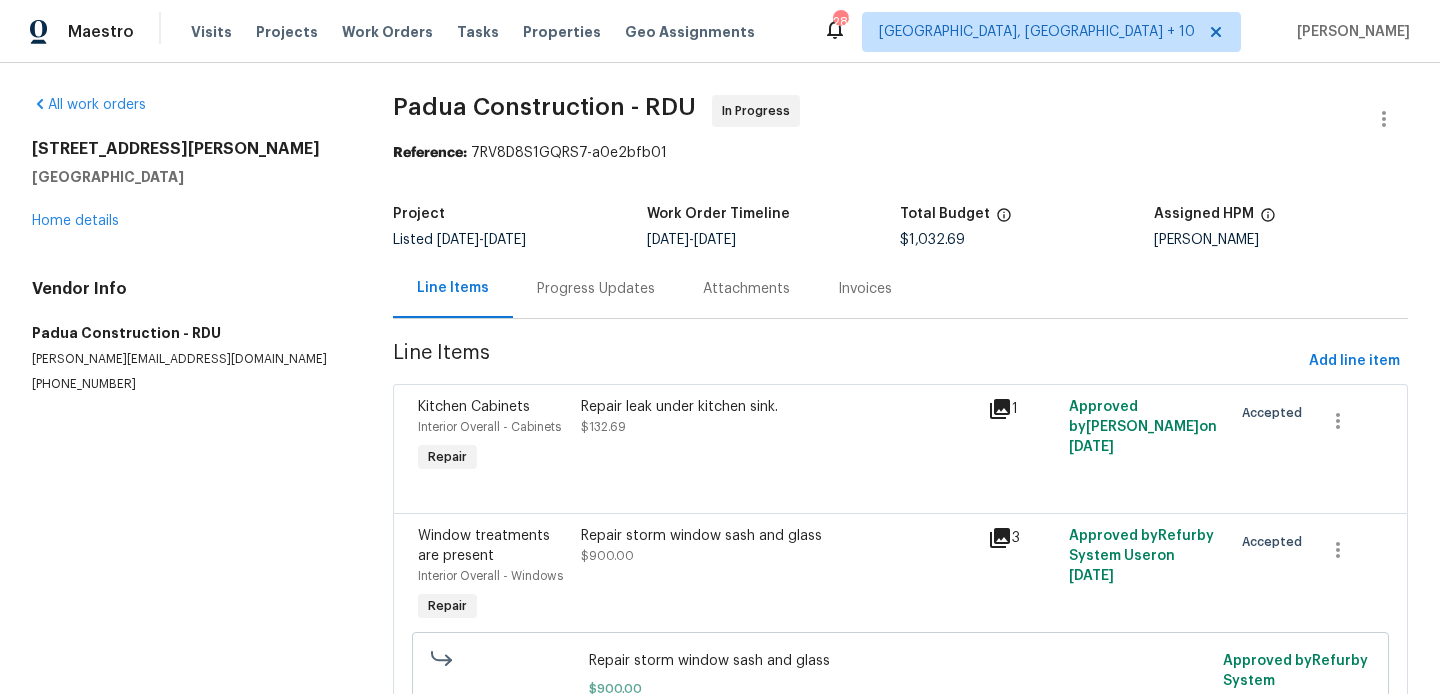 click on "juan@padcons.com" at bounding box center [188, 359] 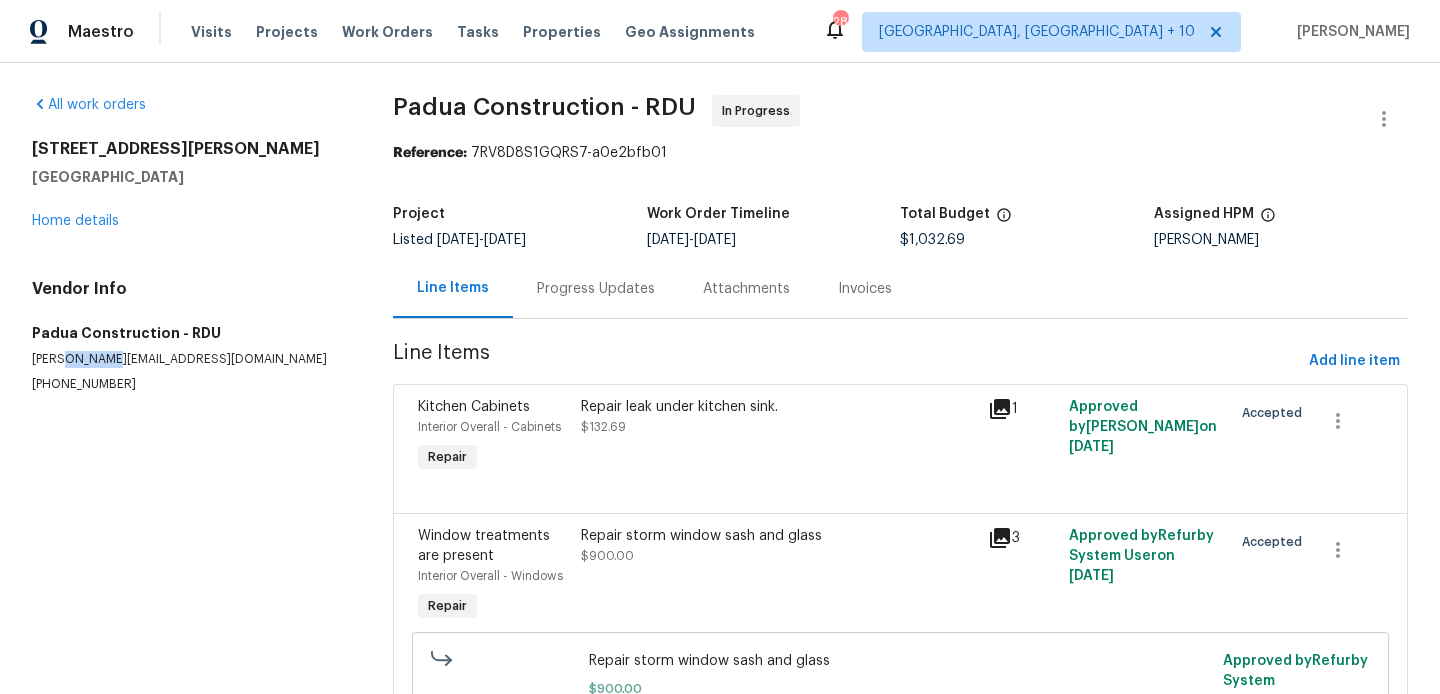 click on "juan@padcons.com" at bounding box center [188, 359] 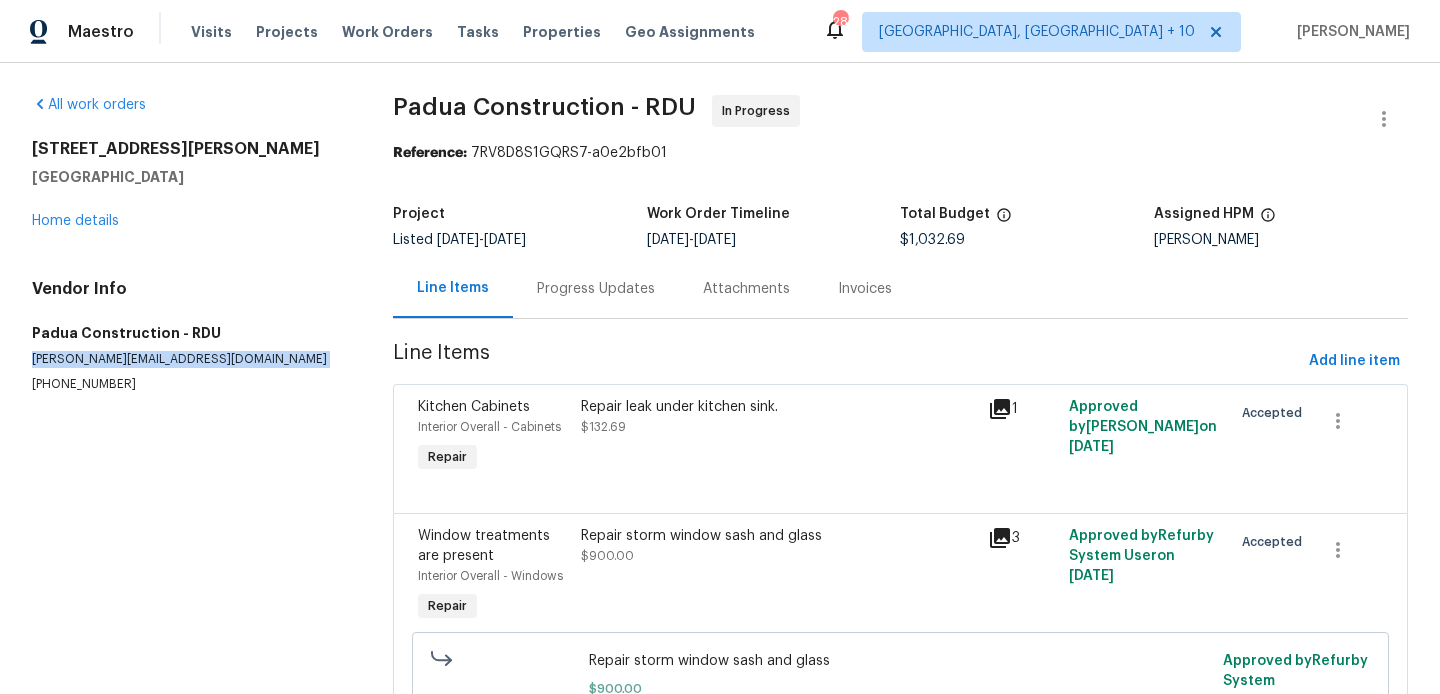 click on "juan@padcons.com" at bounding box center (188, 359) 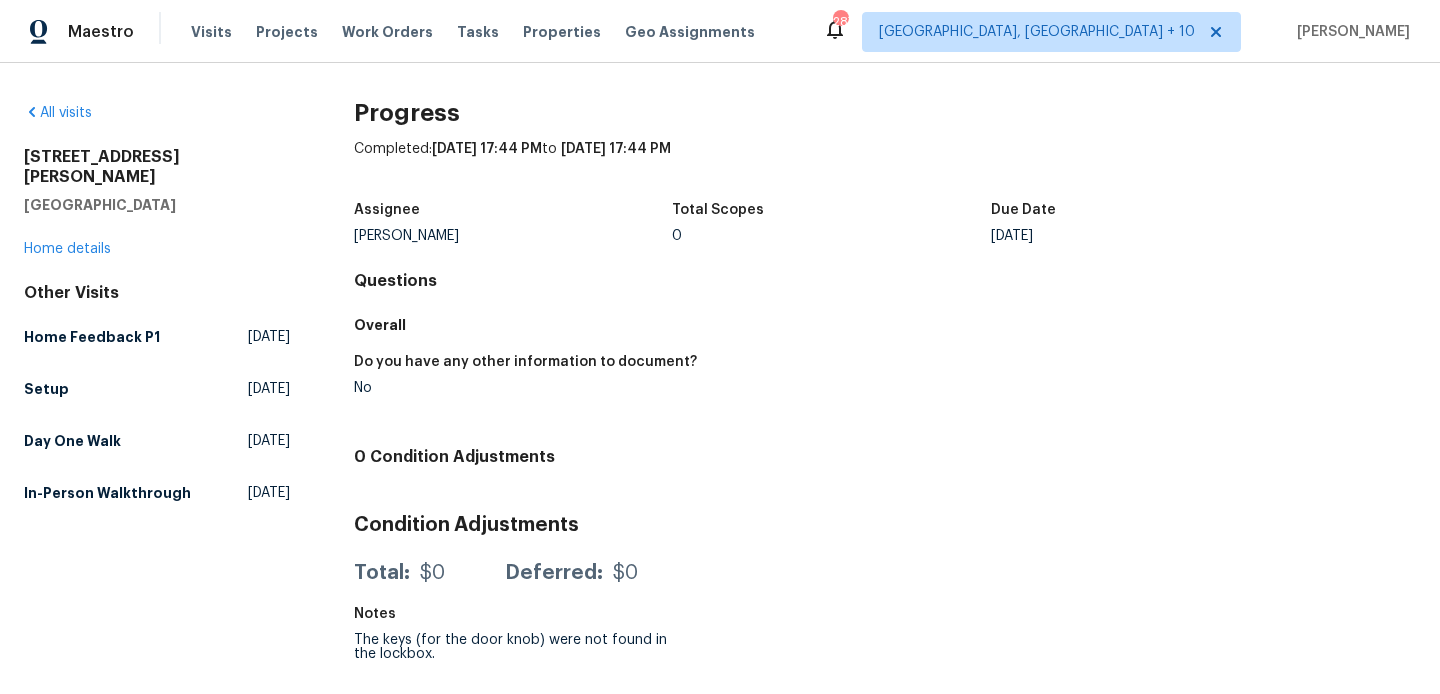 scroll, scrollTop: 0, scrollLeft: 0, axis: both 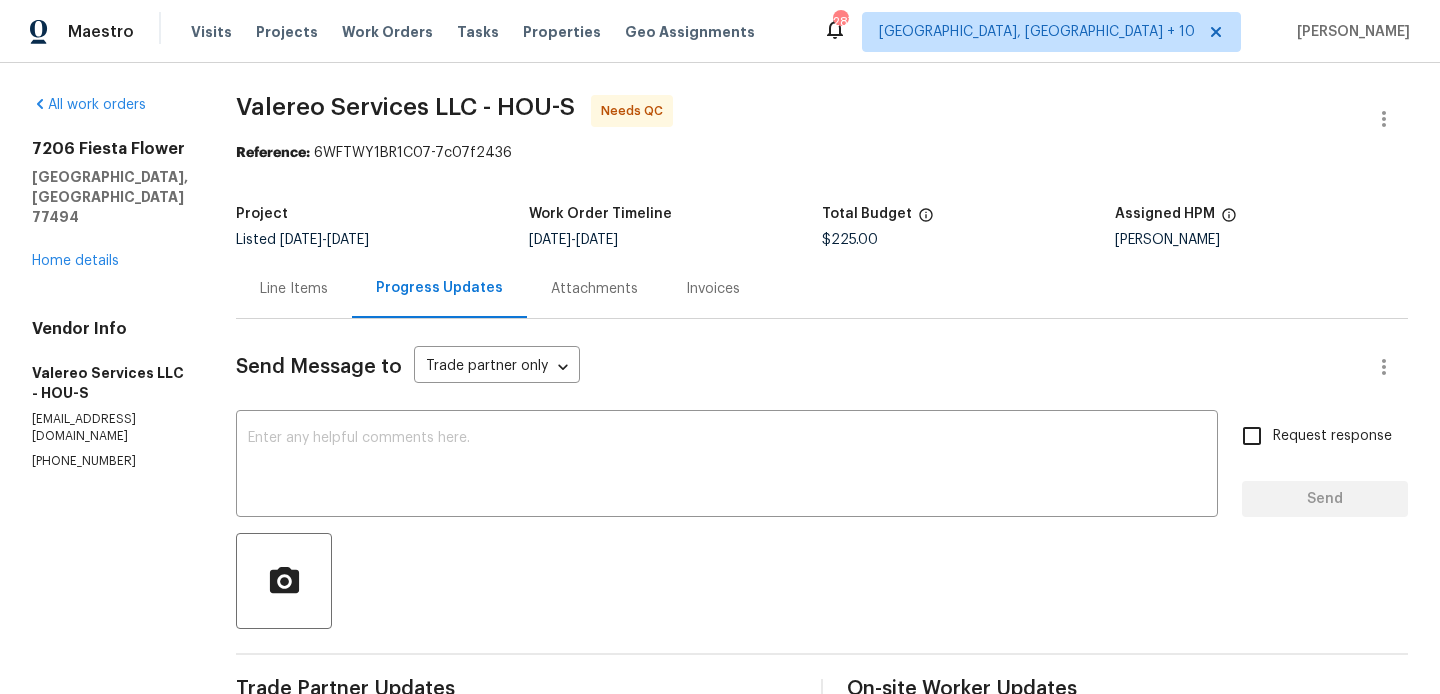 click on "Line Items" at bounding box center (294, 289) 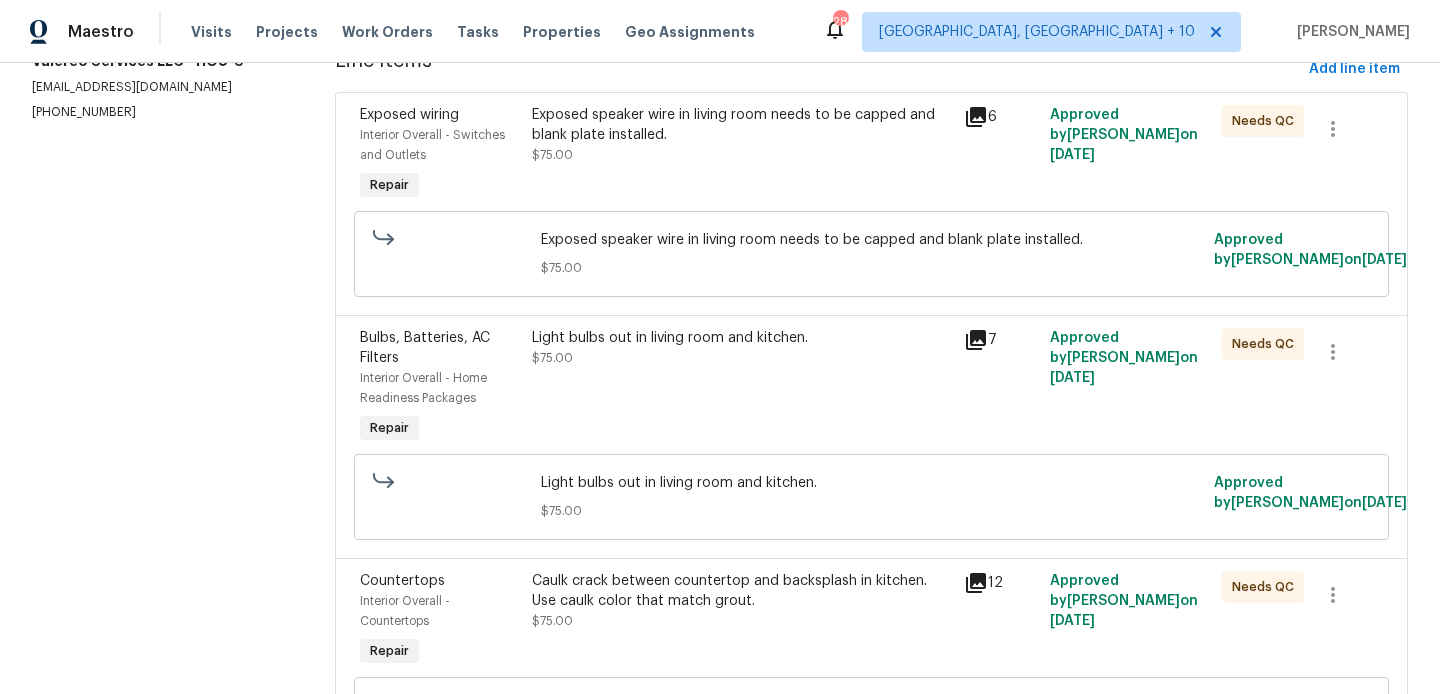 scroll, scrollTop: 0, scrollLeft: 0, axis: both 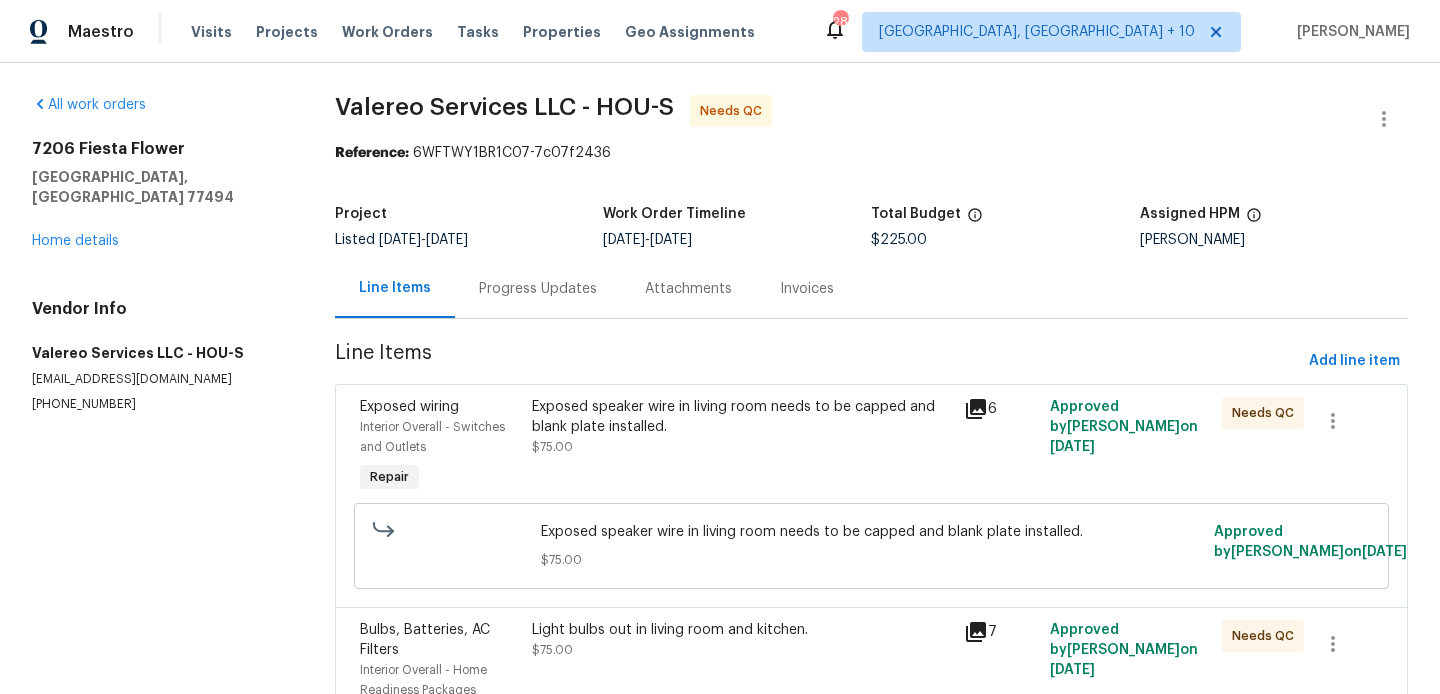 click on "Progress Updates" at bounding box center (538, 289) 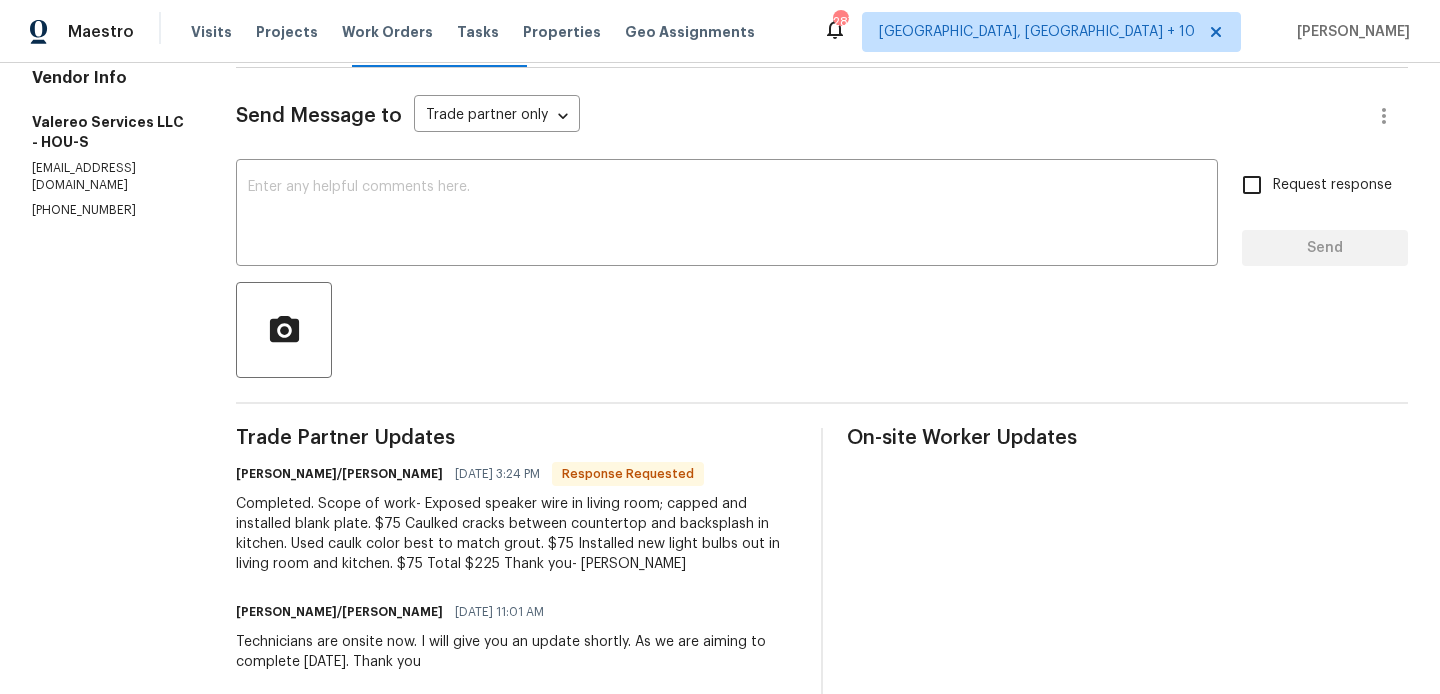 scroll, scrollTop: 250, scrollLeft: 0, axis: vertical 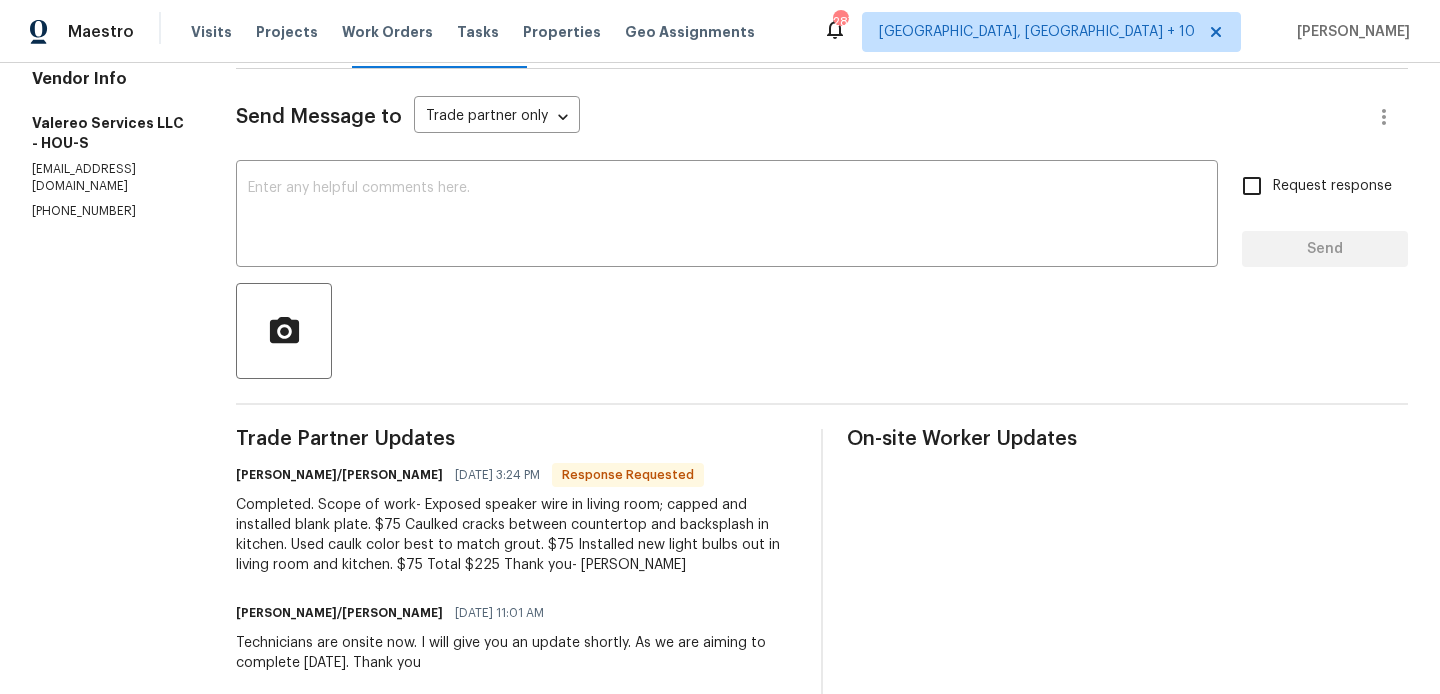 click on "[PERSON_NAME]/[PERSON_NAME]" at bounding box center [339, 475] 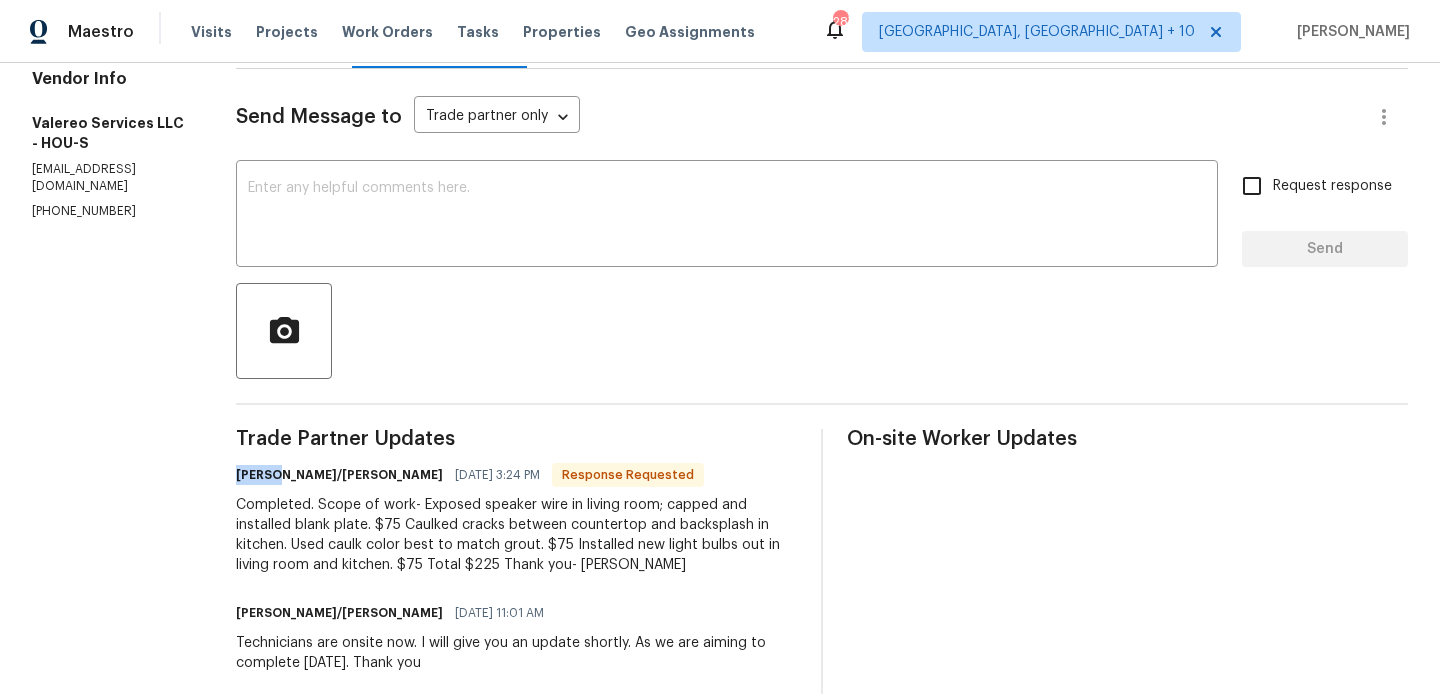 click on "[PERSON_NAME]/[PERSON_NAME]" at bounding box center [339, 475] 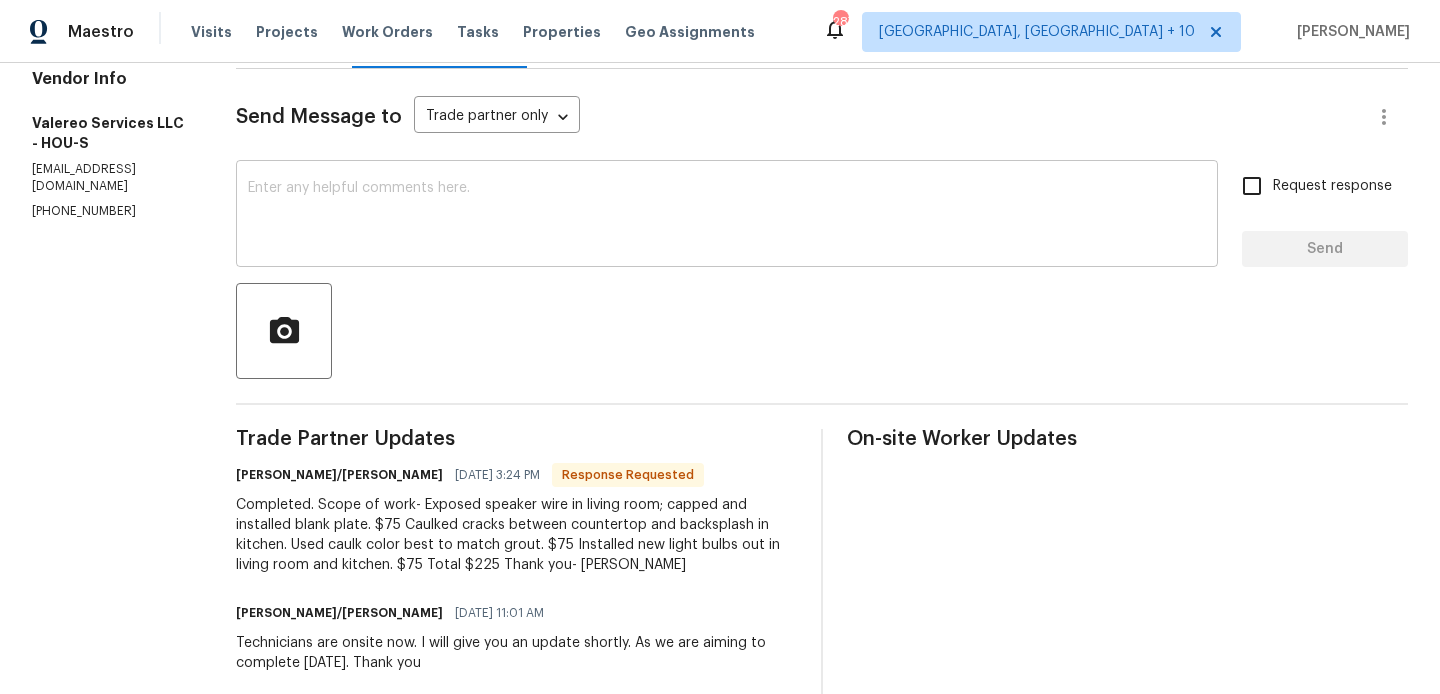click on "x ​" at bounding box center [727, 216] 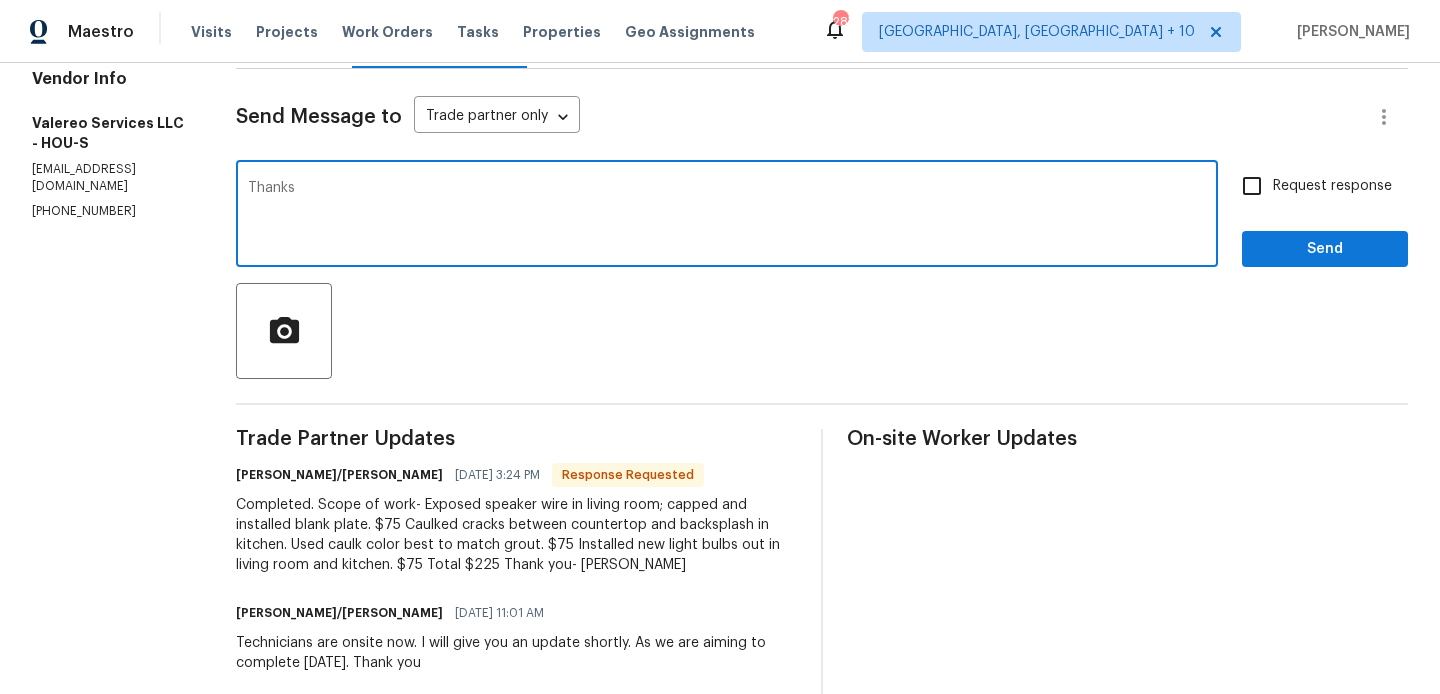paste on "Jeromy" 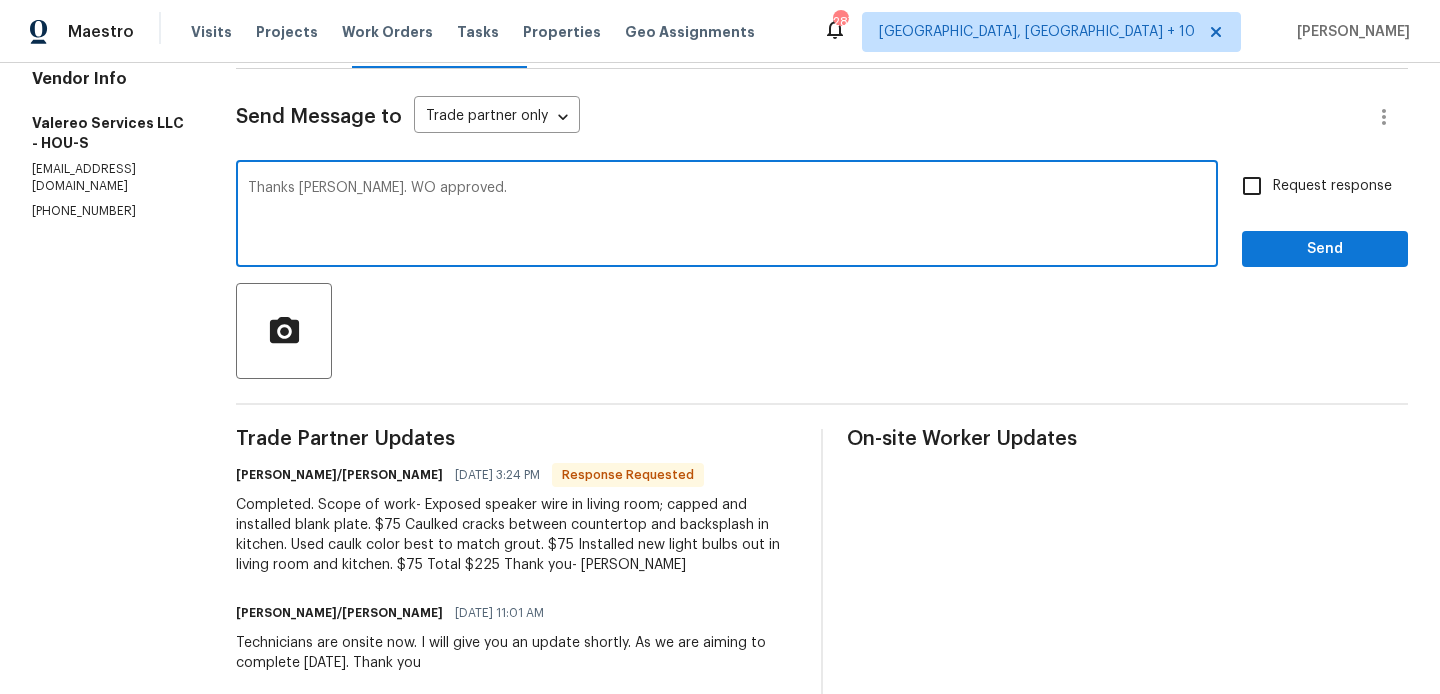 type on "Thanks [PERSON_NAME]. WO approved." 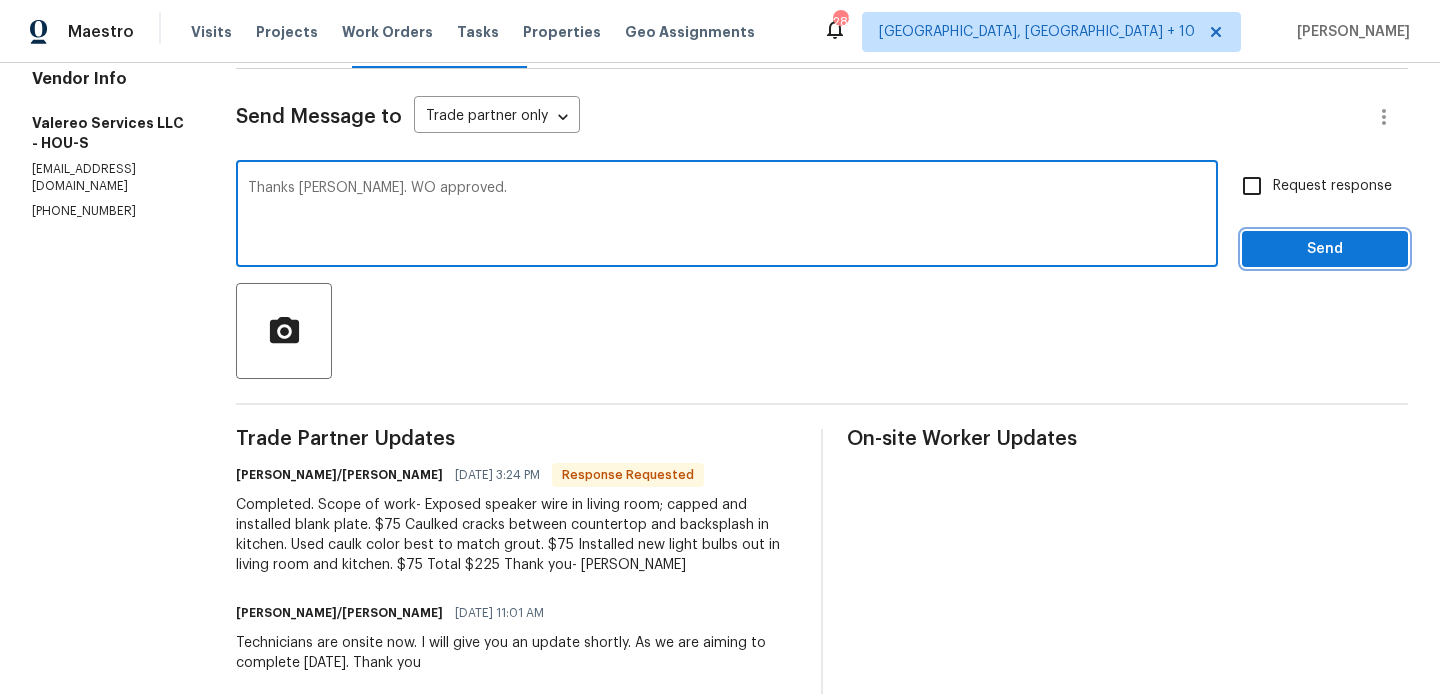 click on "Send" at bounding box center (1325, 249) 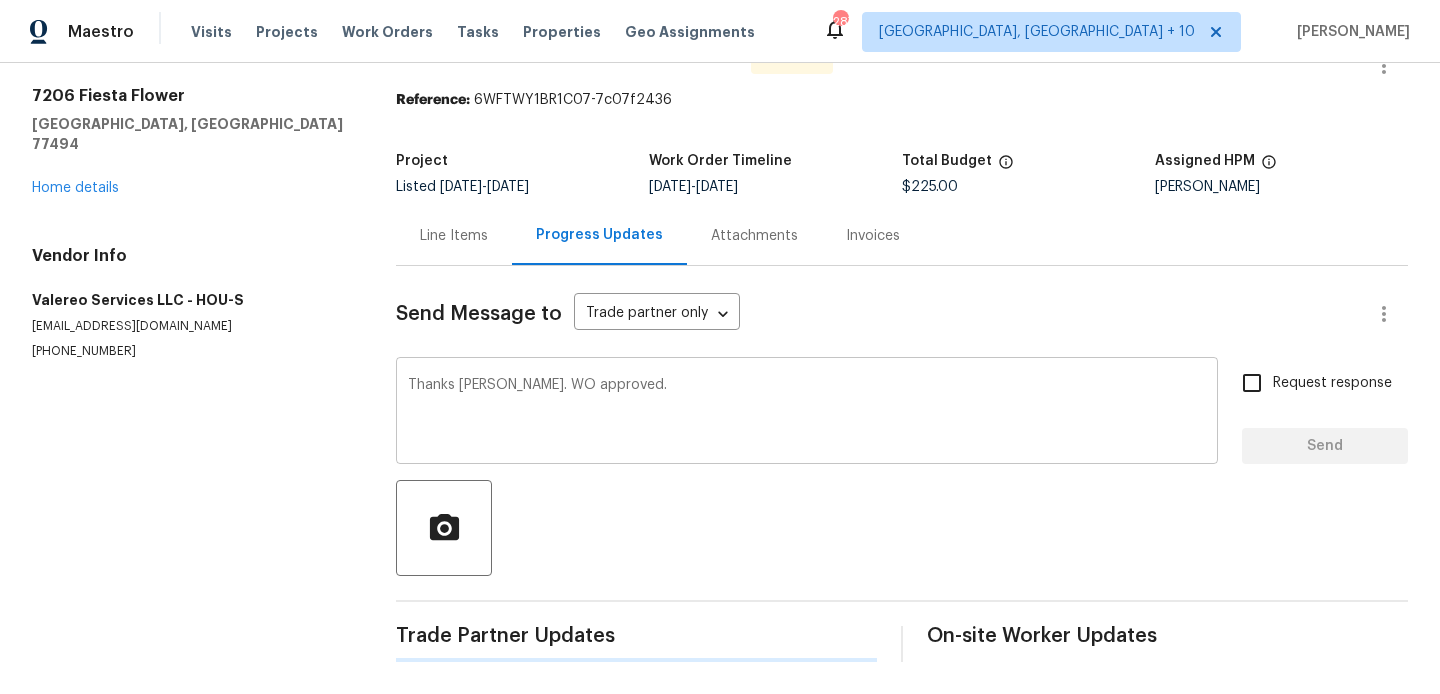 type 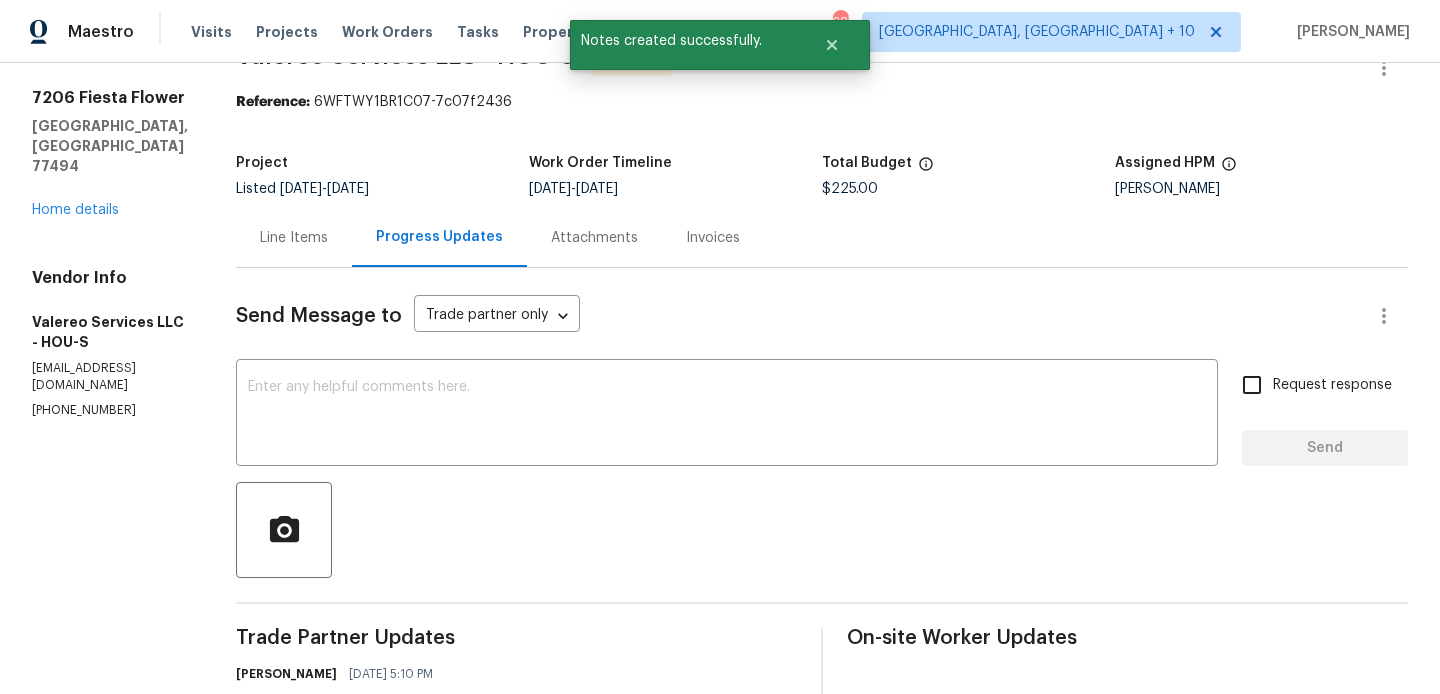 scroll, scrollTop: 0, scrollLeft: 0, axis: both 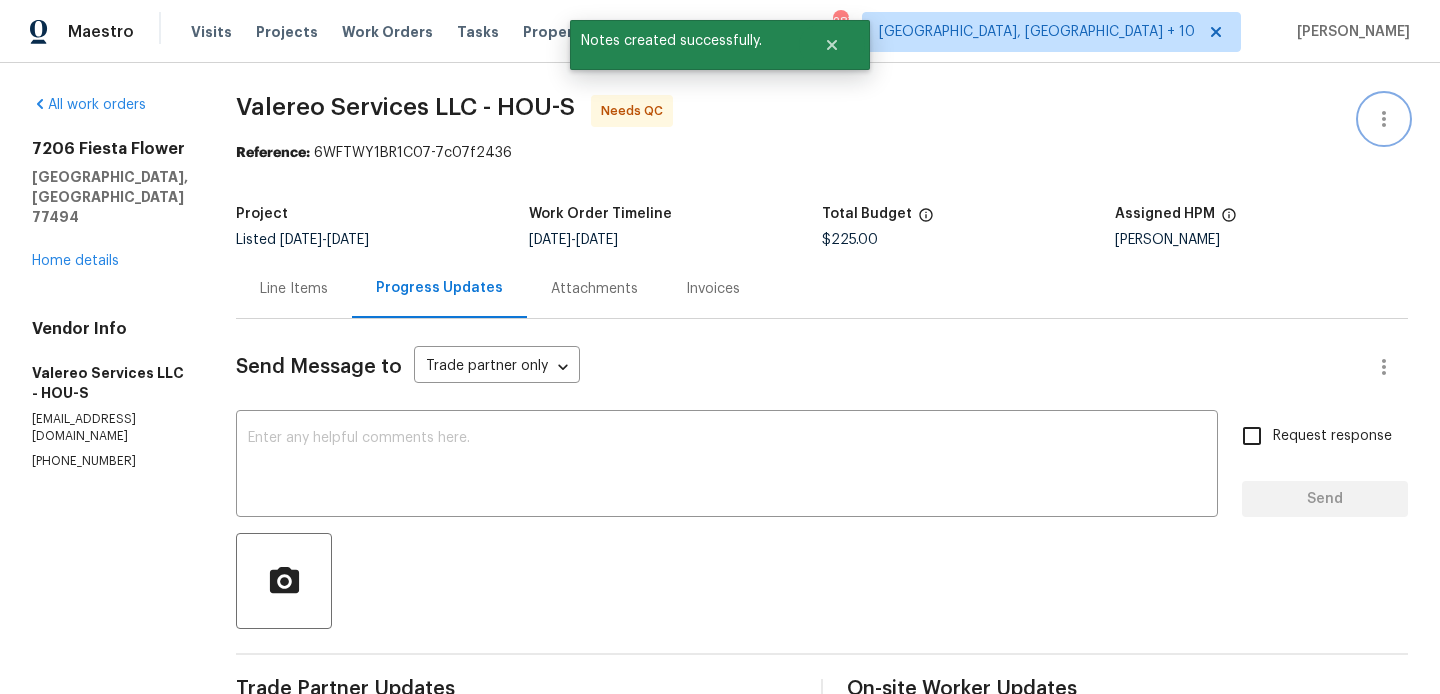 click 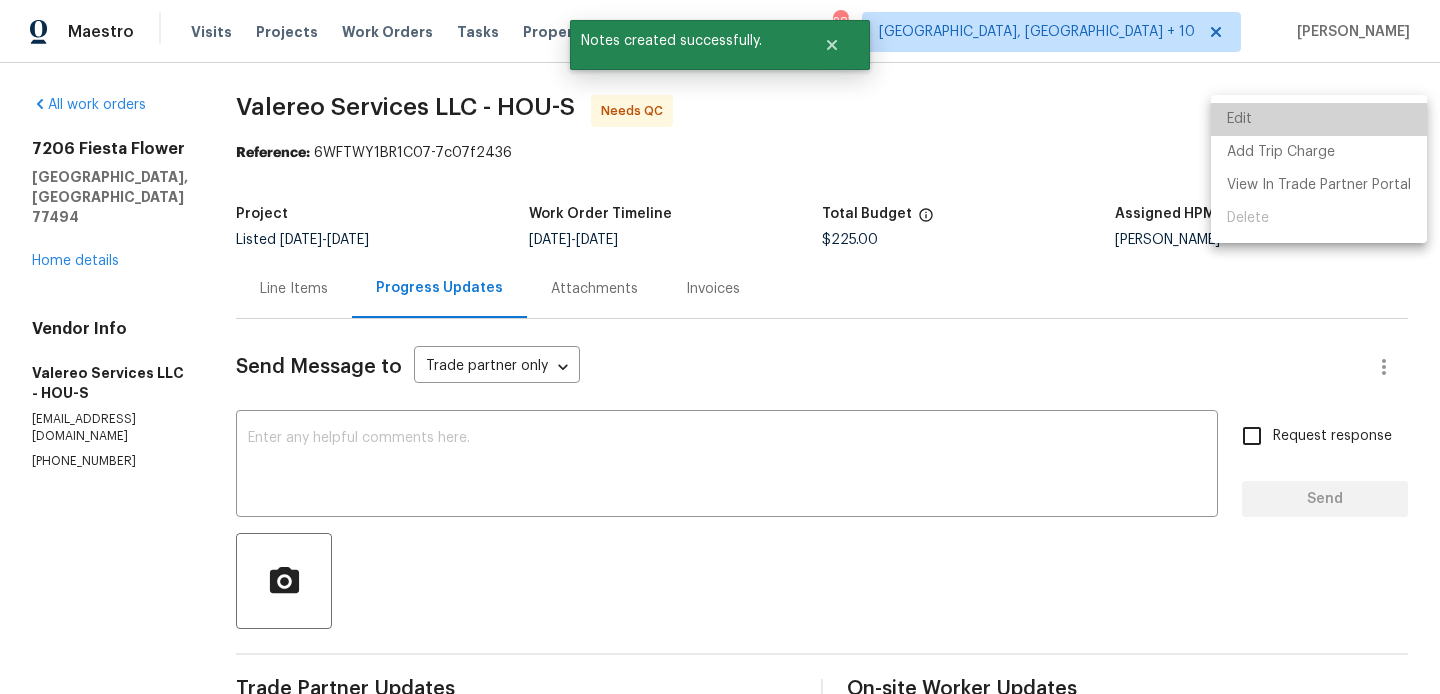 click on "Edit" at bounding box center [1319, 119] 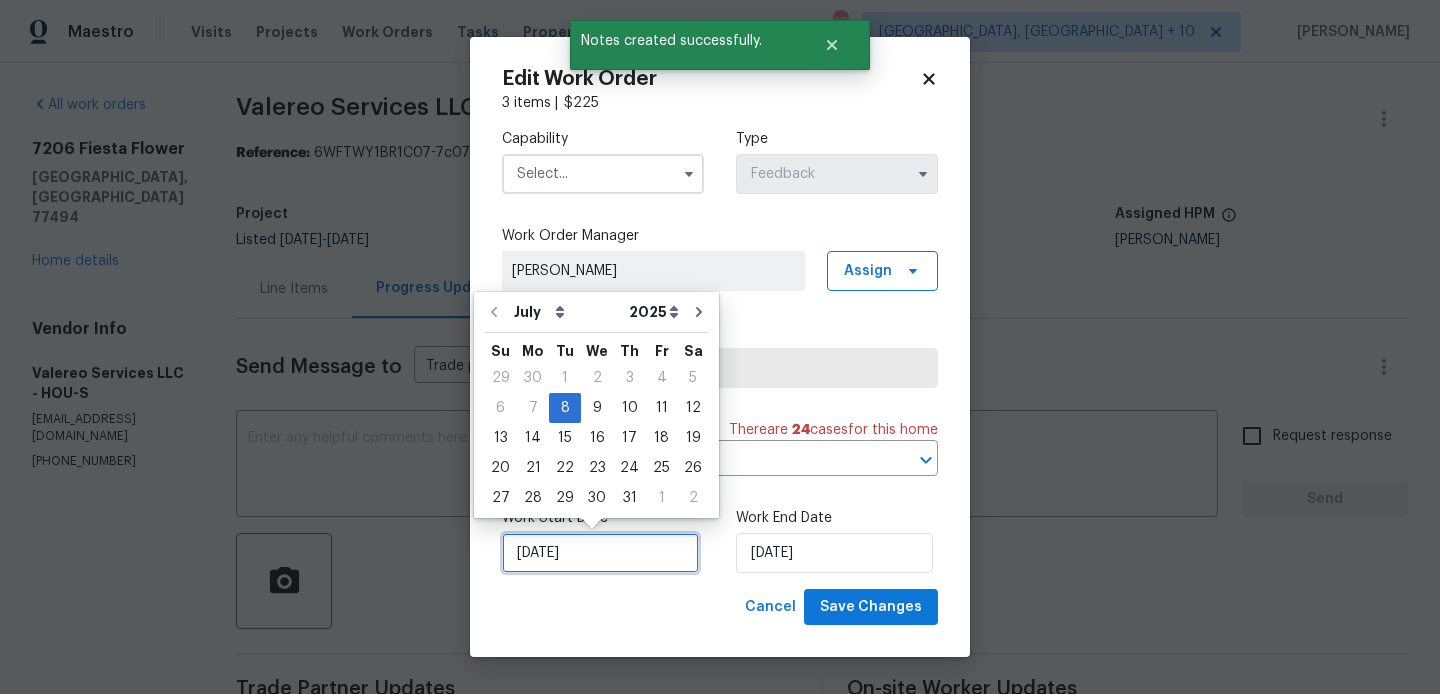click on "08/07/2025" at bounding box center (600, 553) 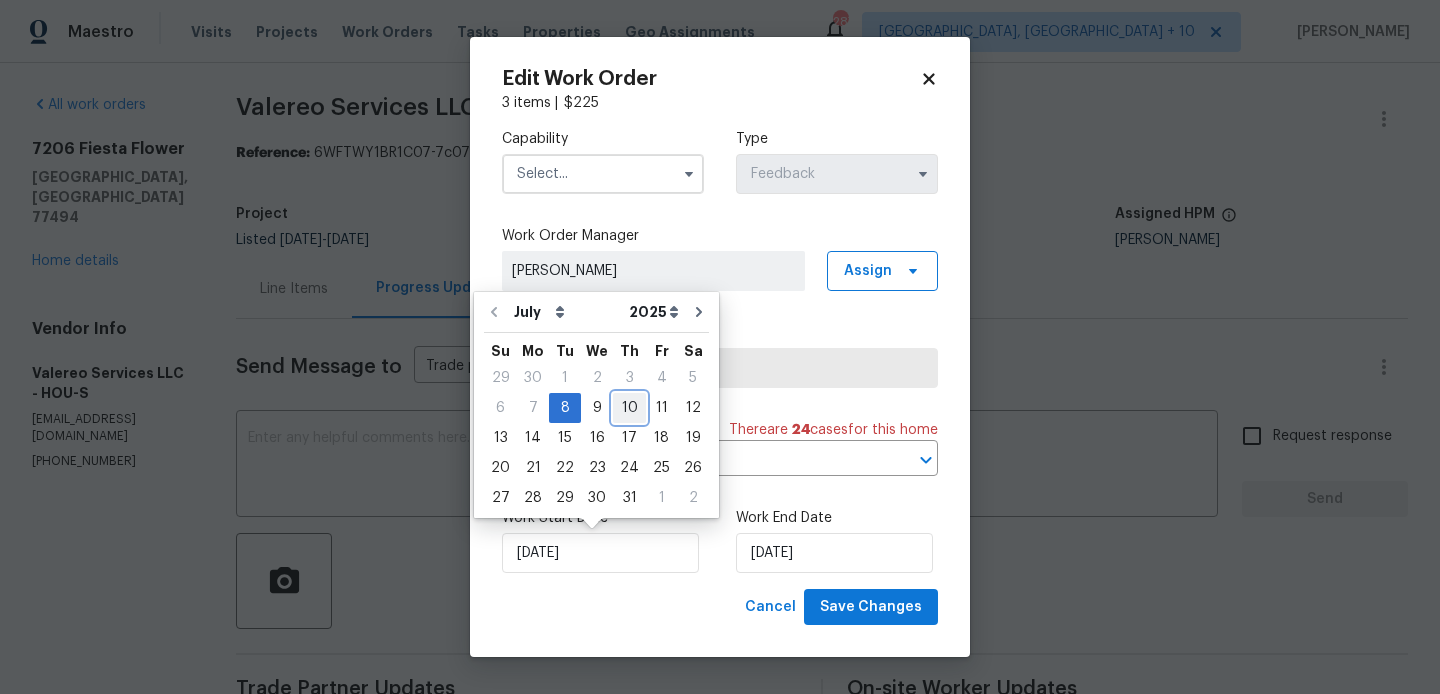 click on "10" at bounding box center [629, 408] 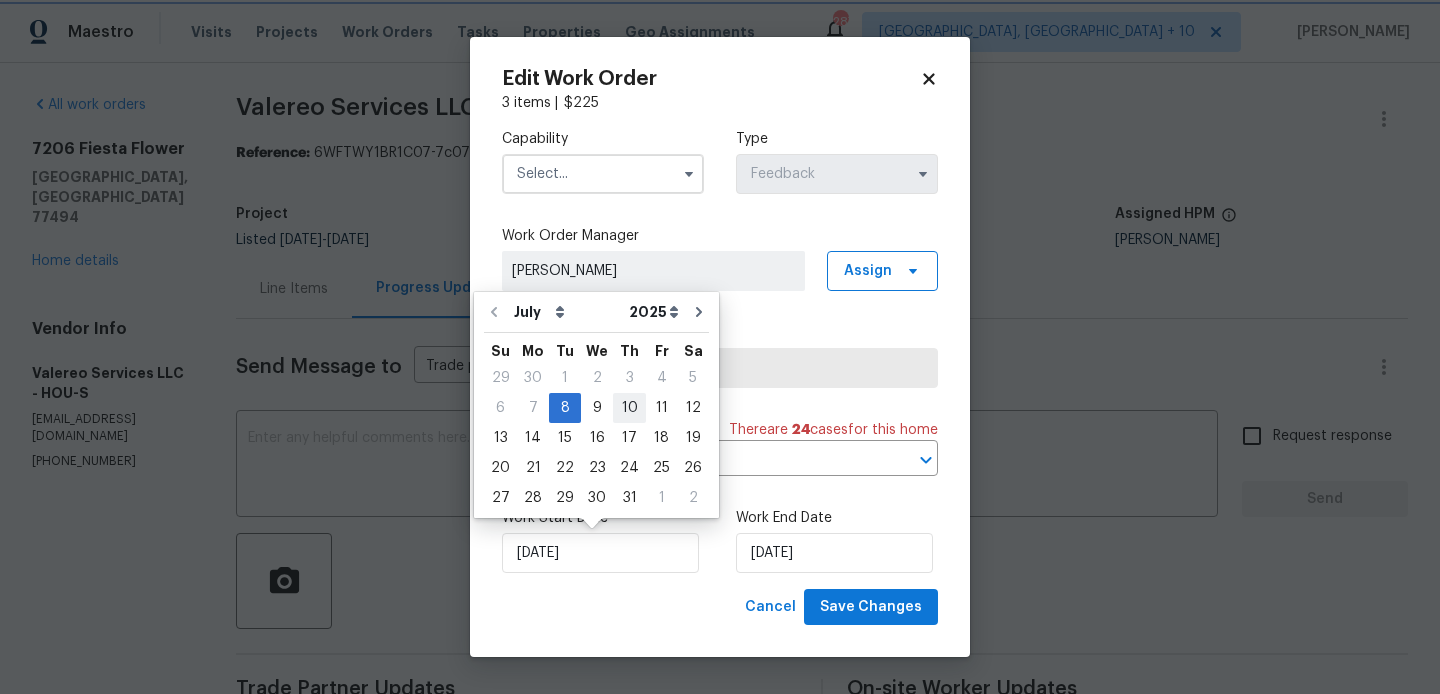 type on "10/07/2025" 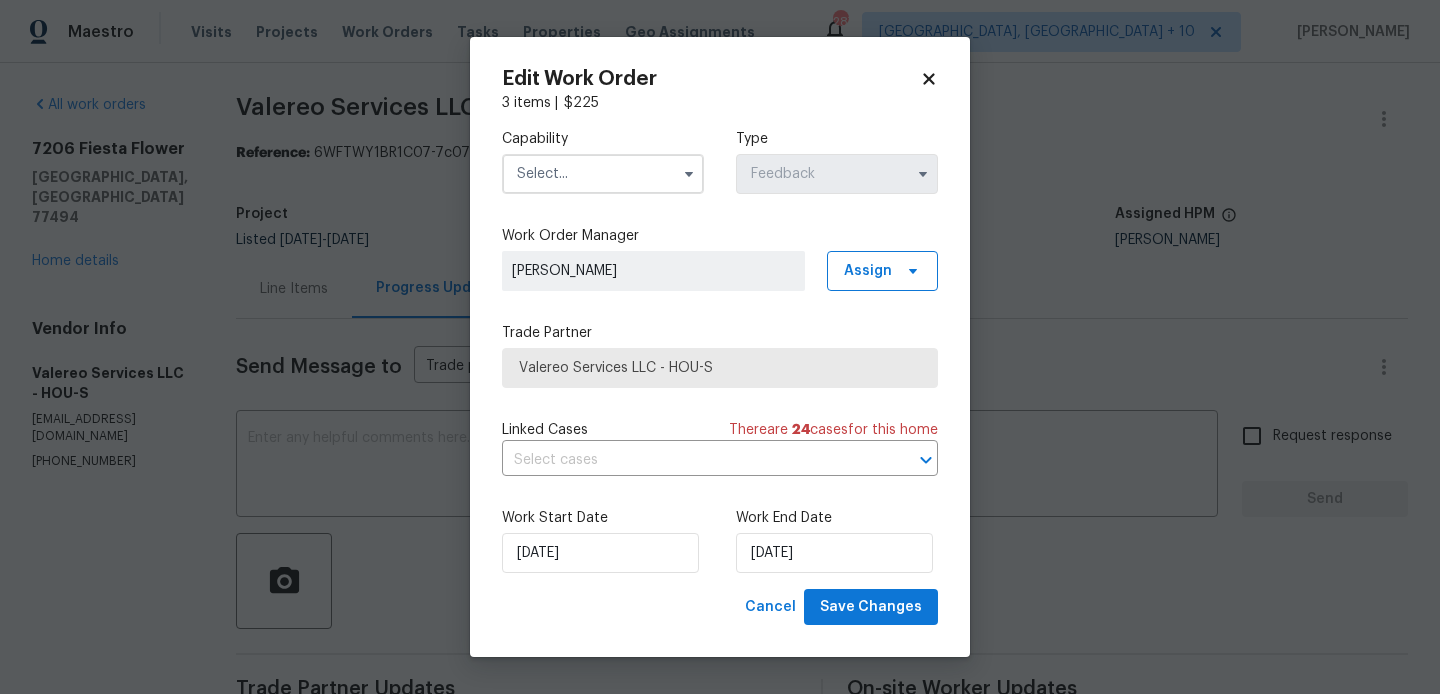 click at bounding box center [603, 174] 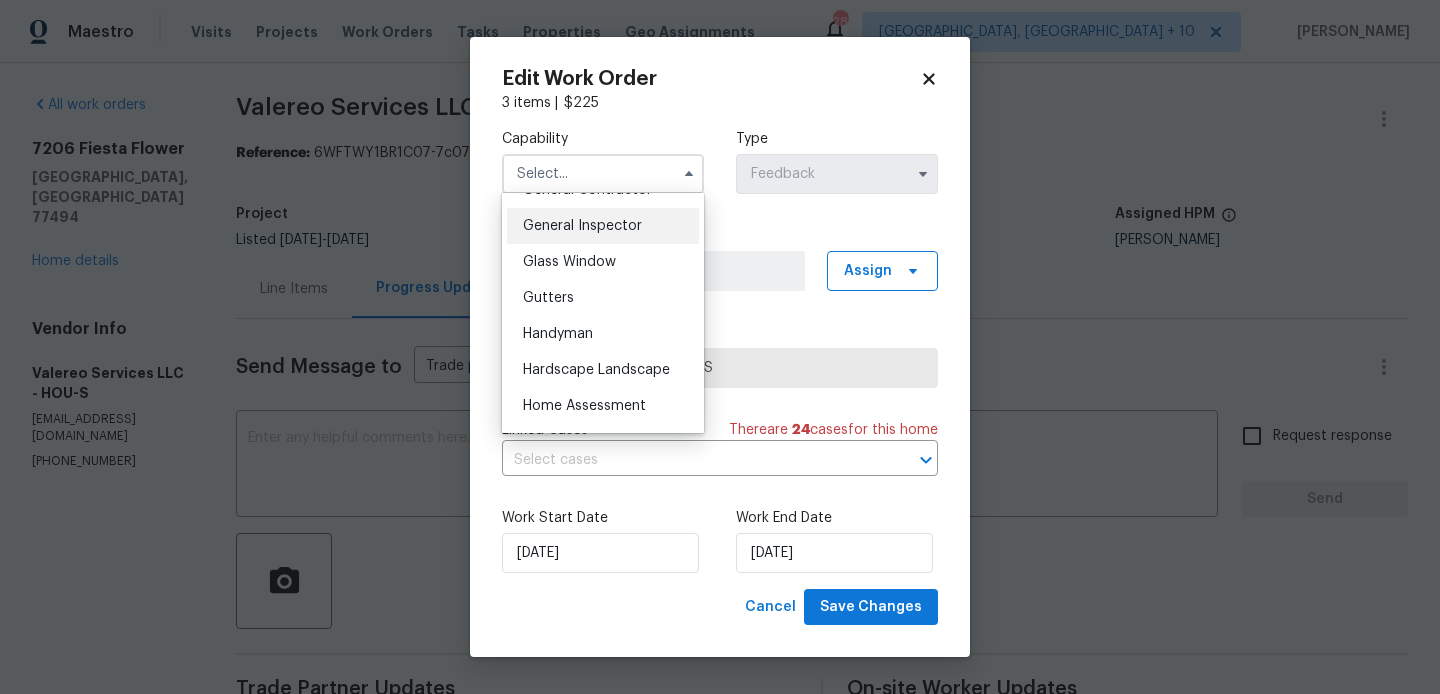 scroll, scrollTop: 983, scrollLeft: 0, axis: vertical 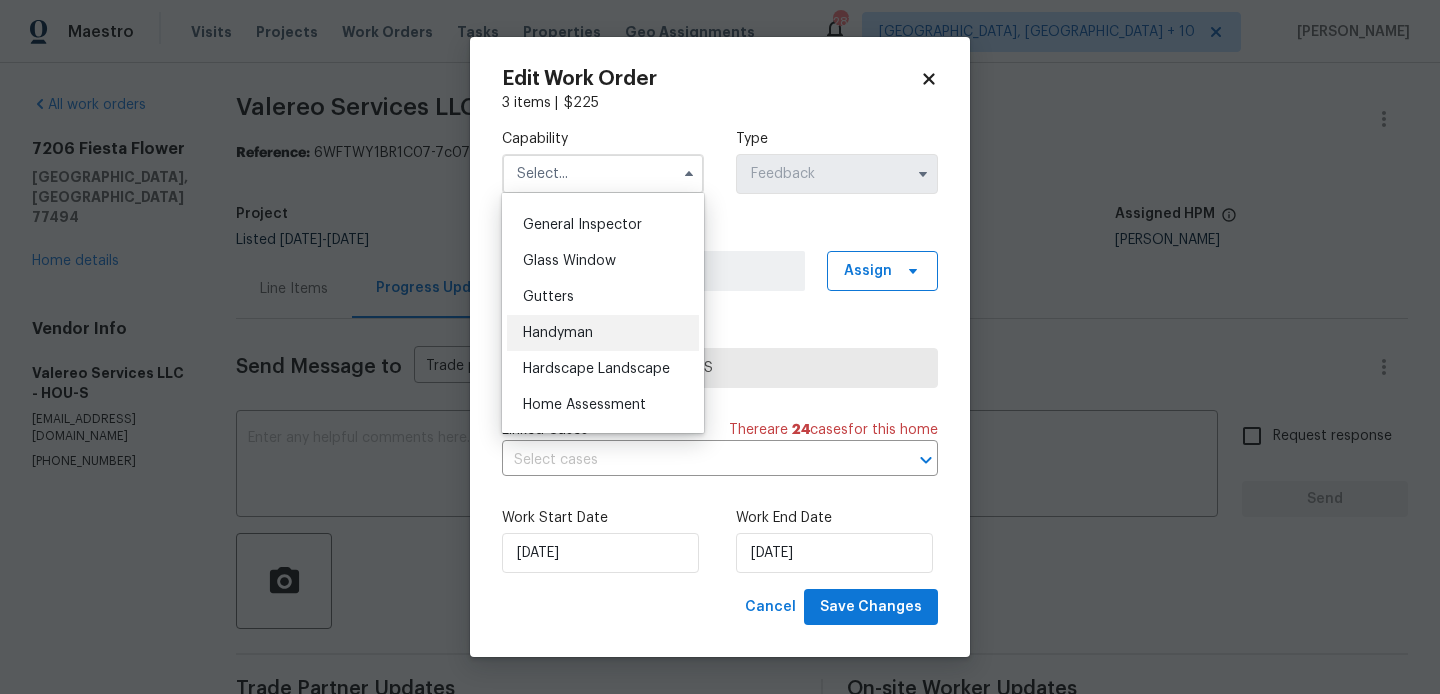 click on "Handyman" at bounding box center (603, 333) 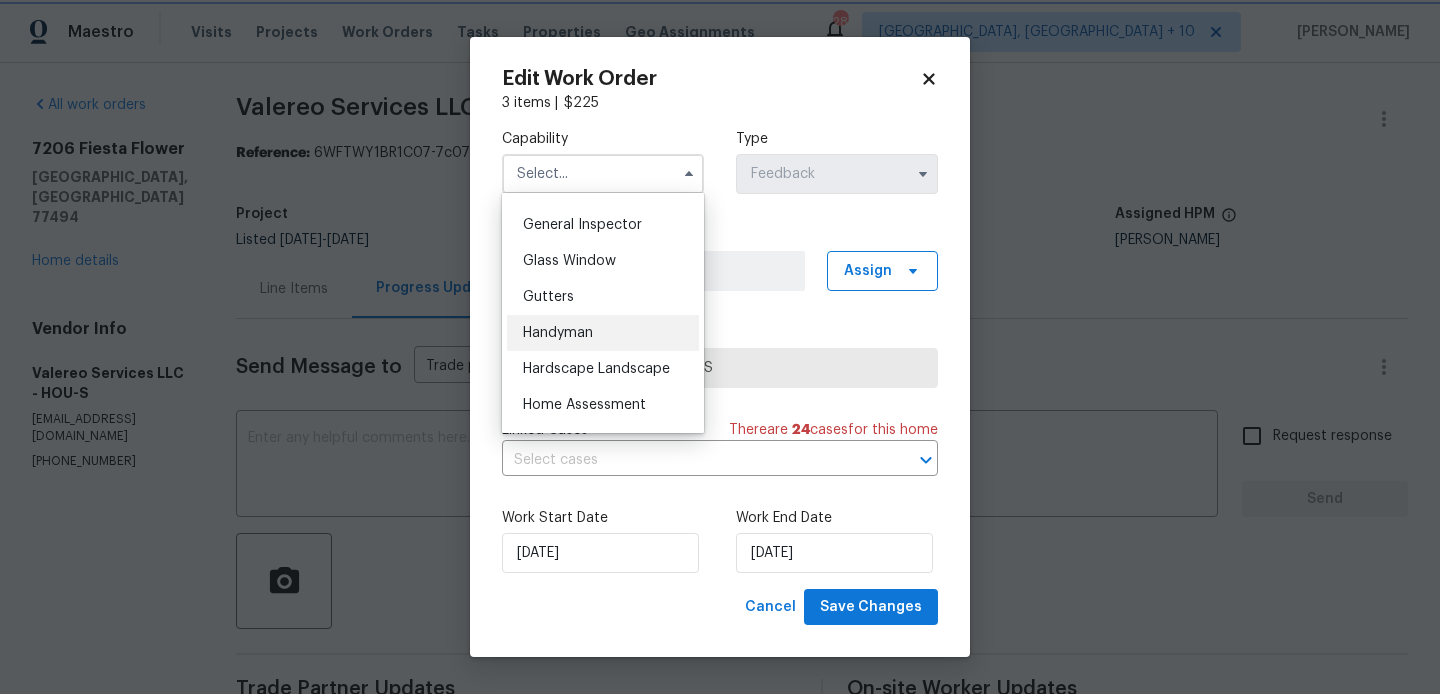 type on "Handyman" 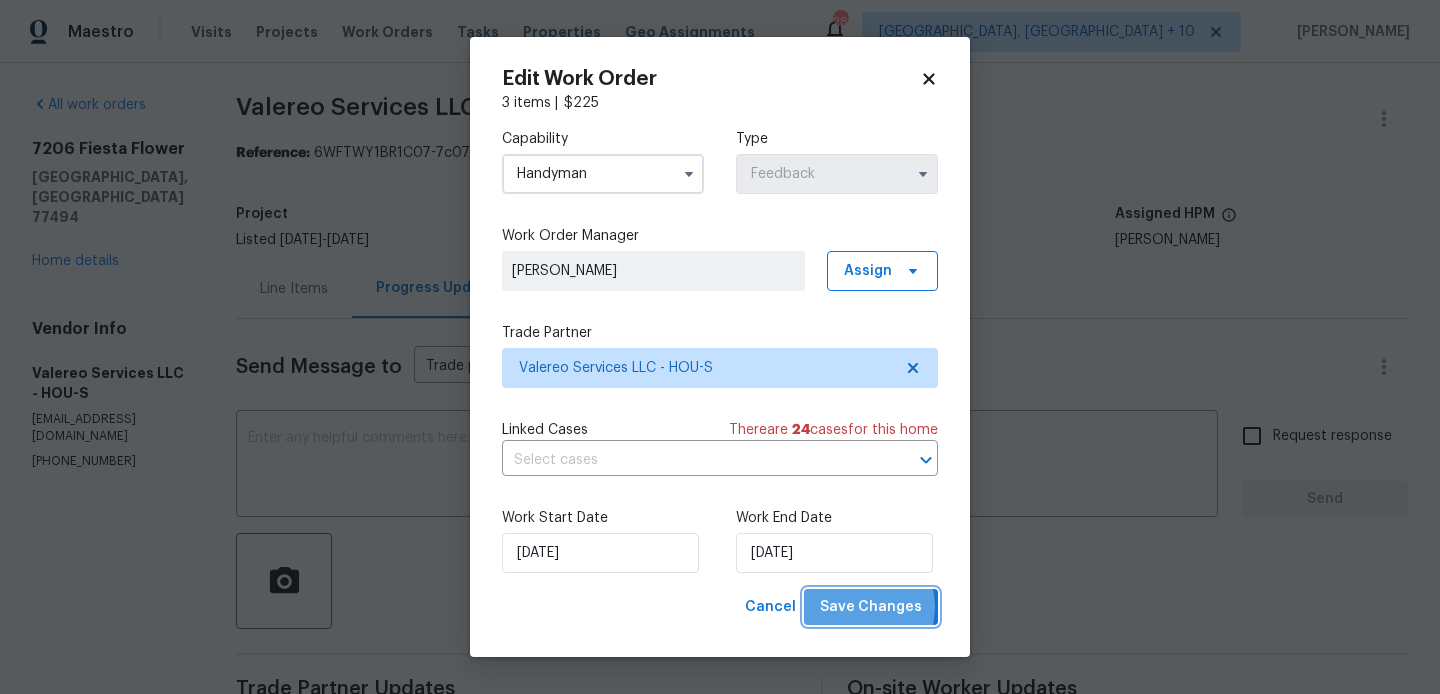 click on "Save Changes" at bounding box center [871, 607] 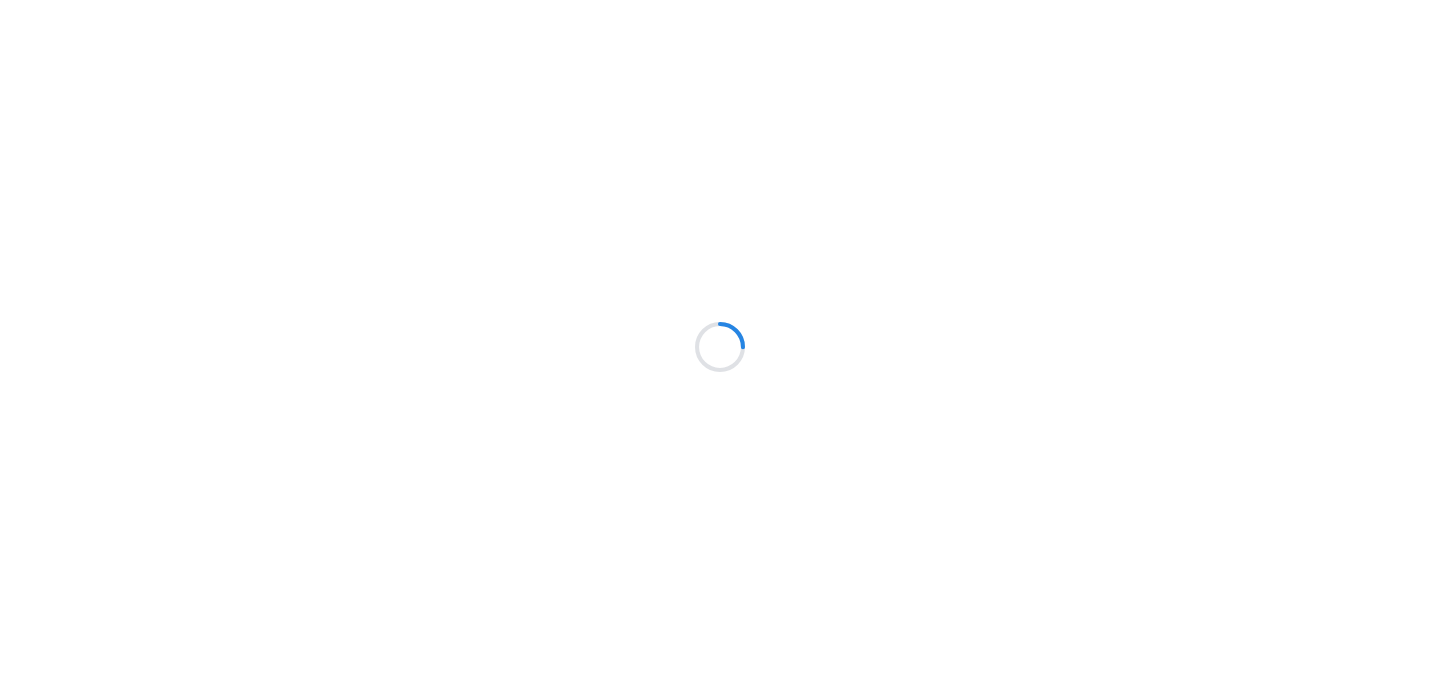 scroll, scrollTop: 0, scrollLeft: 0, axis: both 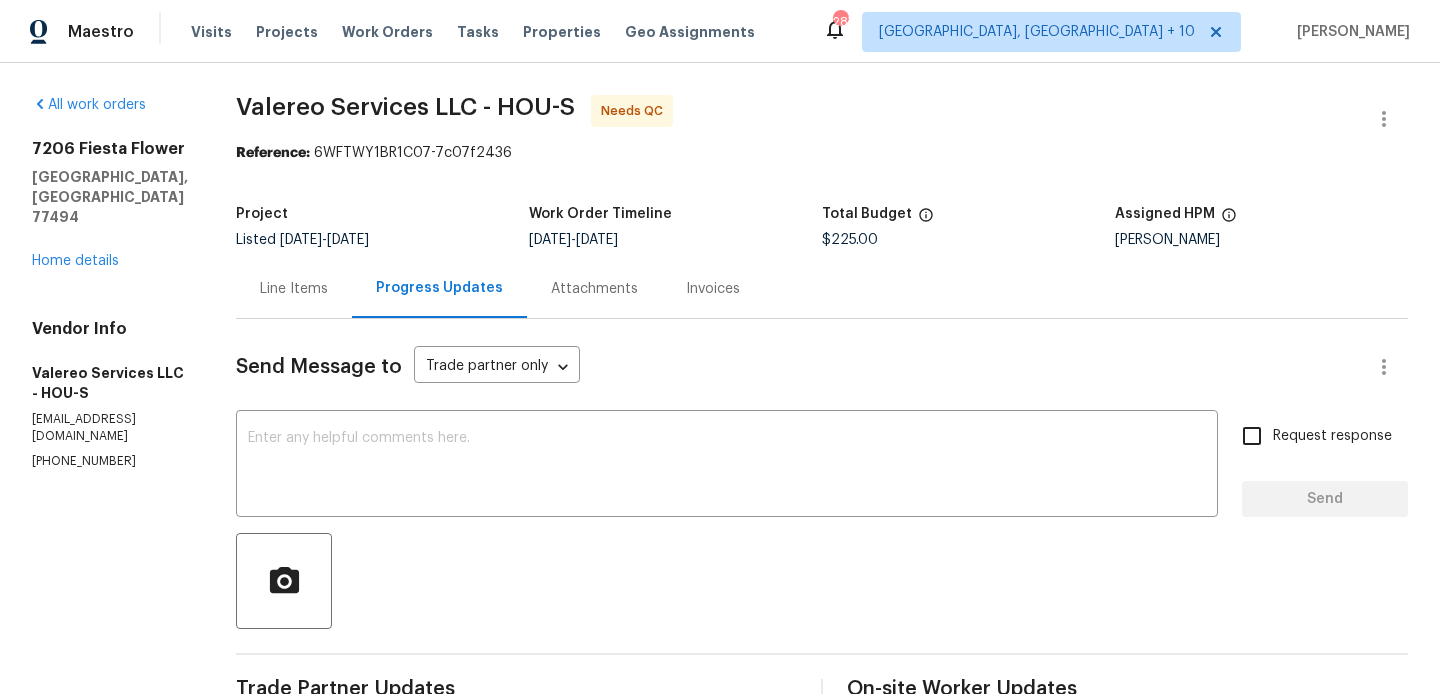 click on "Line Items" at bounding box center [294, 288] 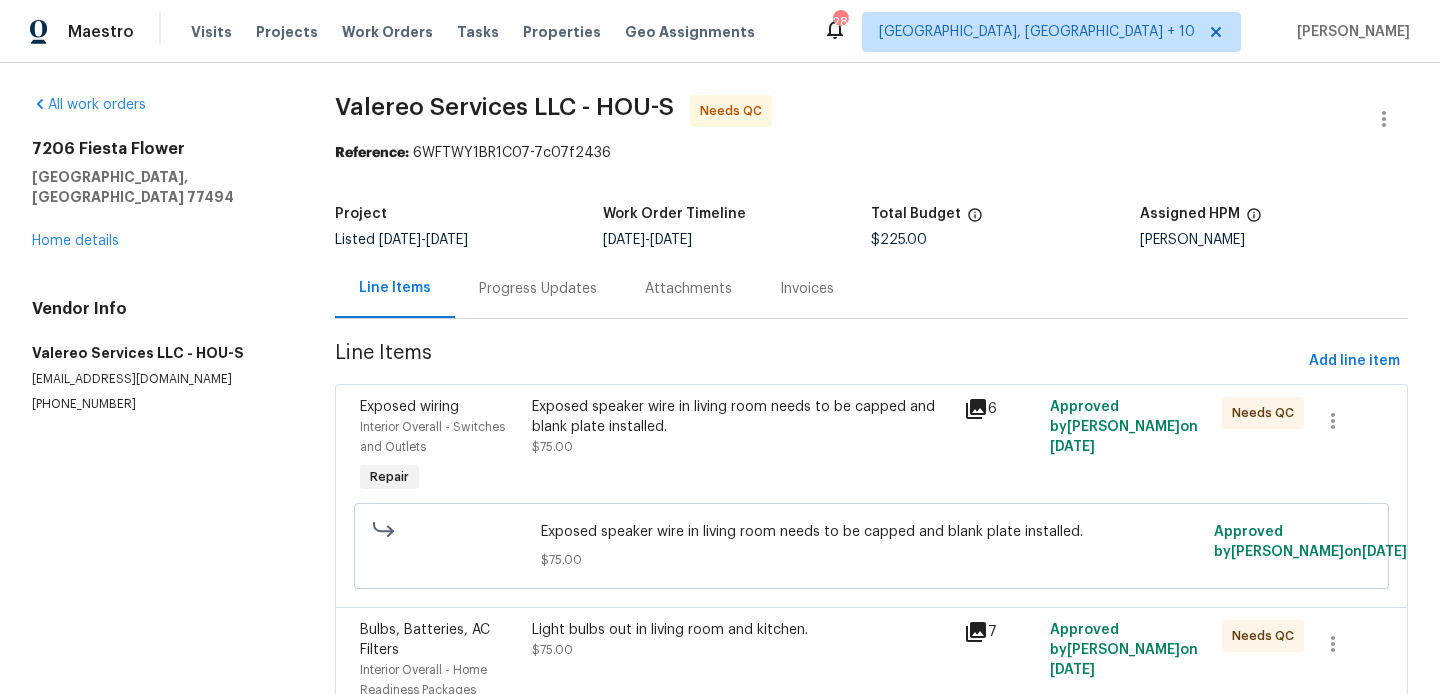 click on "Exposed speaker wire in living room needs to be capped and blank plate installed. $75.00" at bounding box center [741, 427] 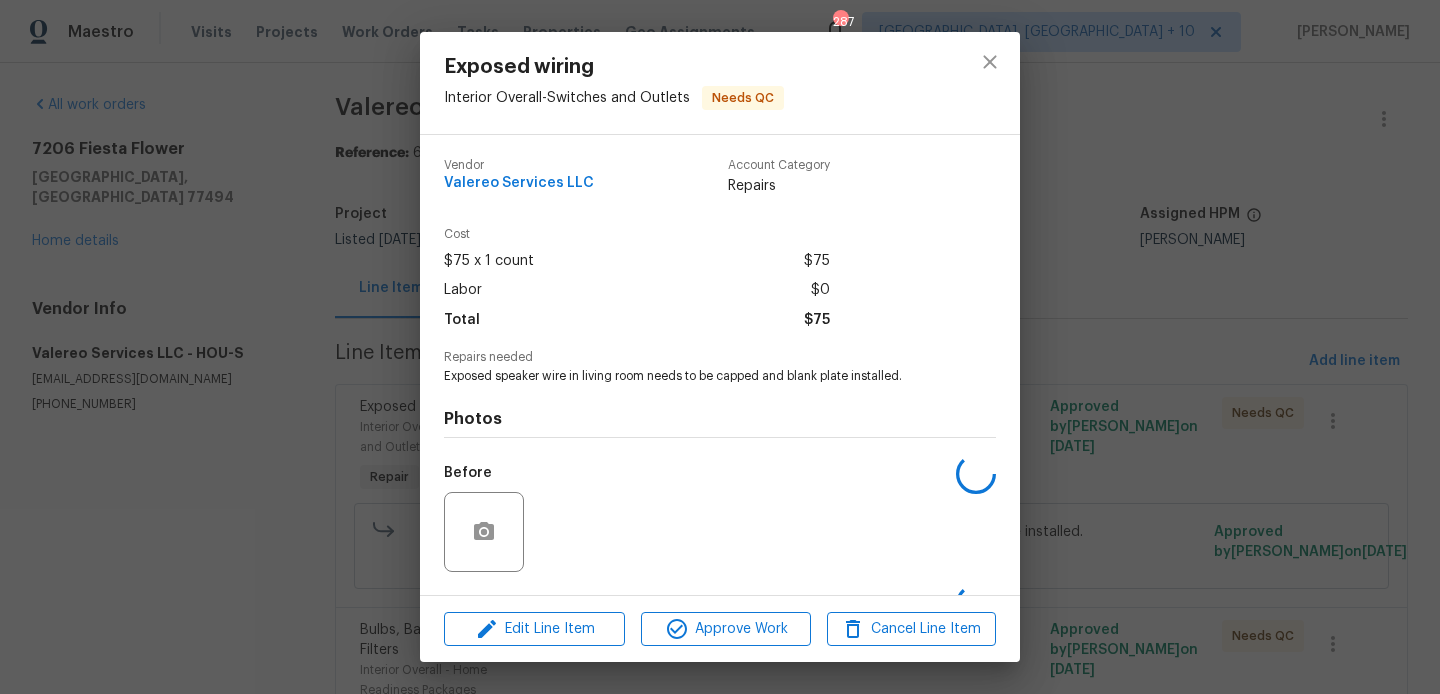 scroll, scrollTop: 127, scrollLeft: 0, axis: vertical 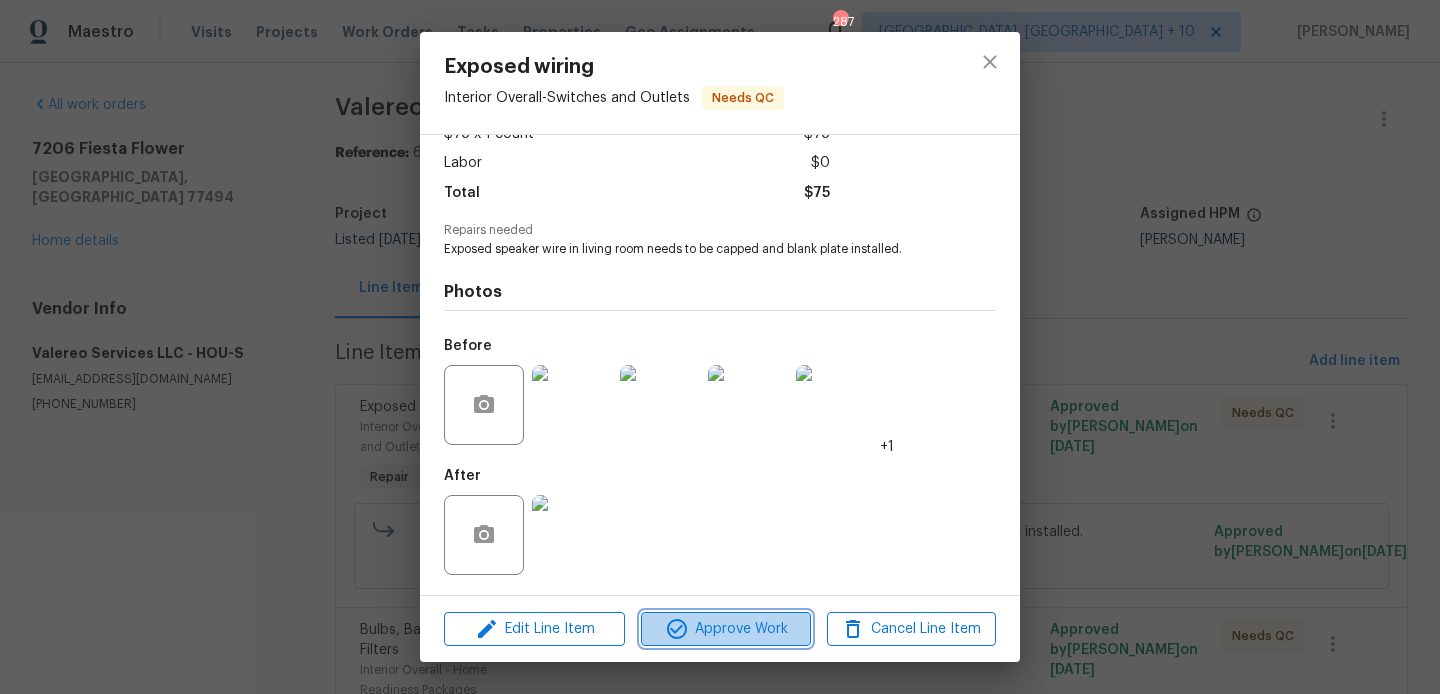click on "Approve Work" at bounding box center (725, 629) 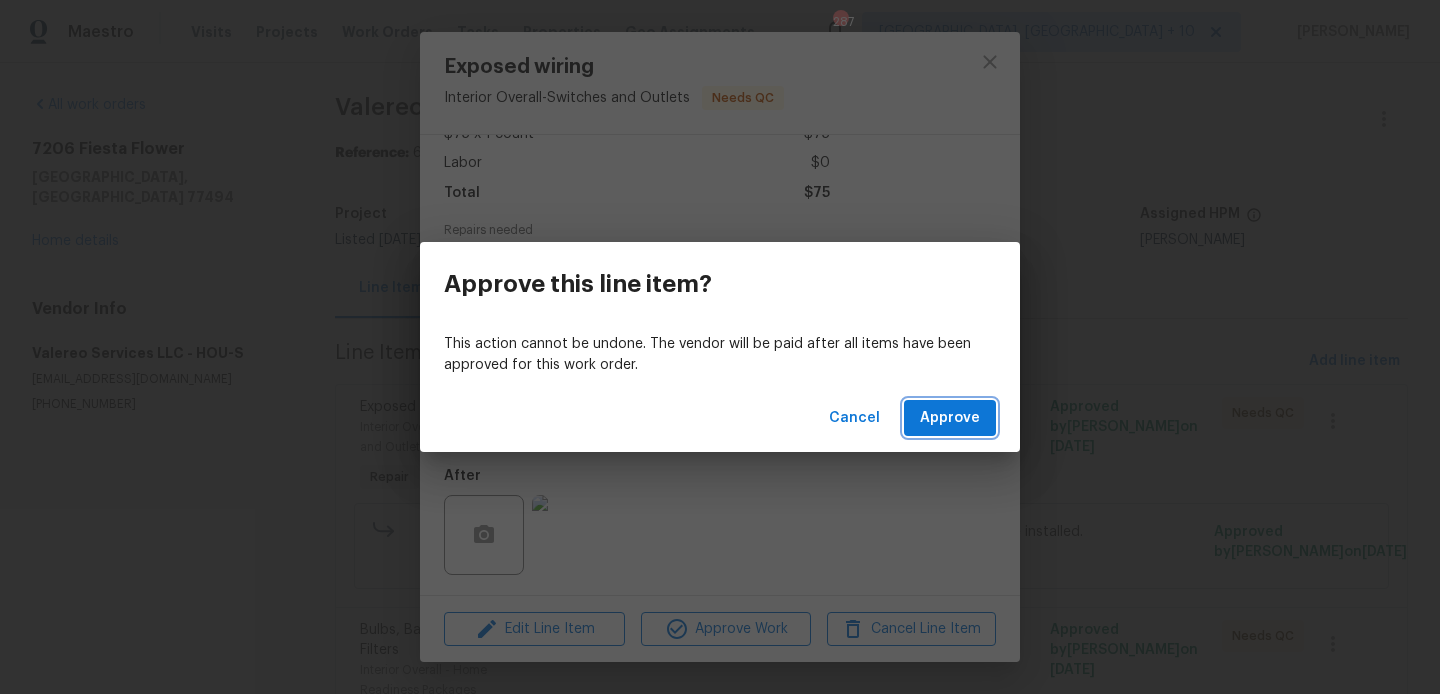 click on "Approve" at bounding box center [950, 418] 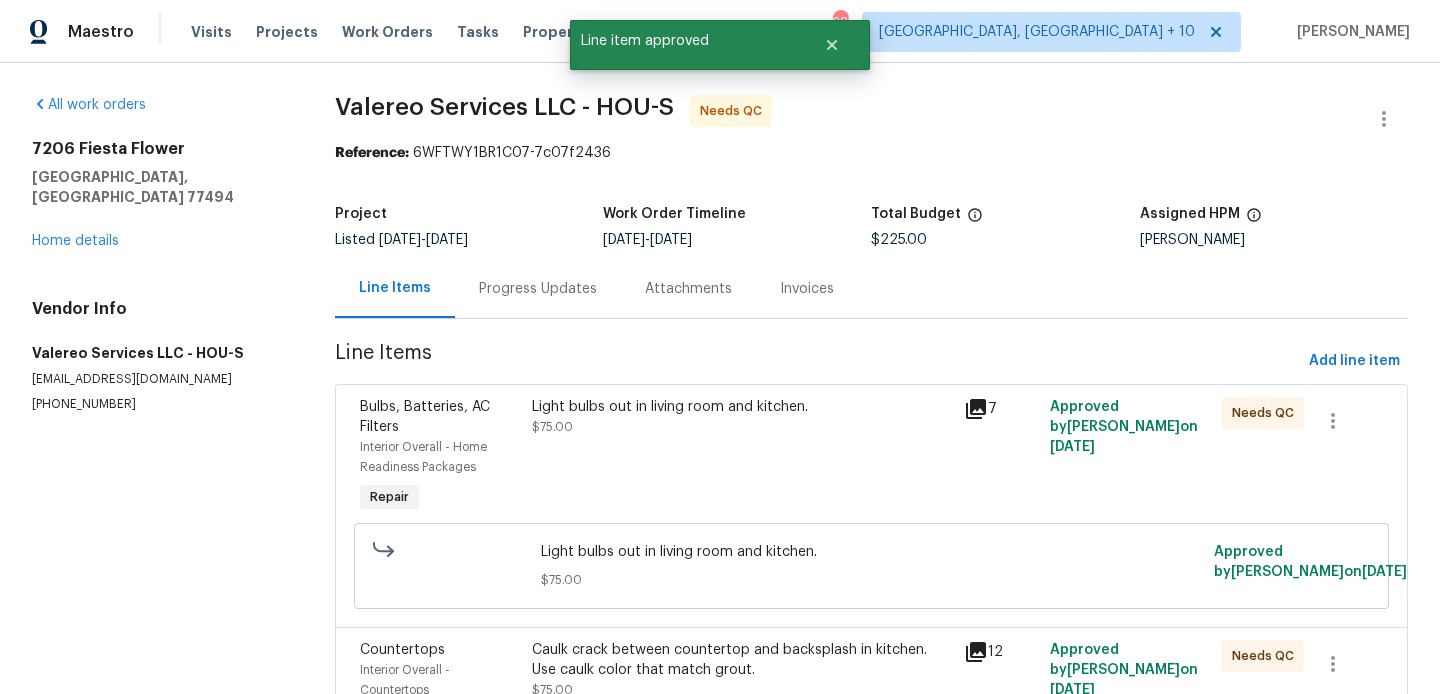 click on "Light bulbs out in living room and kitchen. $75.00" at bounding box center [741, 417] 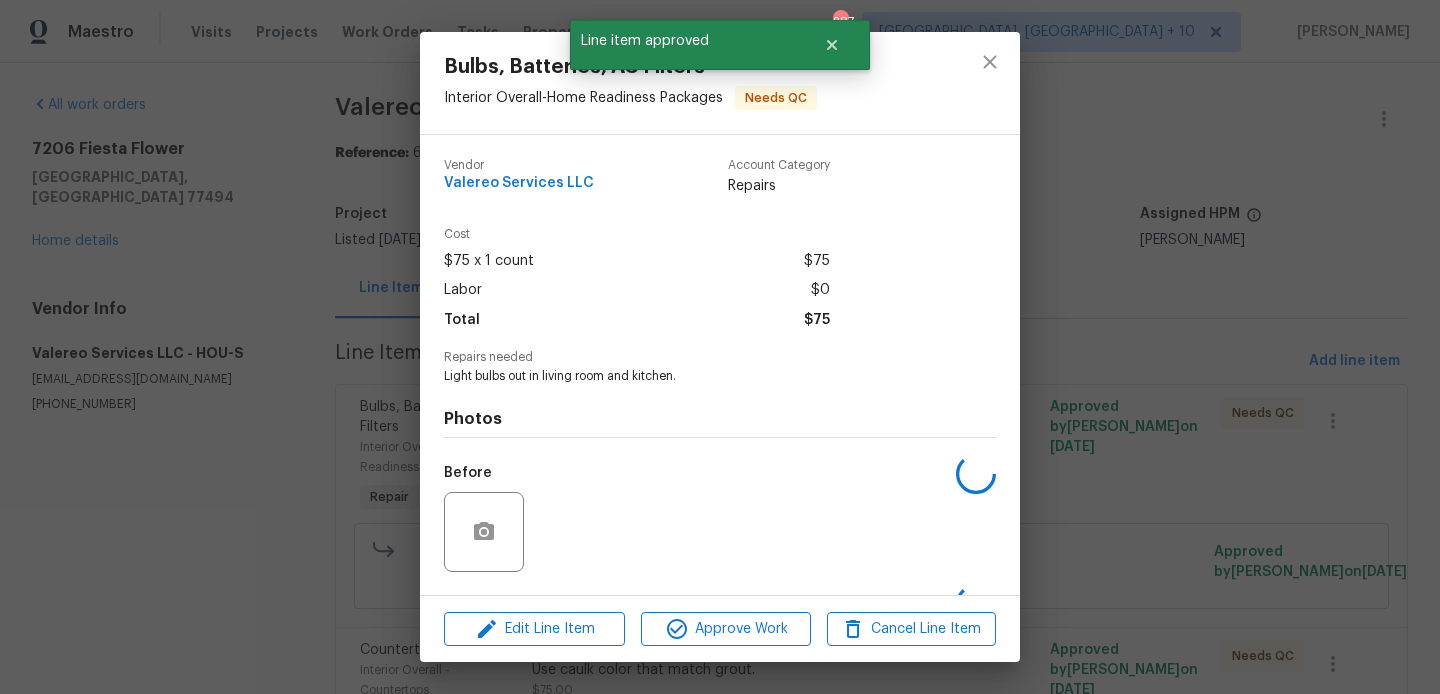 scroll, scrollTop: 127, scrollLeft: 0, axis: vertical 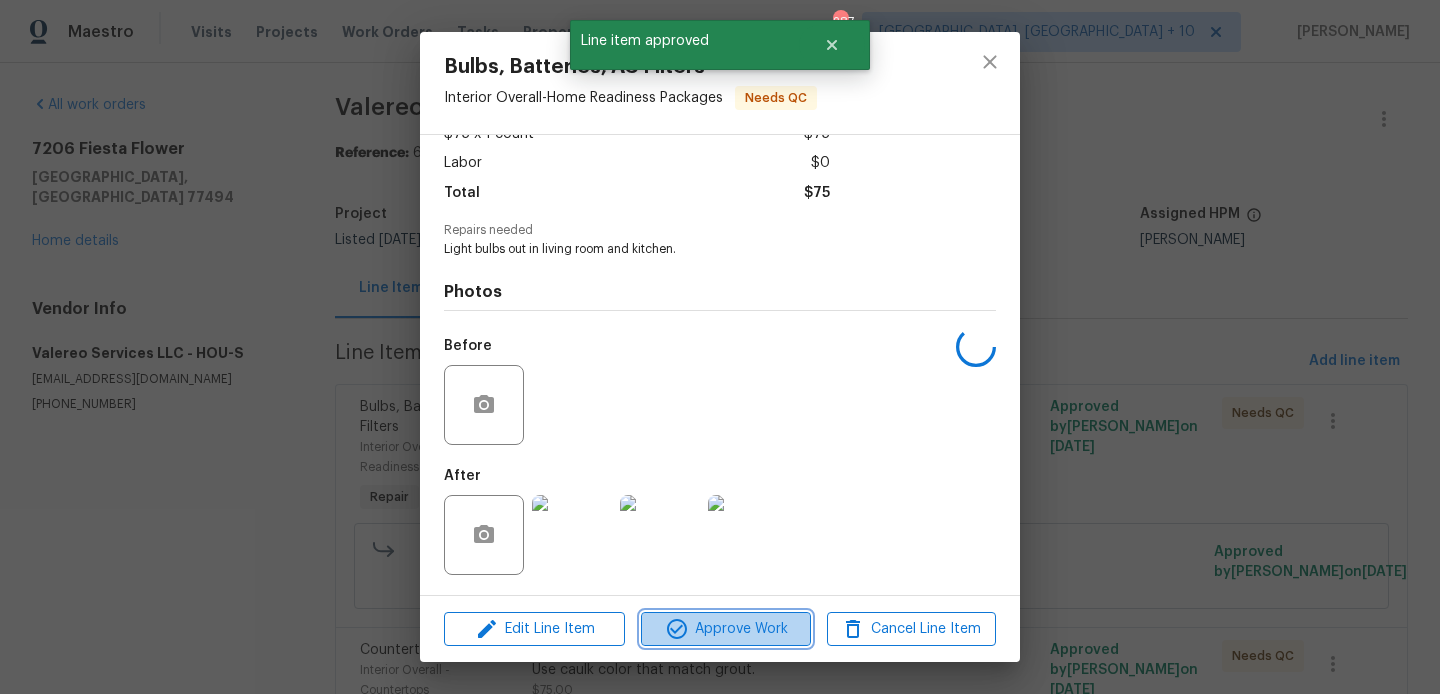 click on "Approve Work" at bounding box center (725, 629) 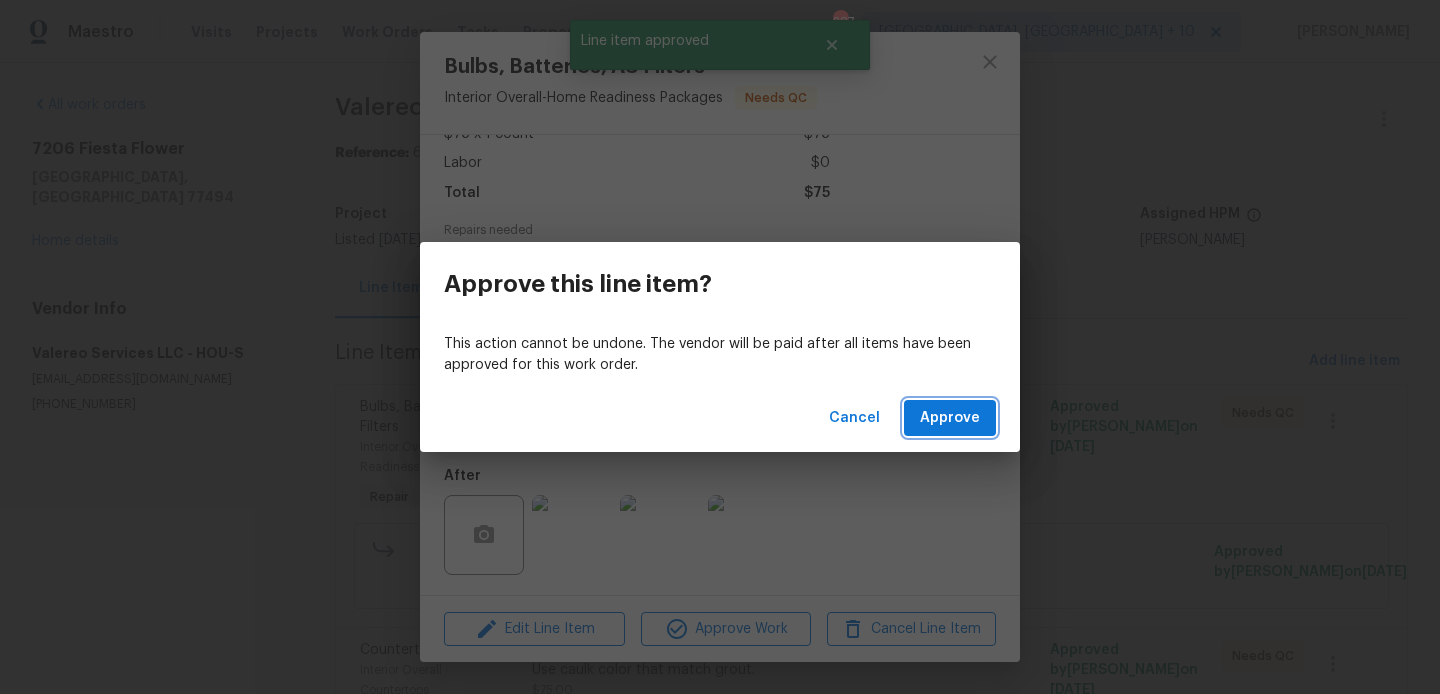 click on "Approve" at bounding box center (950, 418) 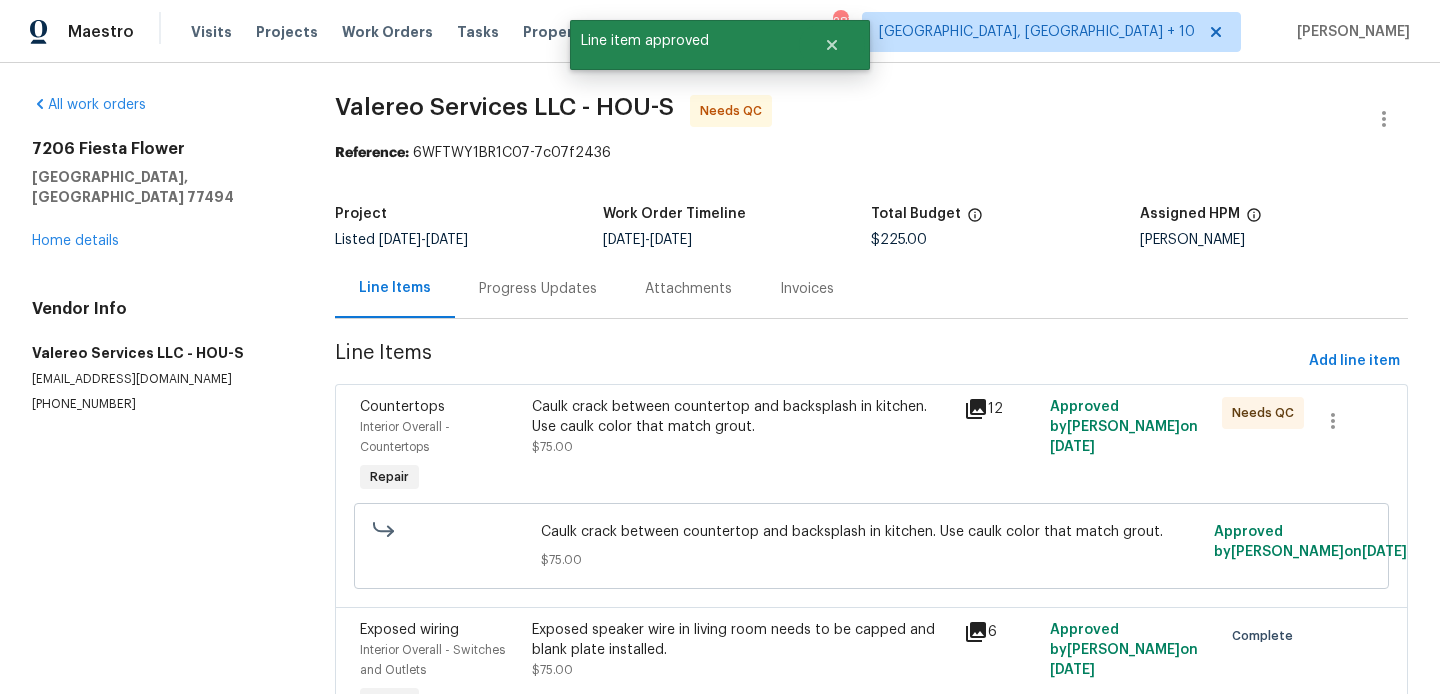 click on "Caulk crack between countertop and backsplash in kitchen. Use caulk color that match grout." at bounding box center (741, 417) 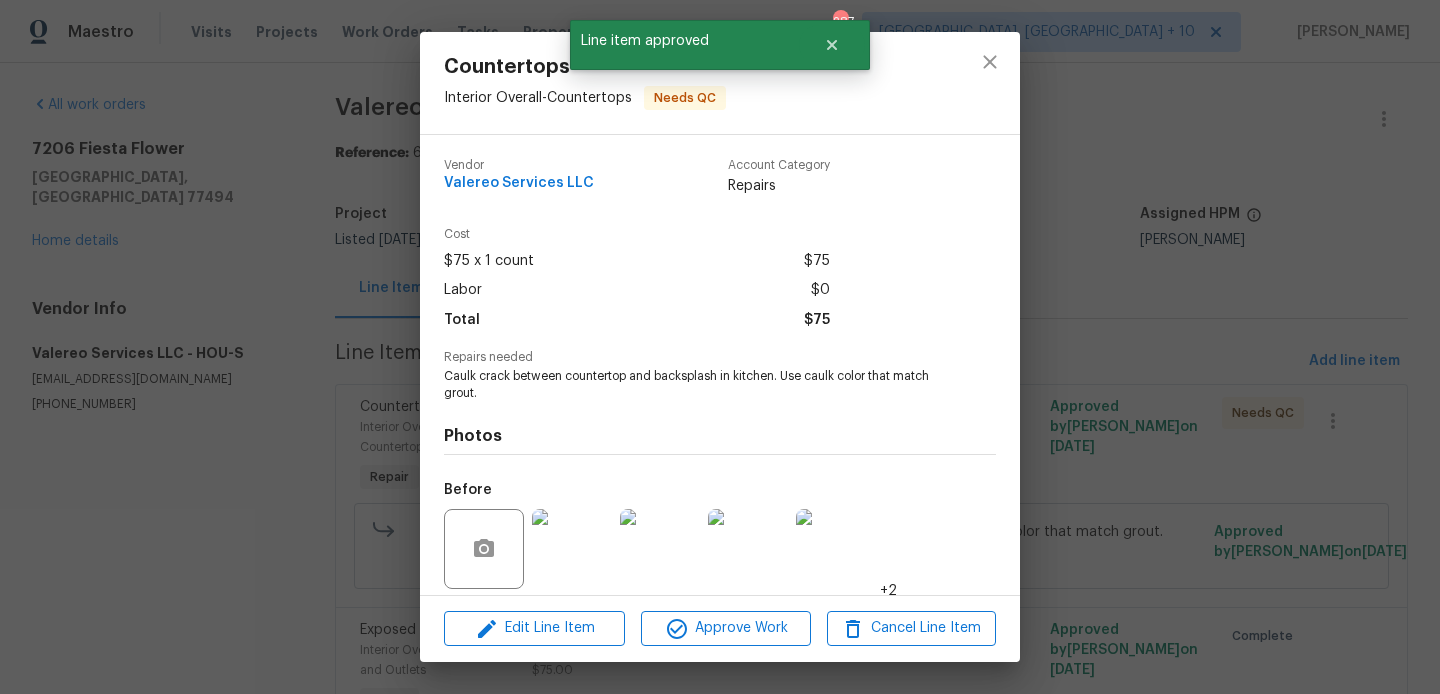 scroll, scrollTop: 143, scrollLeft: 0, axis: vertical 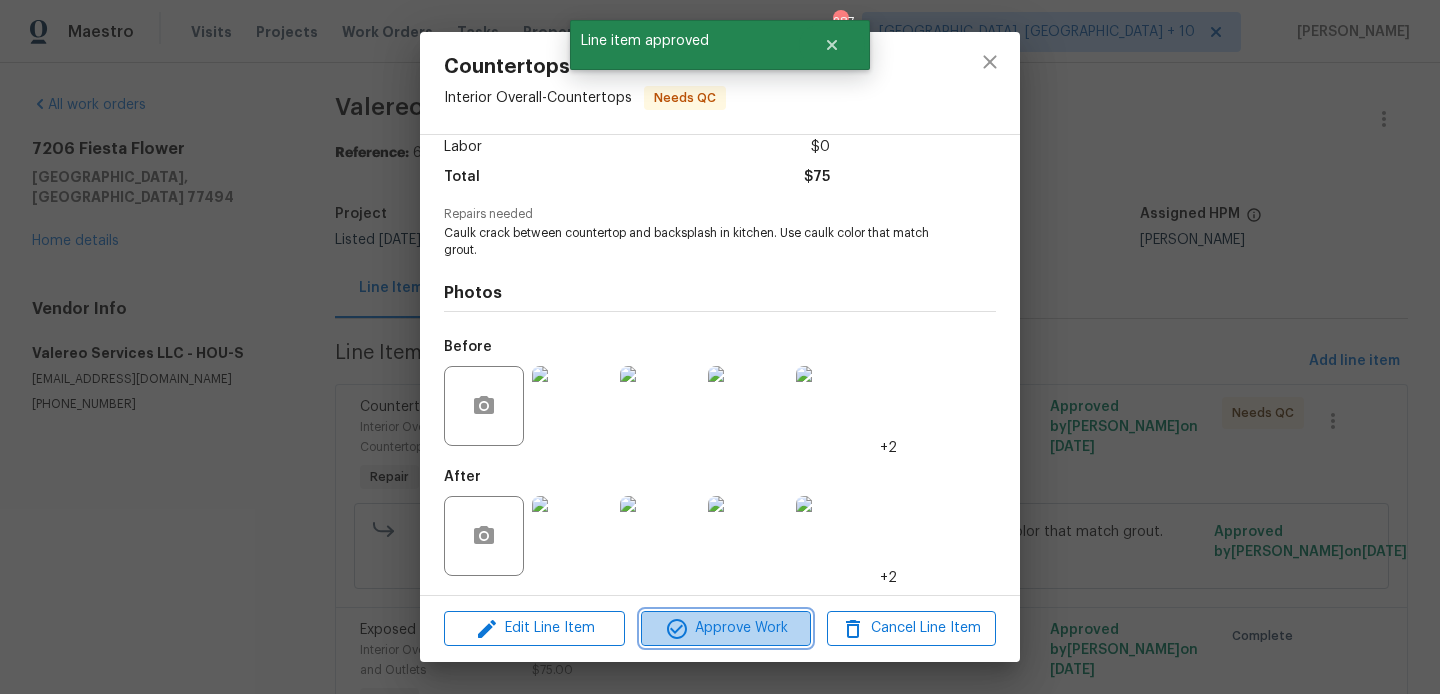 click on "Approve Work" at bounding box center [725, 628] 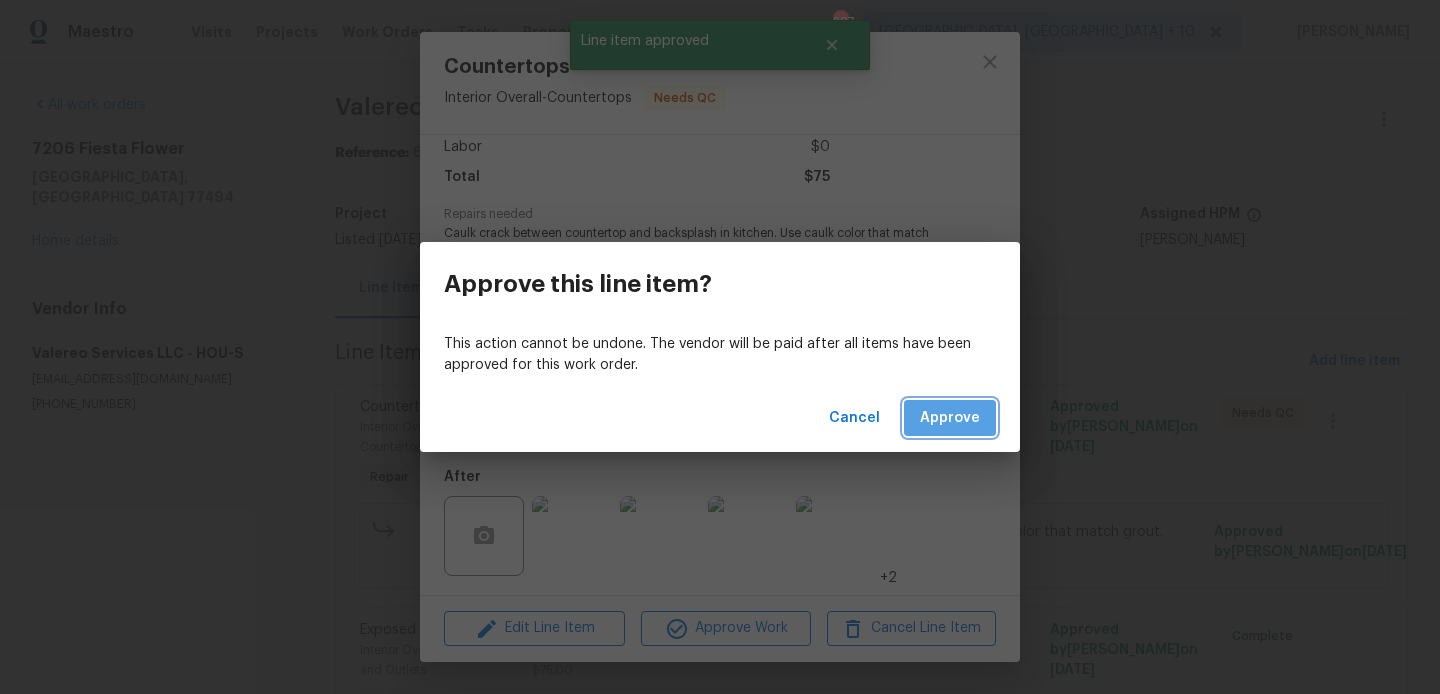 click on "Approve" at bounding box center [950, 418] 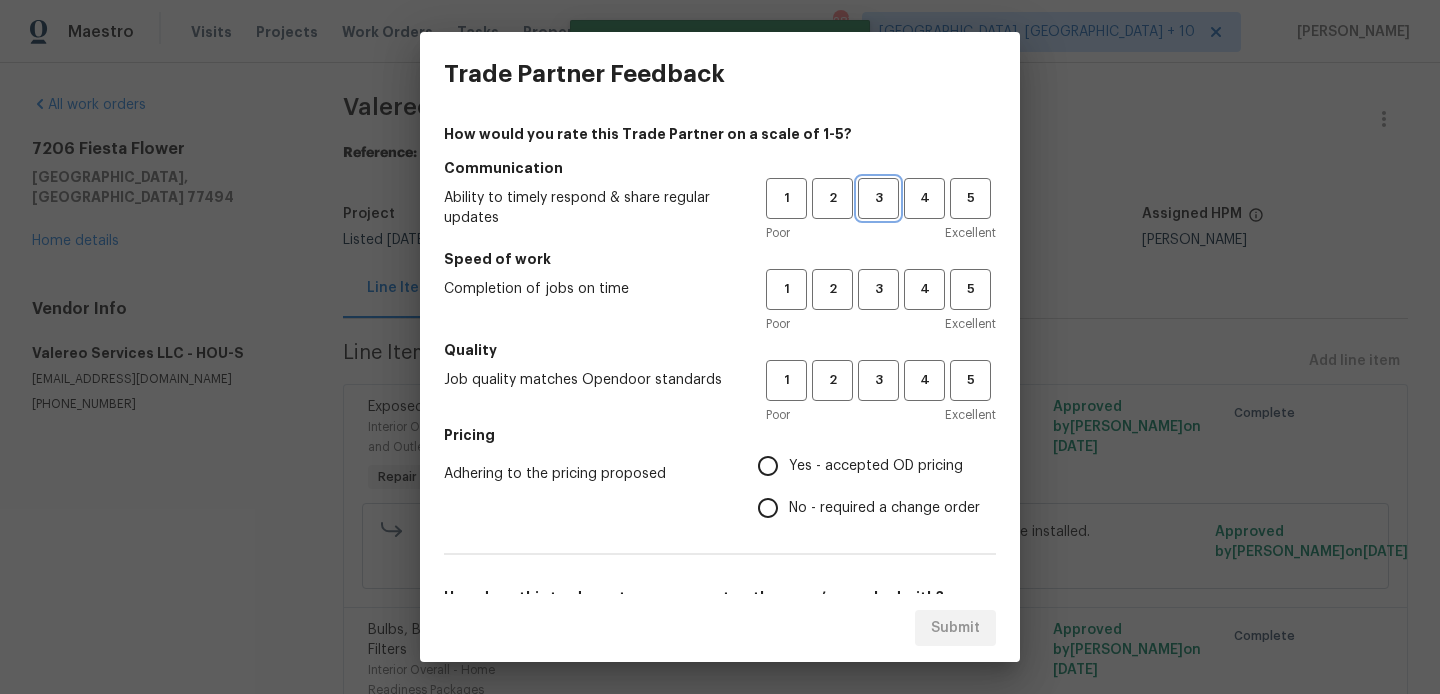 drag, startPoint x: 879, startPoint y: 207, endPoint x: 879, endPoint y: 233, distance: 26 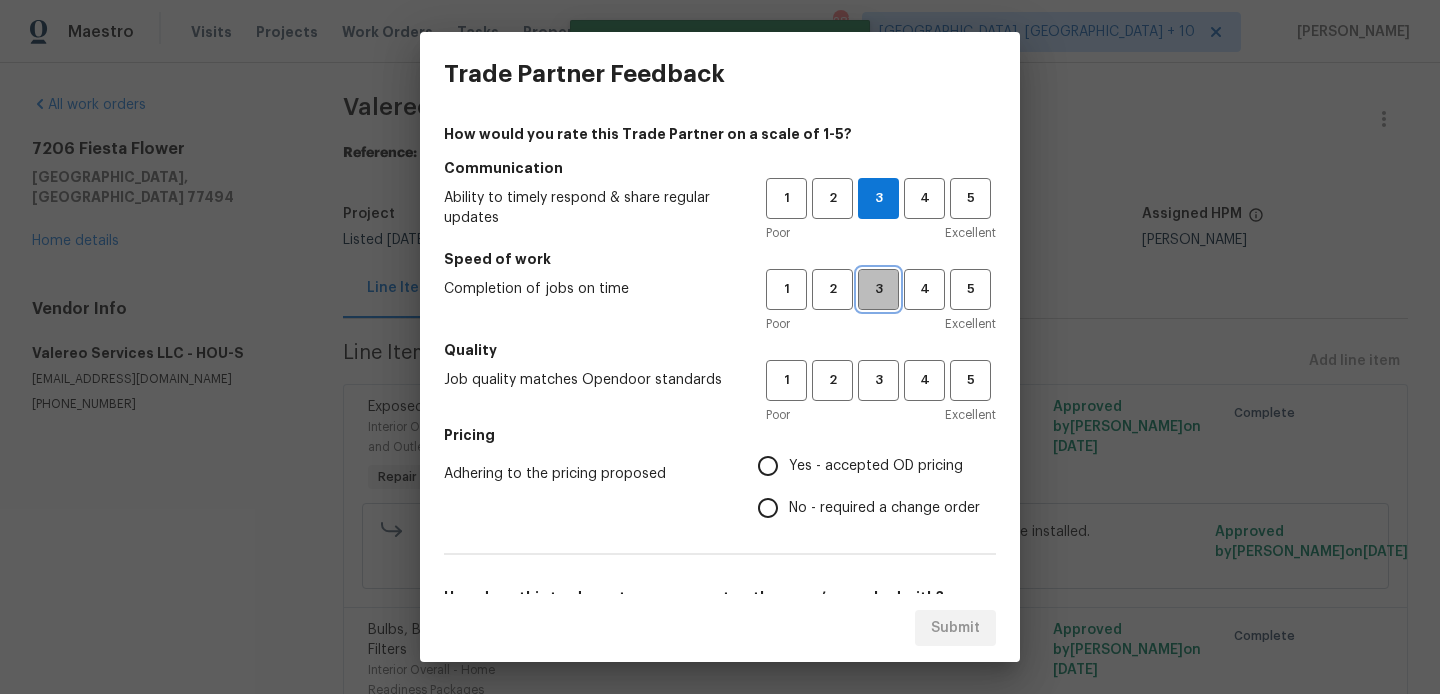 click on "3" at bounding box center [878, 289] 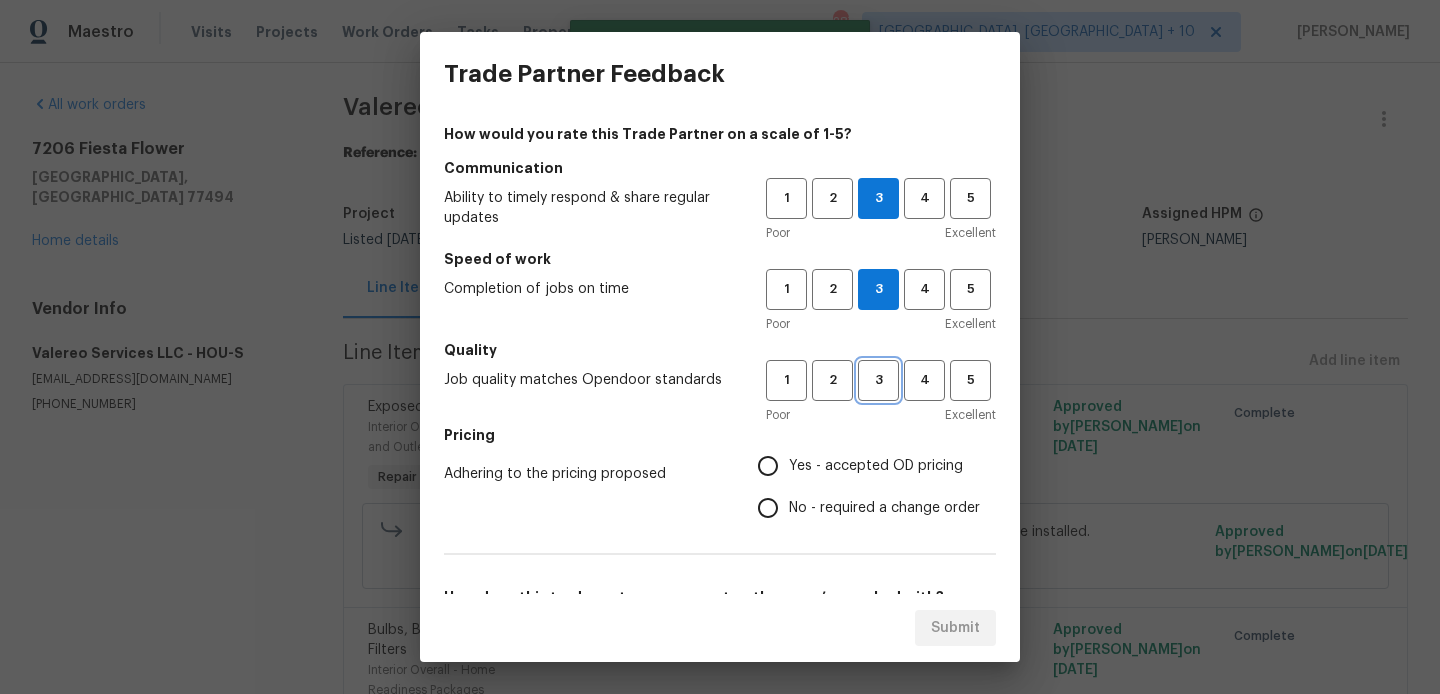 click on "3" at bounding box center (878, 380) 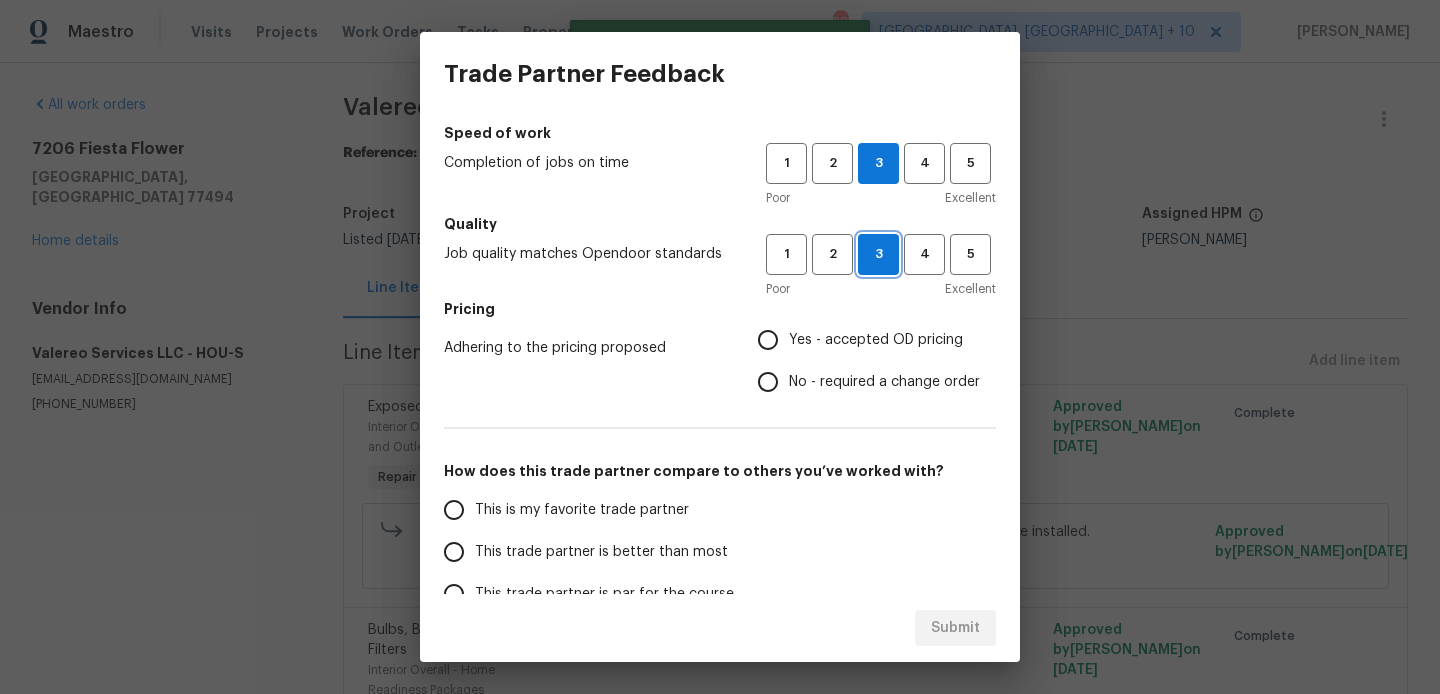 scroll, scrollTop: 128, scrollLeft: 0, axis: vertical 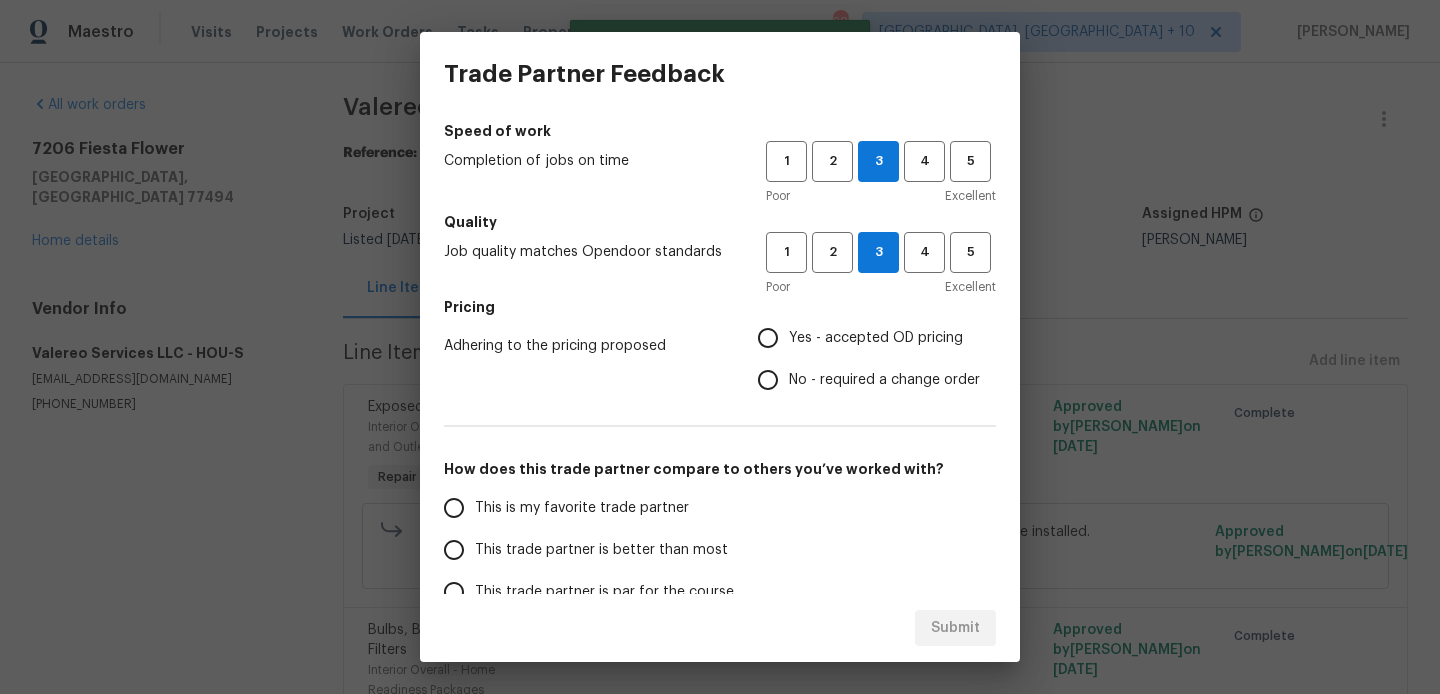 click on "No - required a change order" at bounding box center (884, 380) 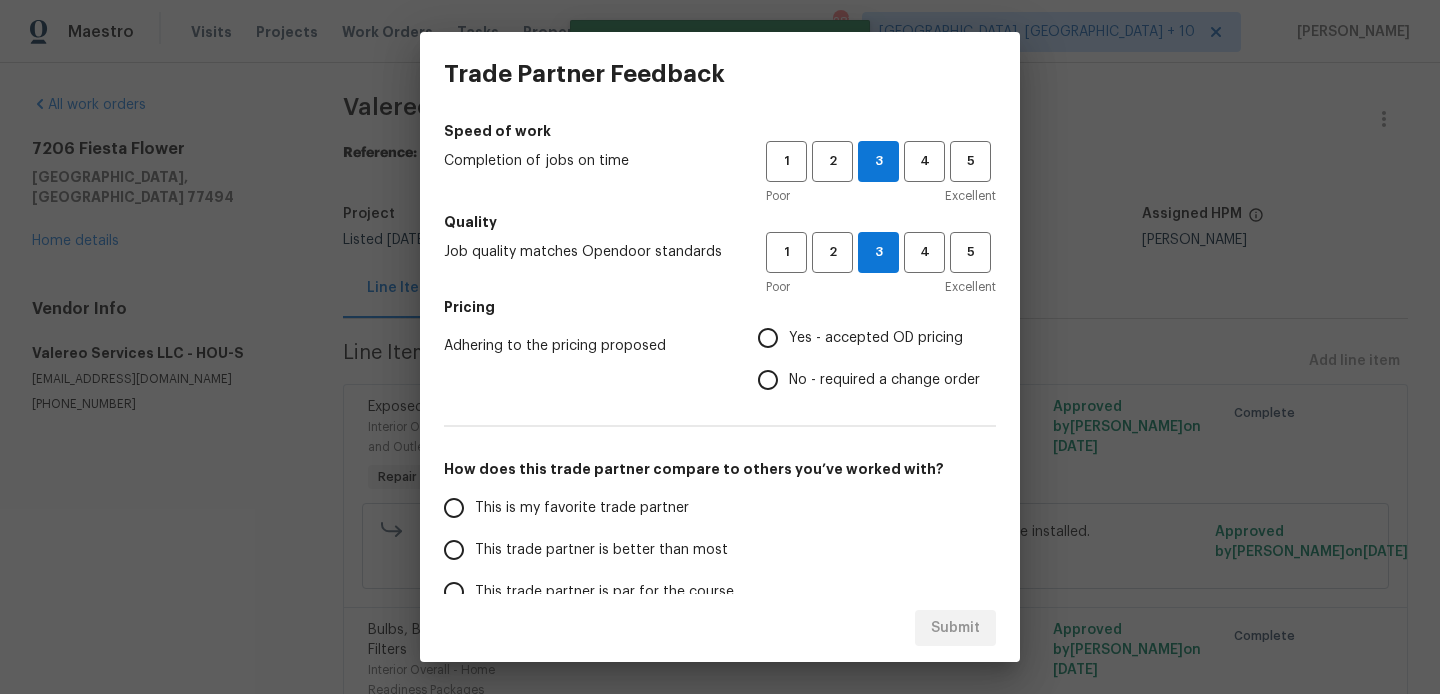 click on "No - required a change order" at bounding box center (768, 380) 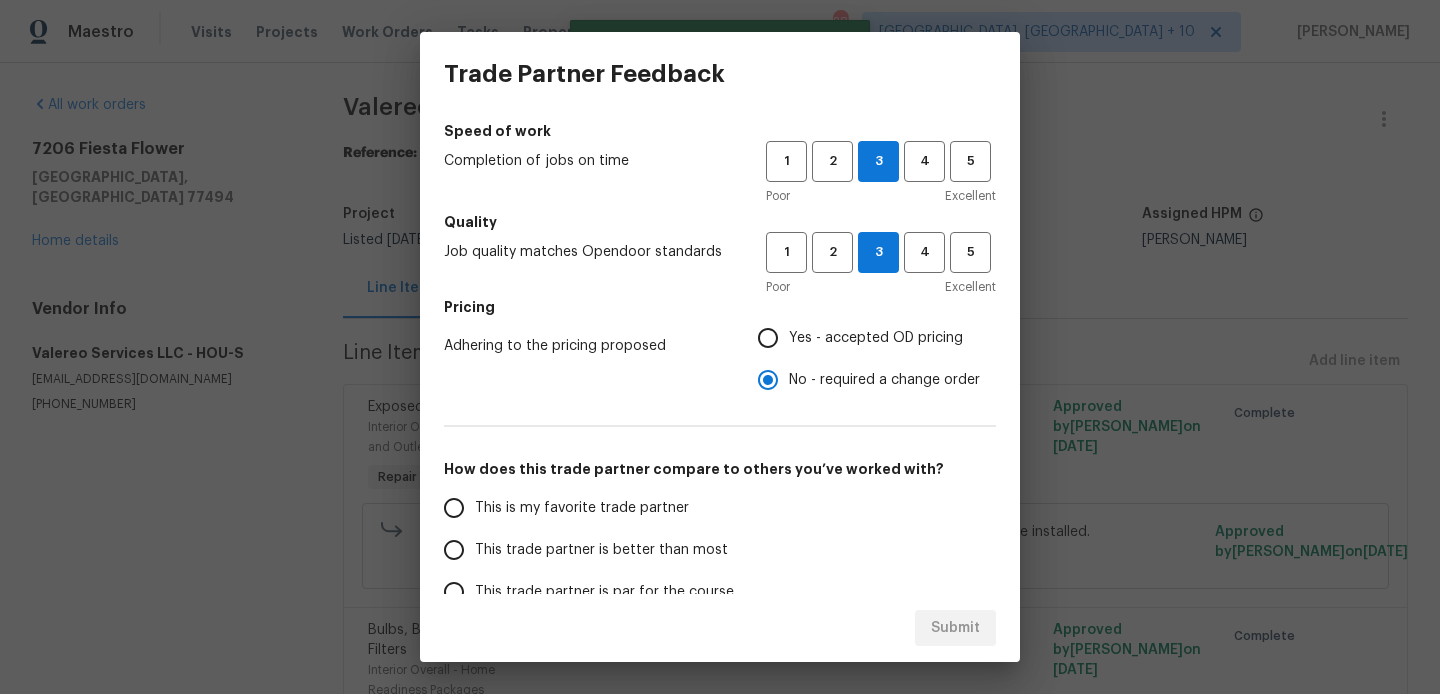 click on "This trade partner is better than most" at bounding box center (601, 550) 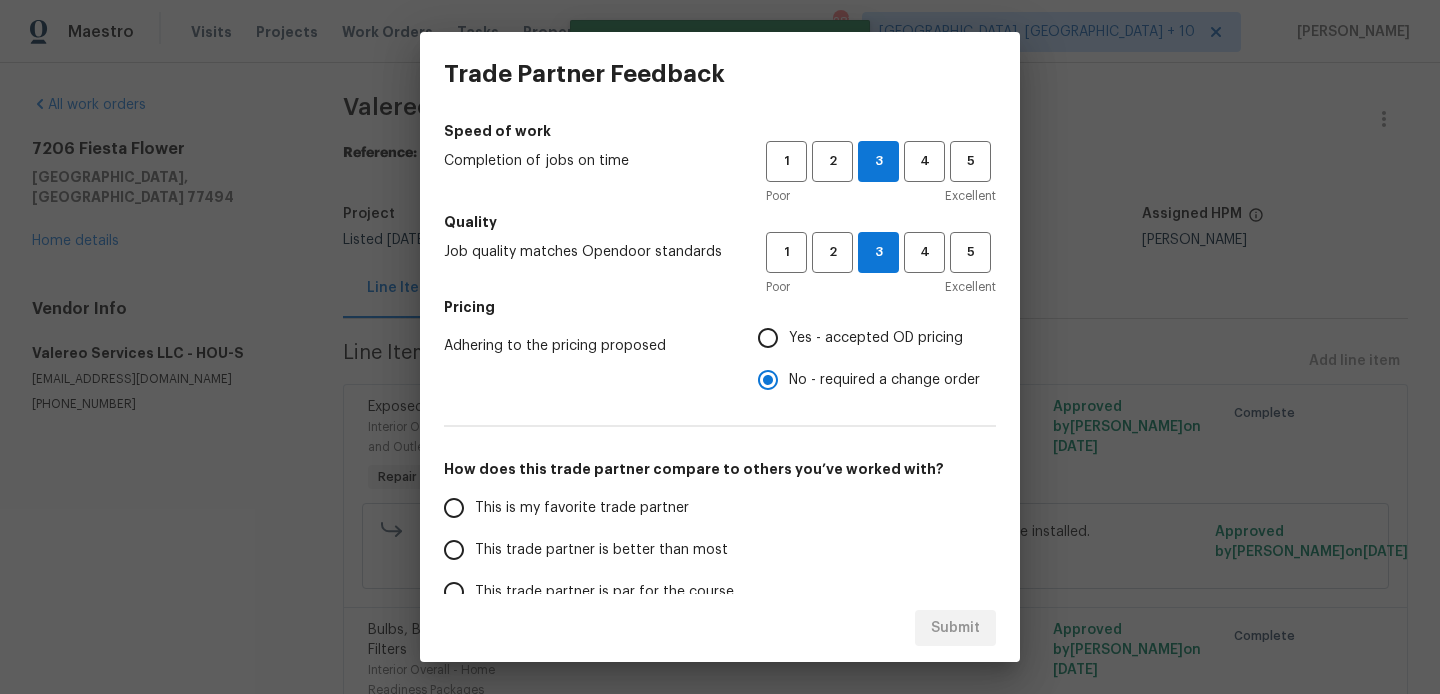 click on "This trade partner is better than most" at bounding box center [454, 550] 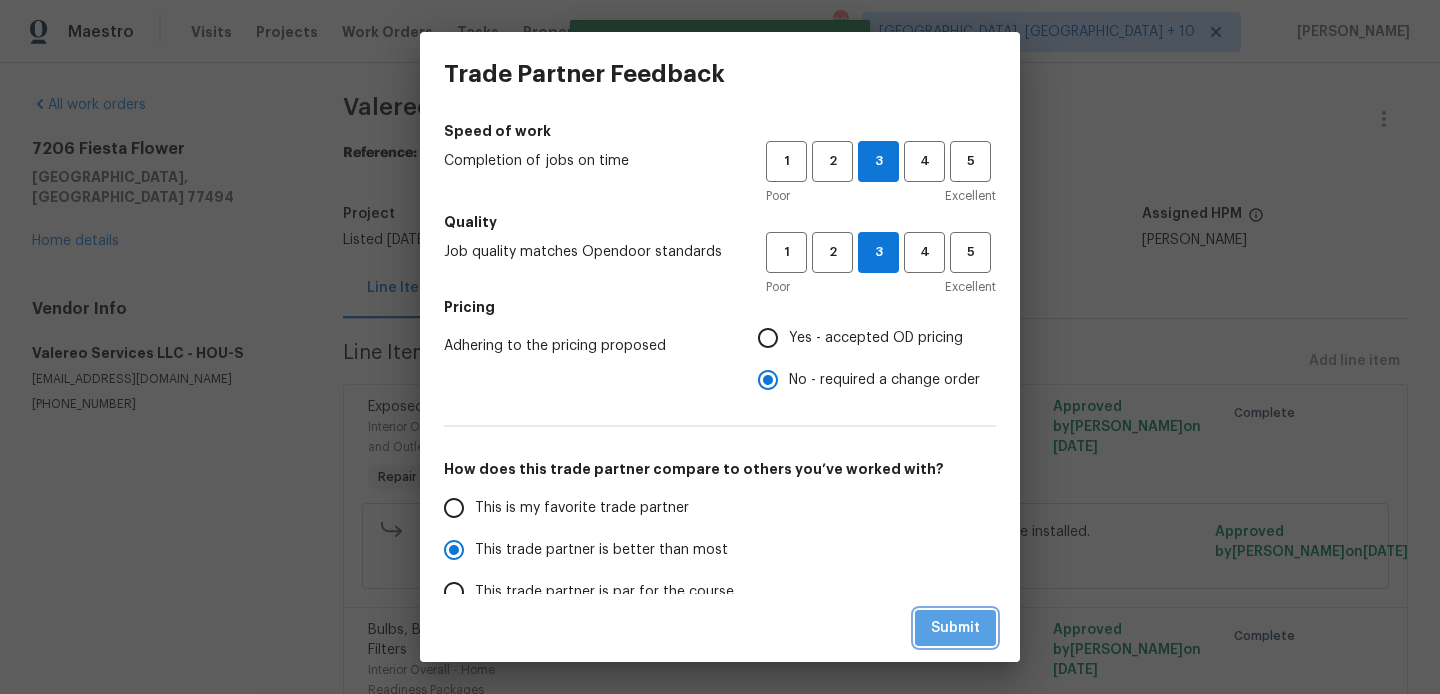 click on "Submit" at bounding box center (955, 628) 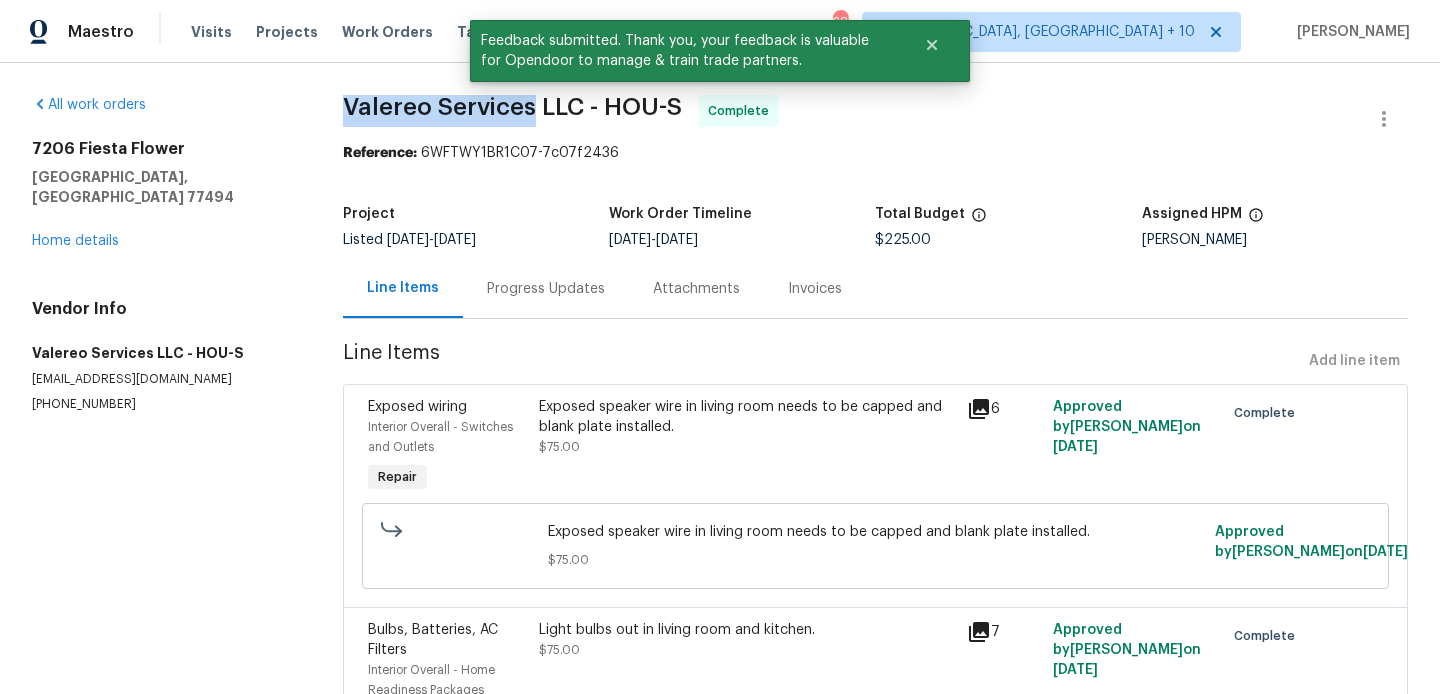drag, startPoint x: 340, startPoint y: 112, endPoint x: 524, endPoint y: 113, distance: 184.00272 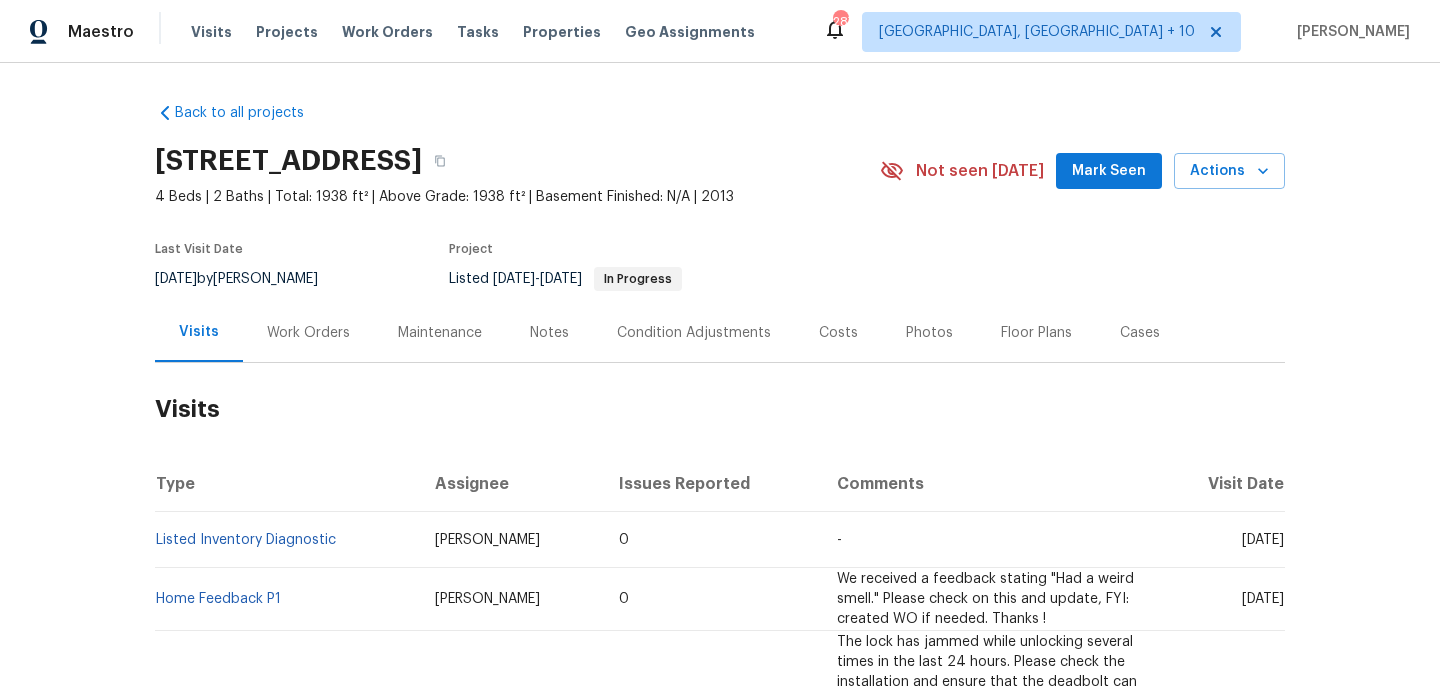 scroll, scrollTop: 0, scrollLeft: 0, axis: both 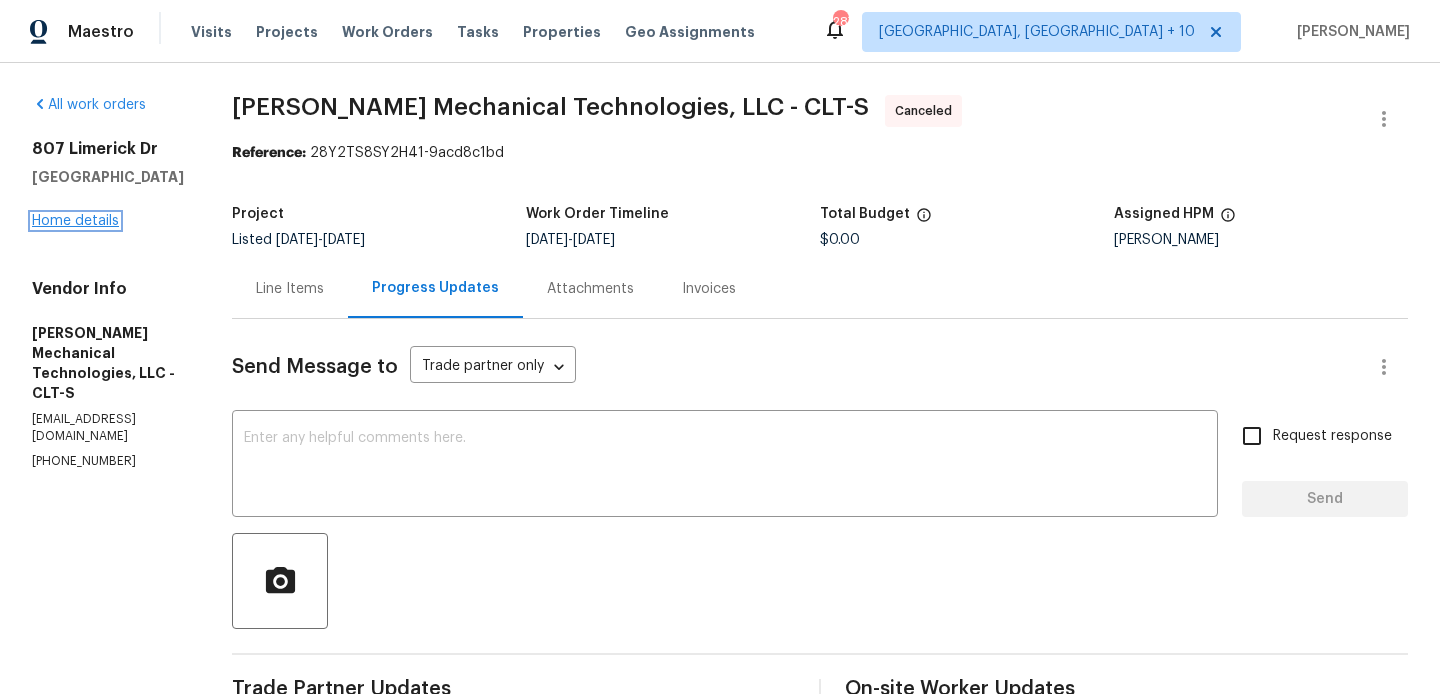 click on "Home details" at bounding box center (75, 221) 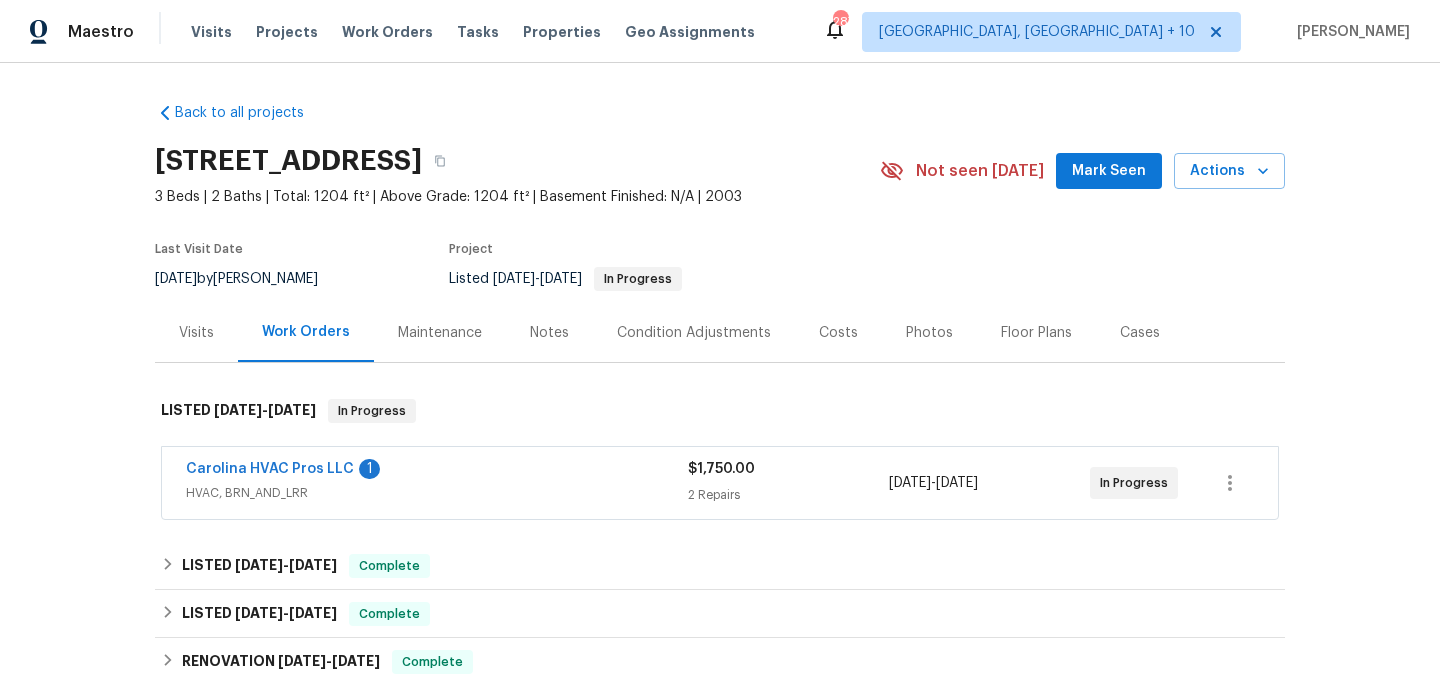 click on "Carolina HVAC Pros LLC" at bounding box center (270, 469) 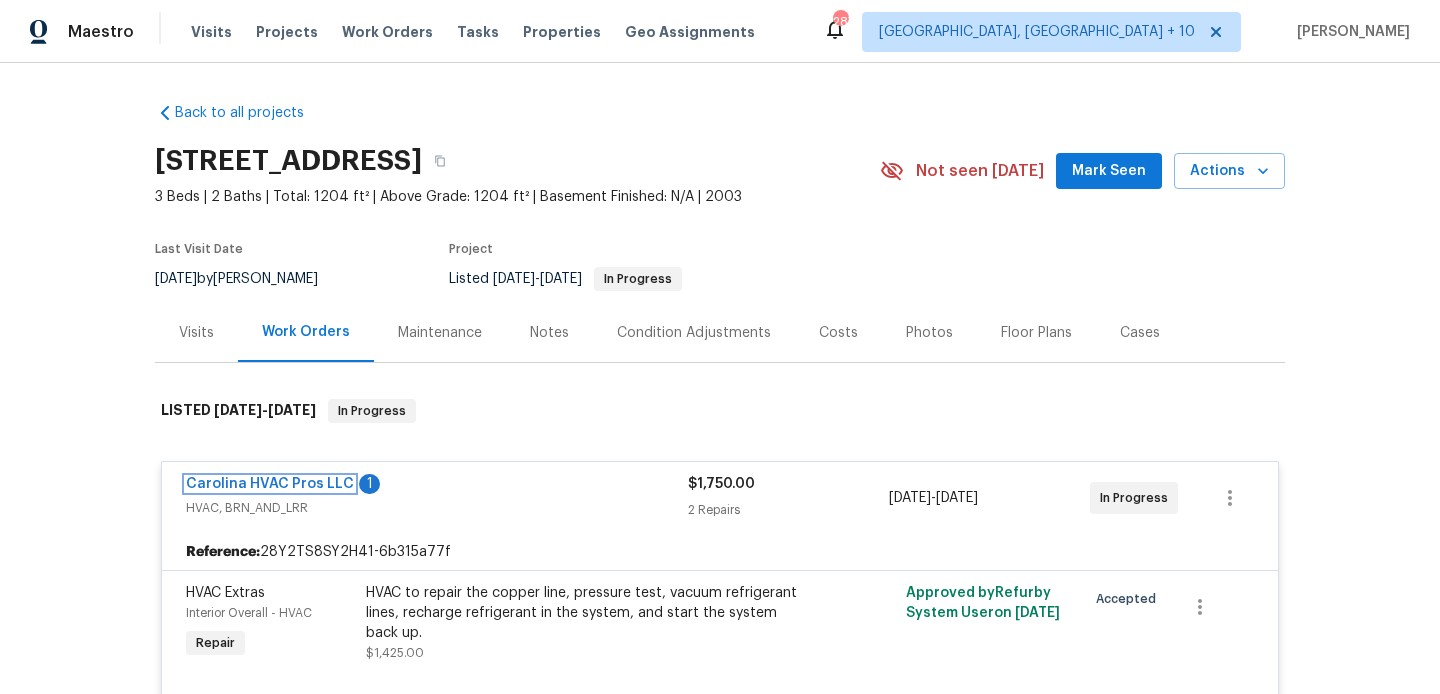click on "Carolina HVAC Pros LLC" at bounding box center [270, 484] 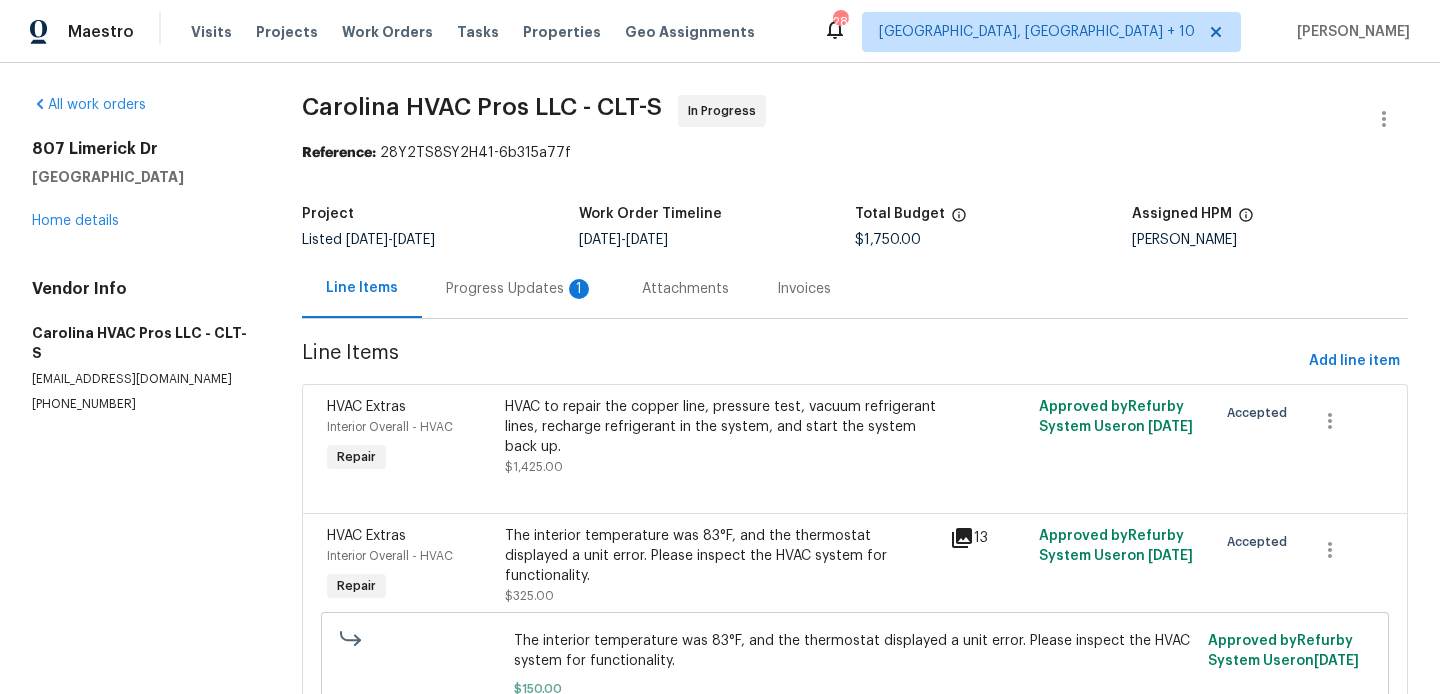 click on "Progress Updates 1" at bounding box center (520, 289) 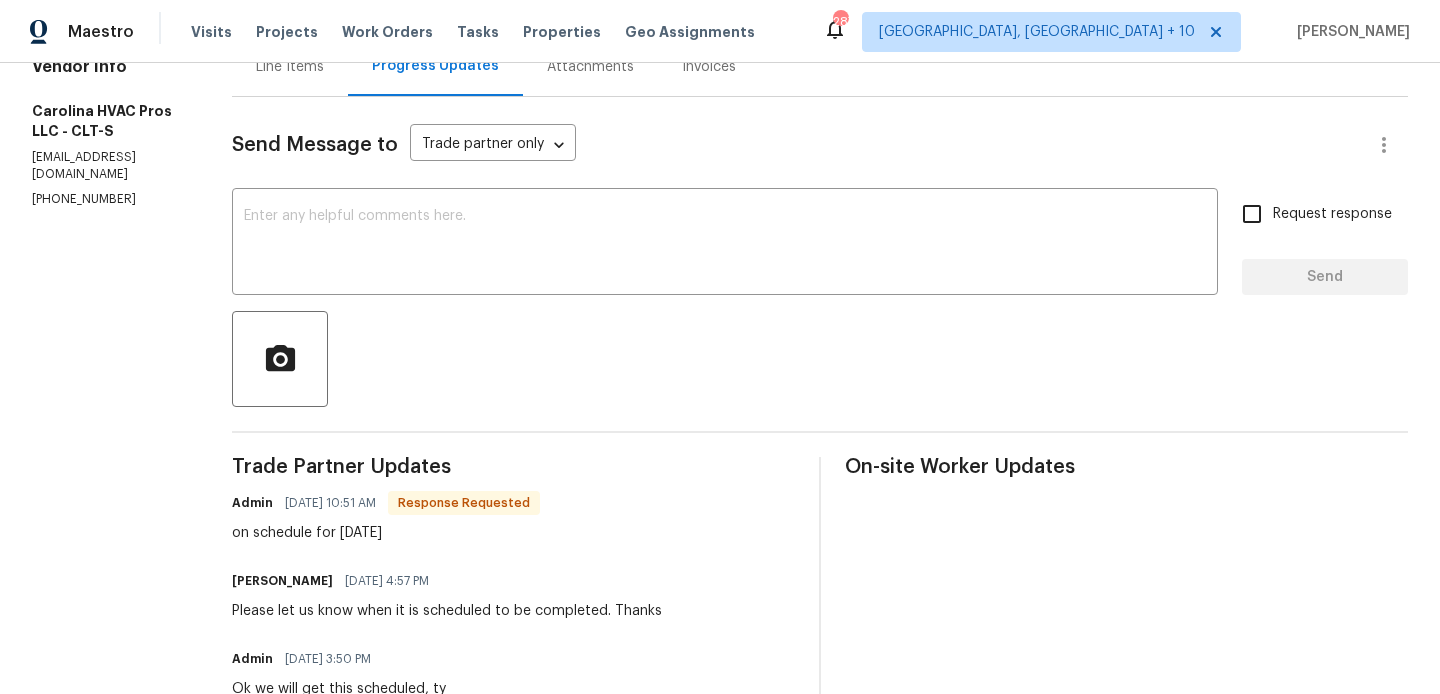 scroll, scrollTop: 212, scrollLeft: 0, axis: vertical 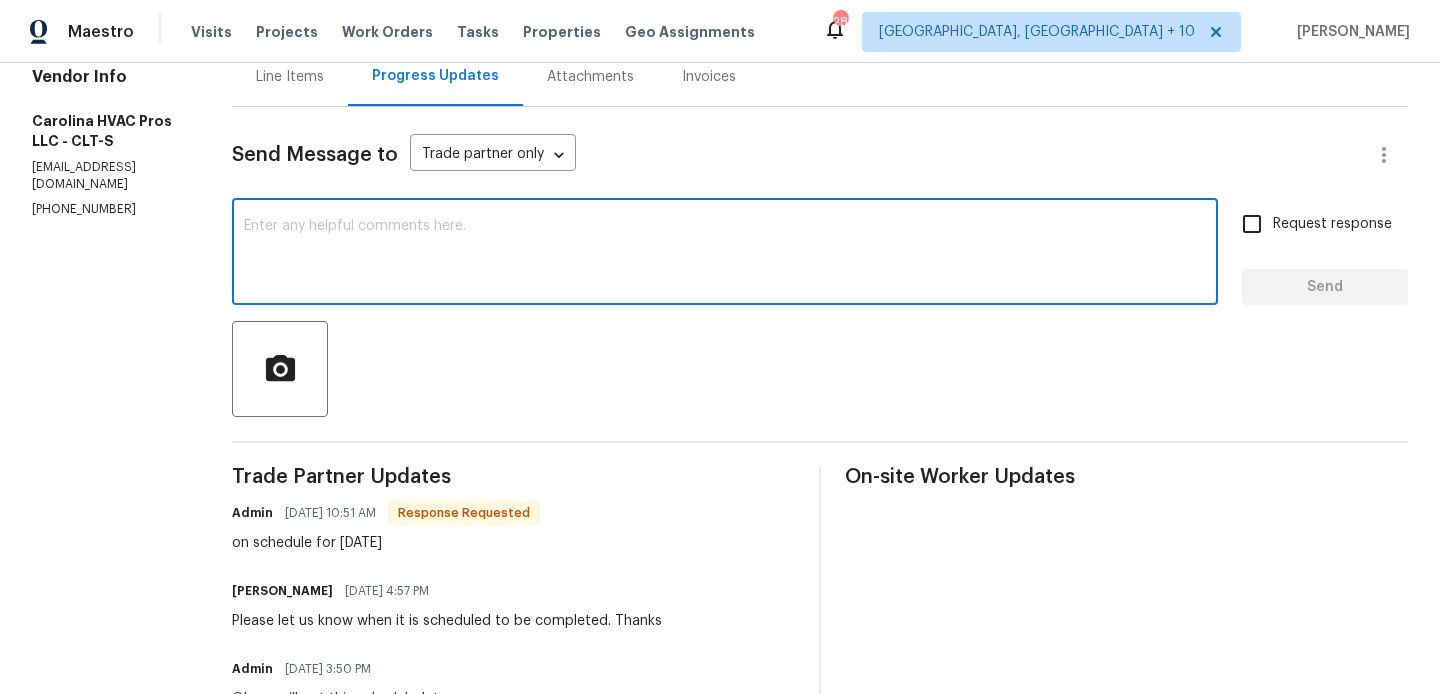 click at bounding box center (725, 254) 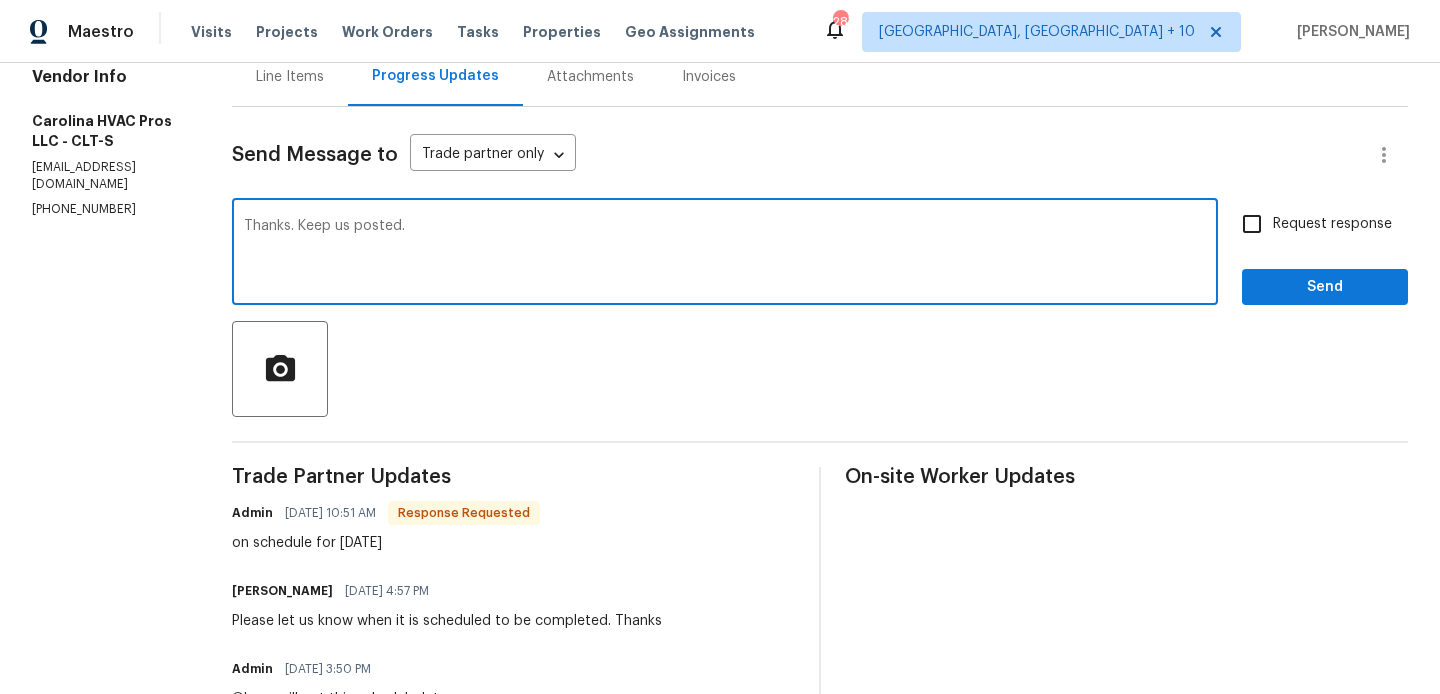 type on "Thanks. Keep us posted." 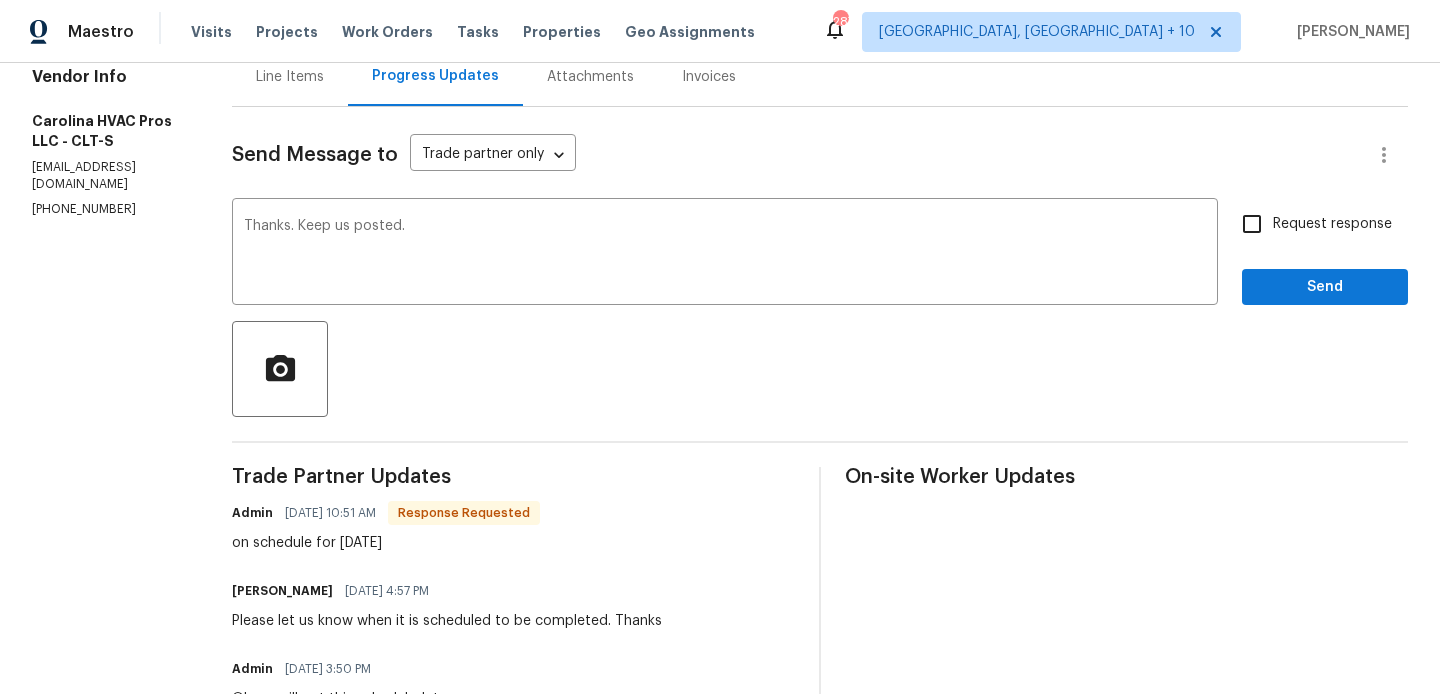 click on "Request response" at bounding box center [1311, 224] 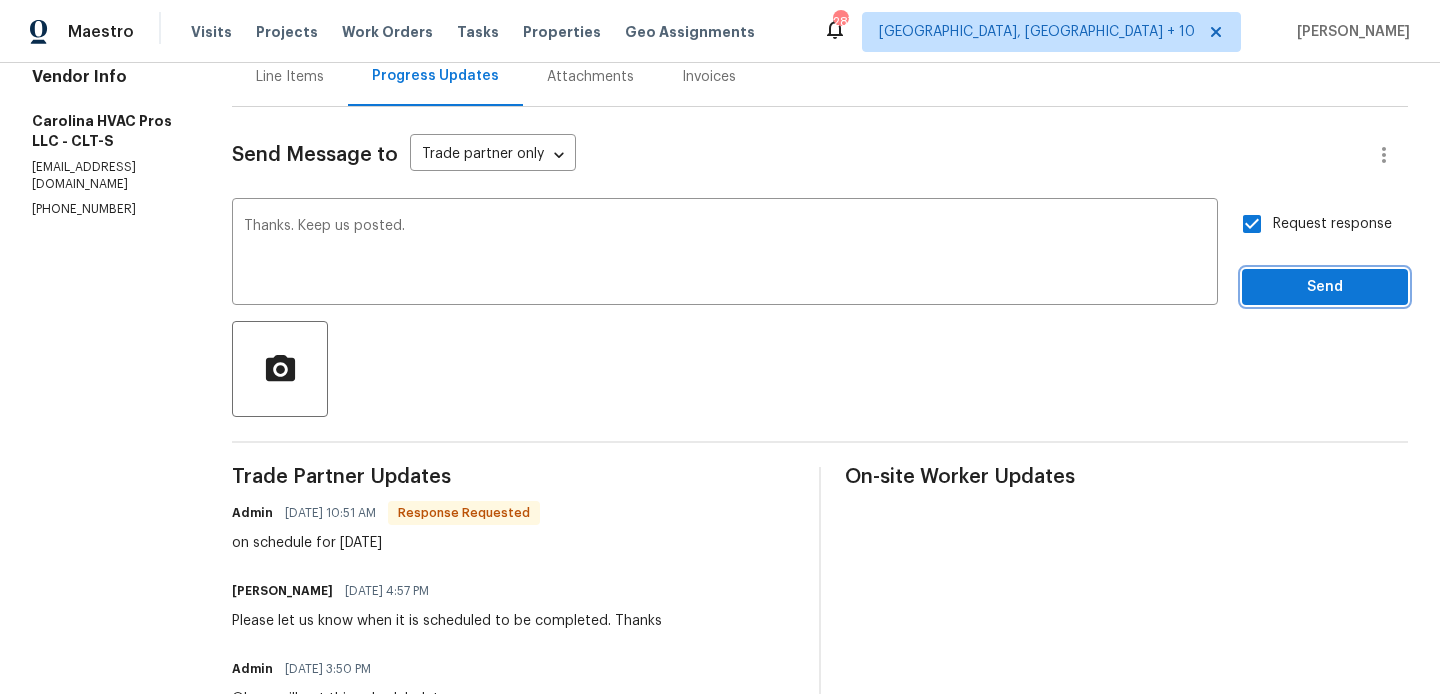 click on "Send" at bounding box center [1325, 287] 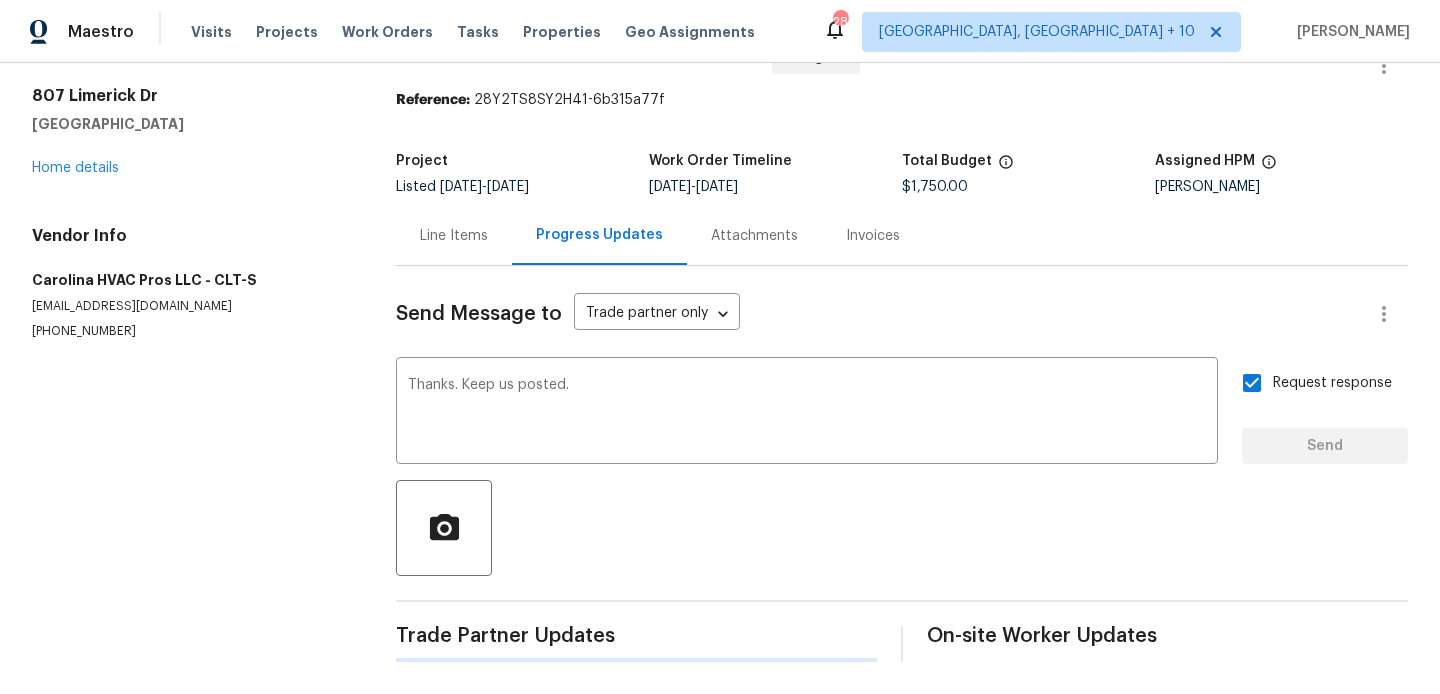 scroll, scrollTop: 53, scrollLeft: 0, axis: vertical 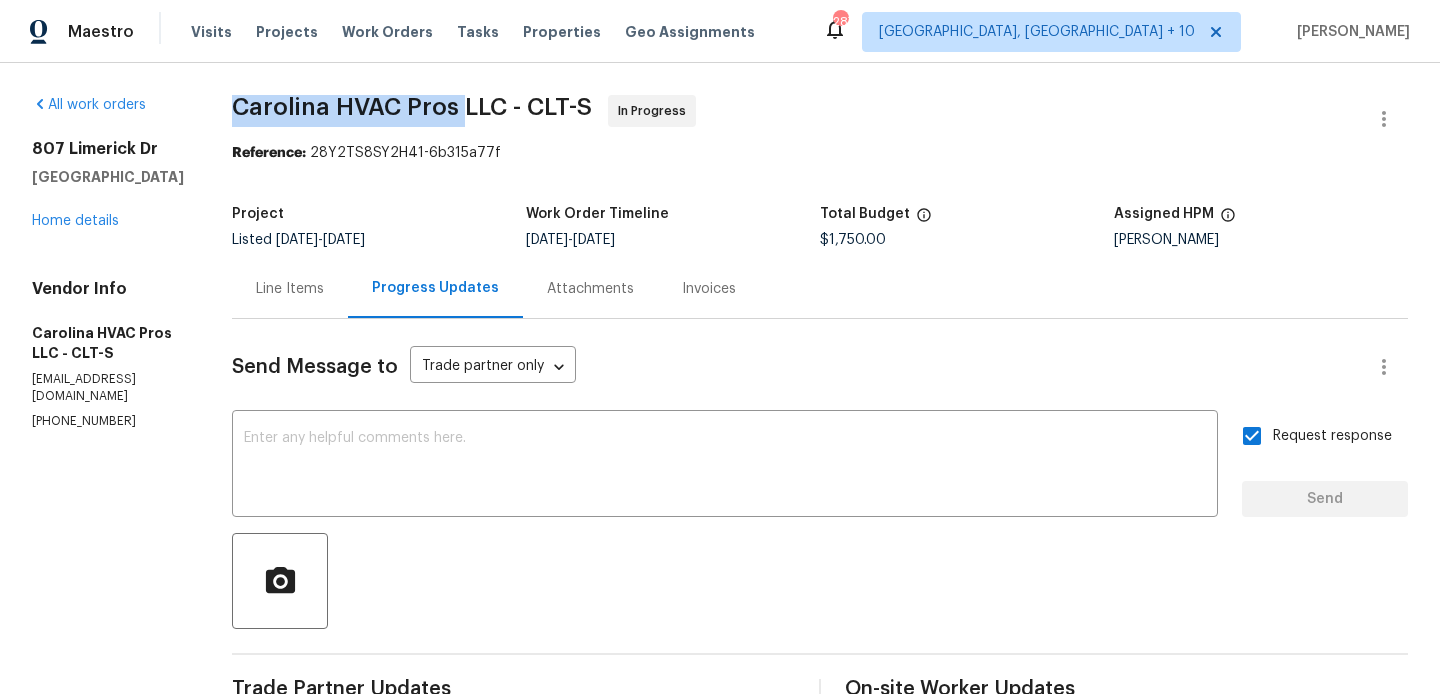 drag, startPoint x: 239, startPoint y: 107, endPoint x: 475, endPoint y: 107, distance: 236 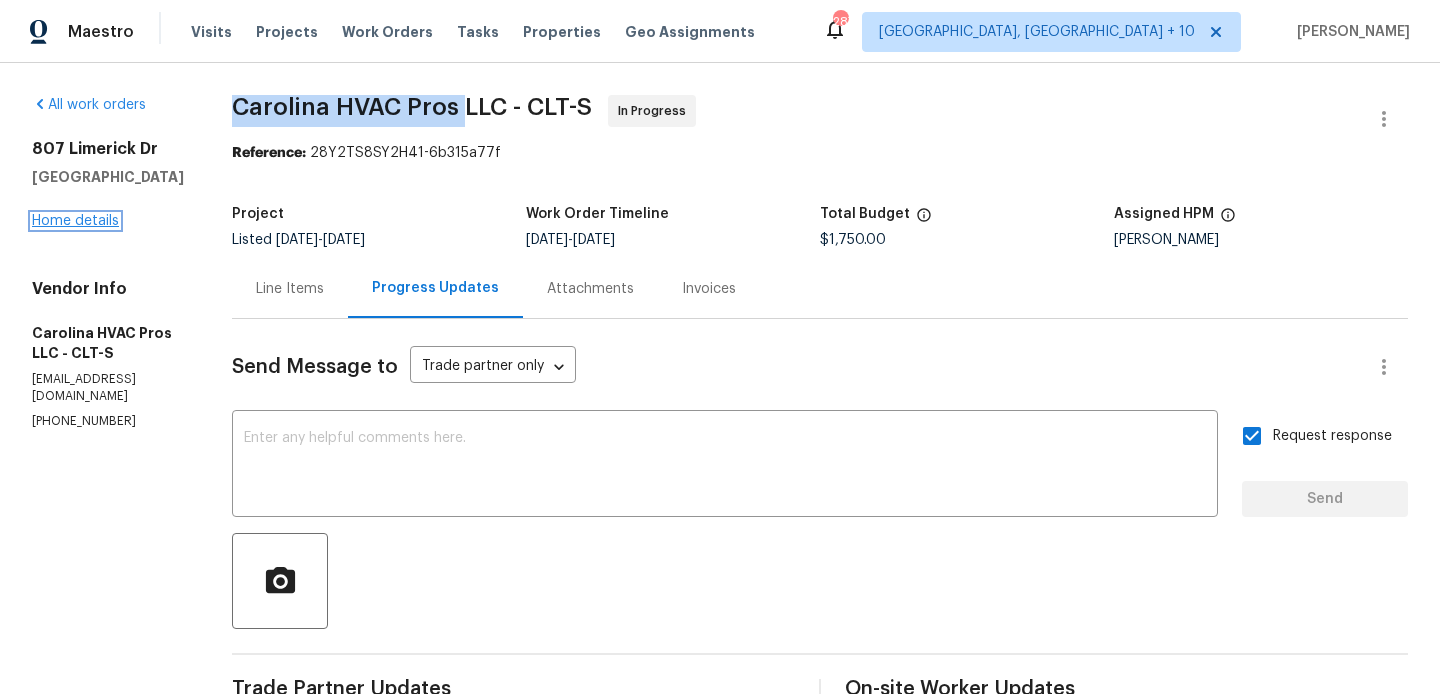 click on "Home details" at bounding box center (75, 221) 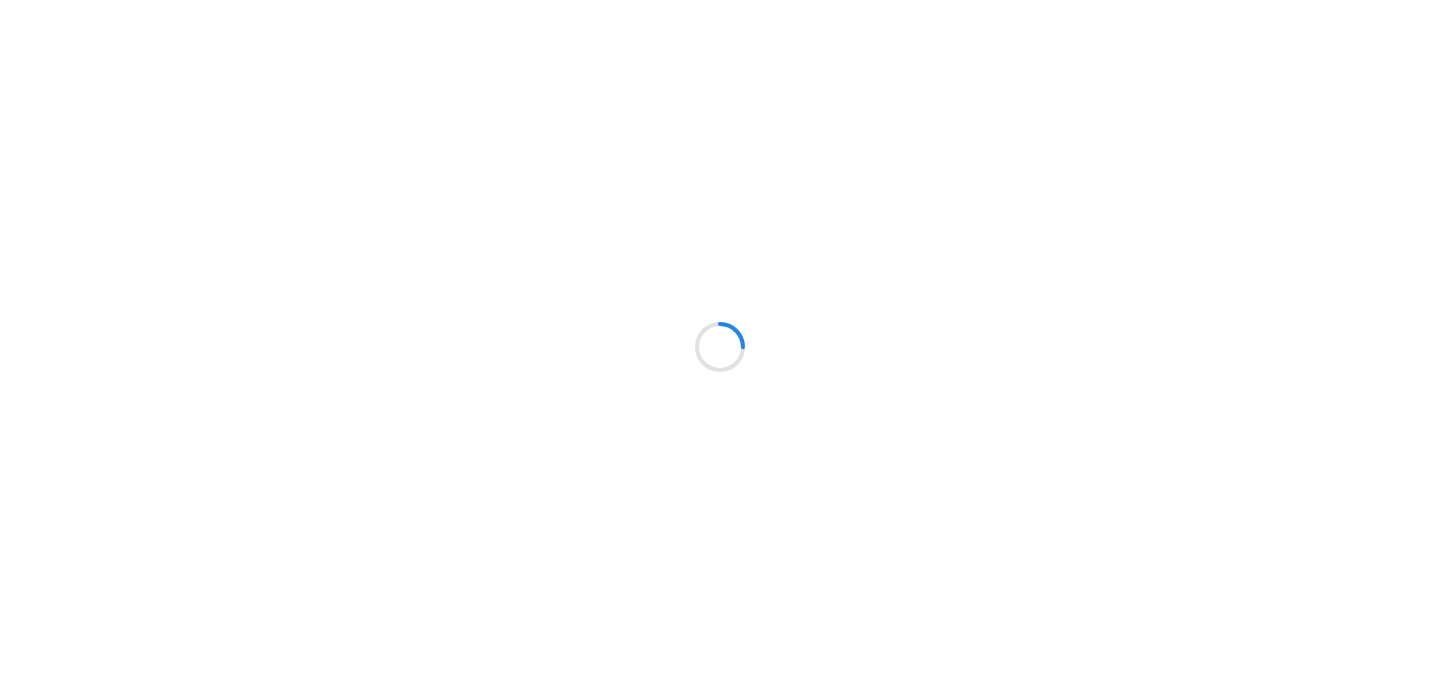 scroll, scrollTop: 0, scrollLeft: 0, axis: both 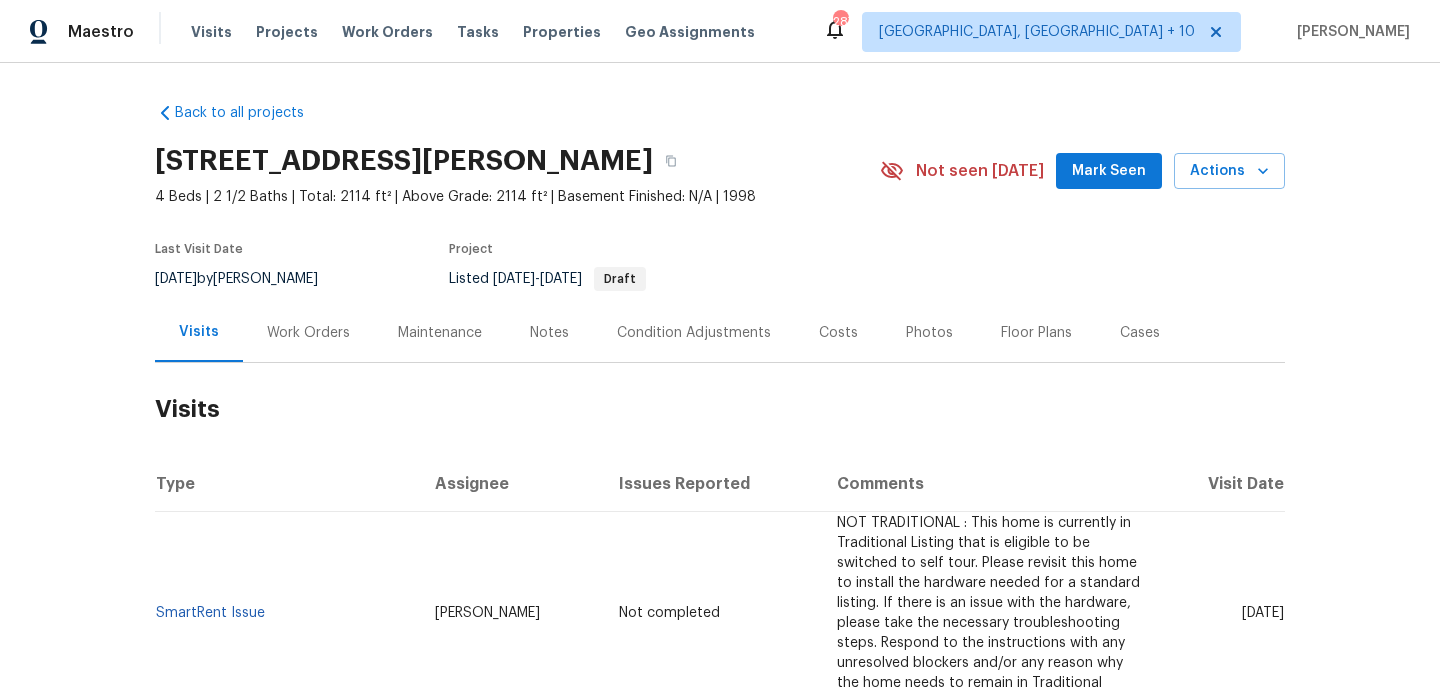 click on "Work Orders" at bounding box center (308, 333) 